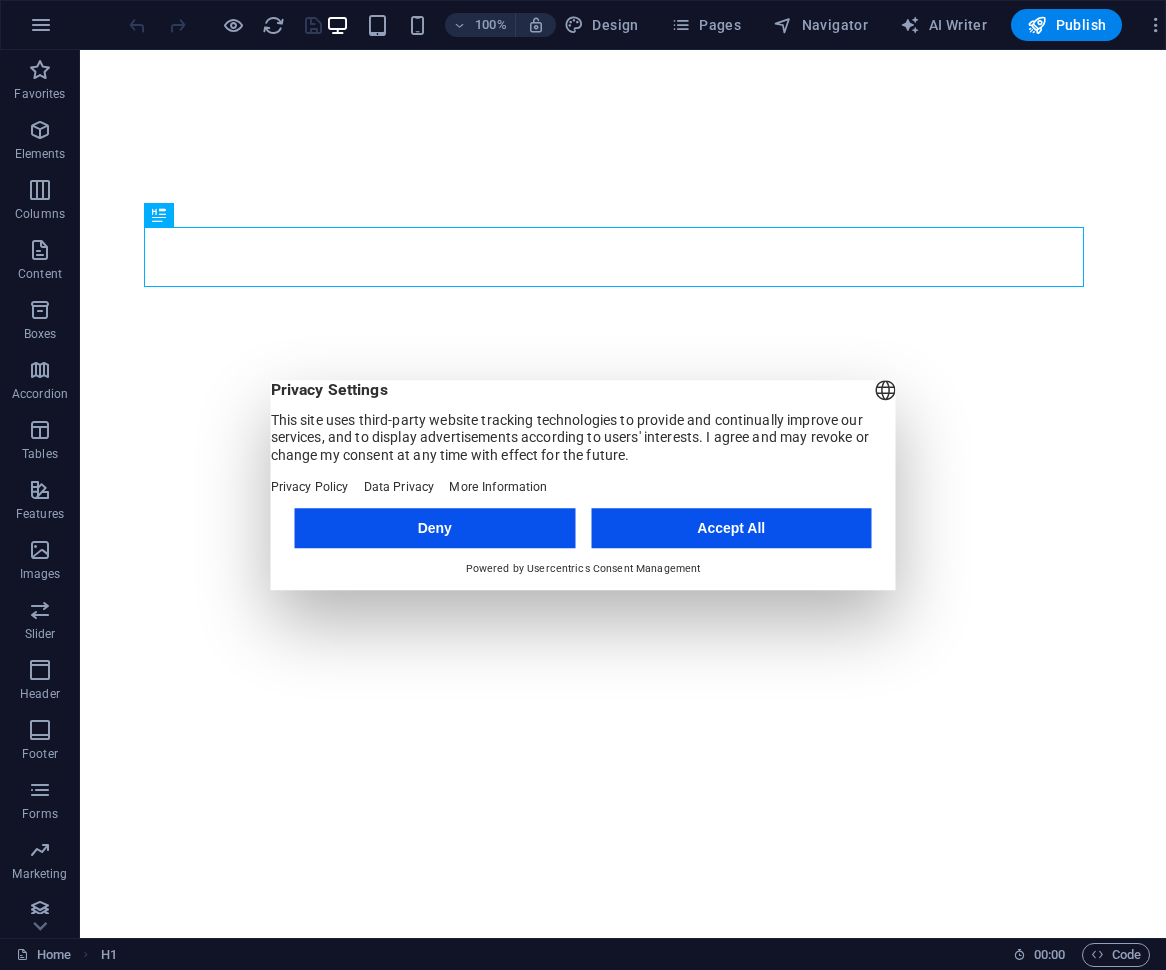 scroll, scrollTop: 0, scrollLeft: 0, axis: both 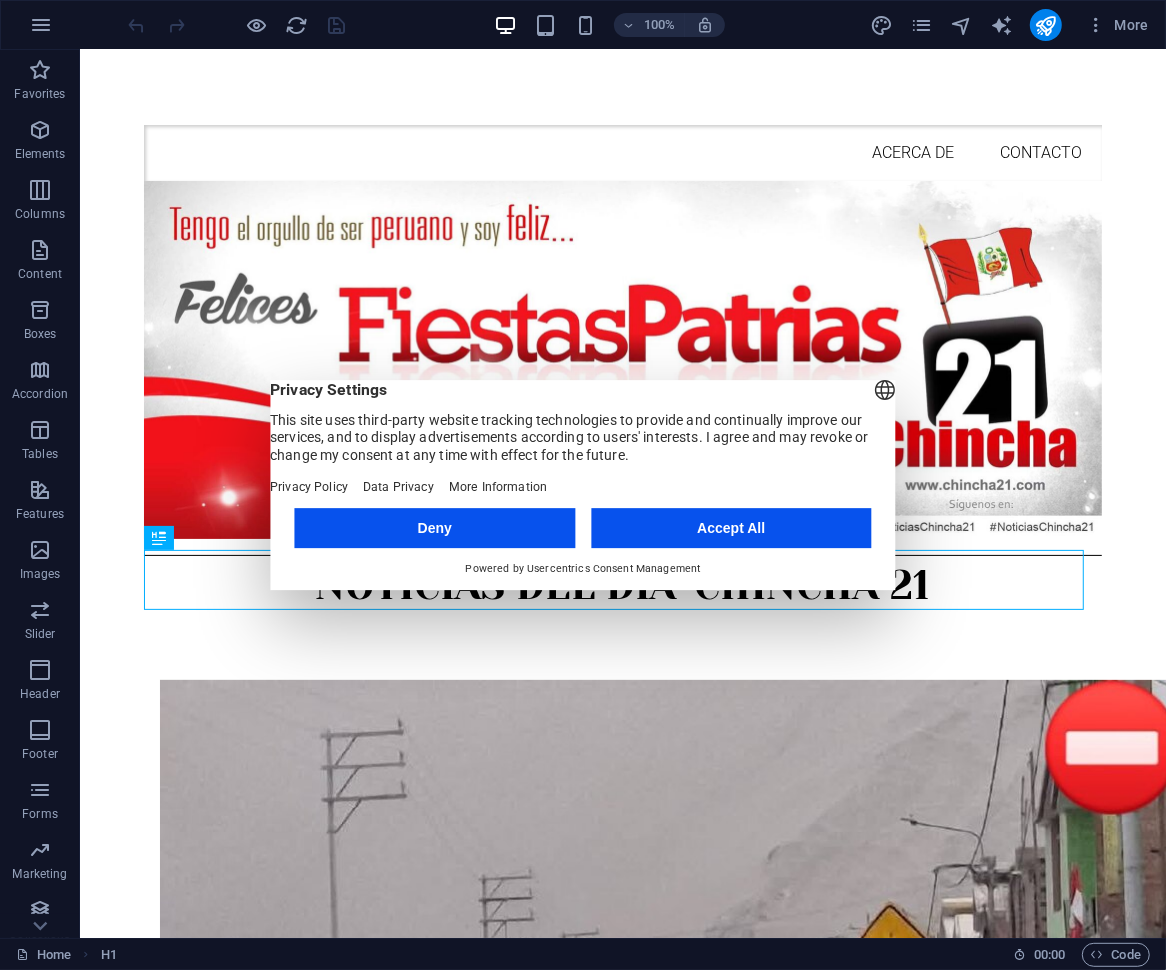click on "Powered by Usercentrics Consent Management" at bounding box center [583, 569] 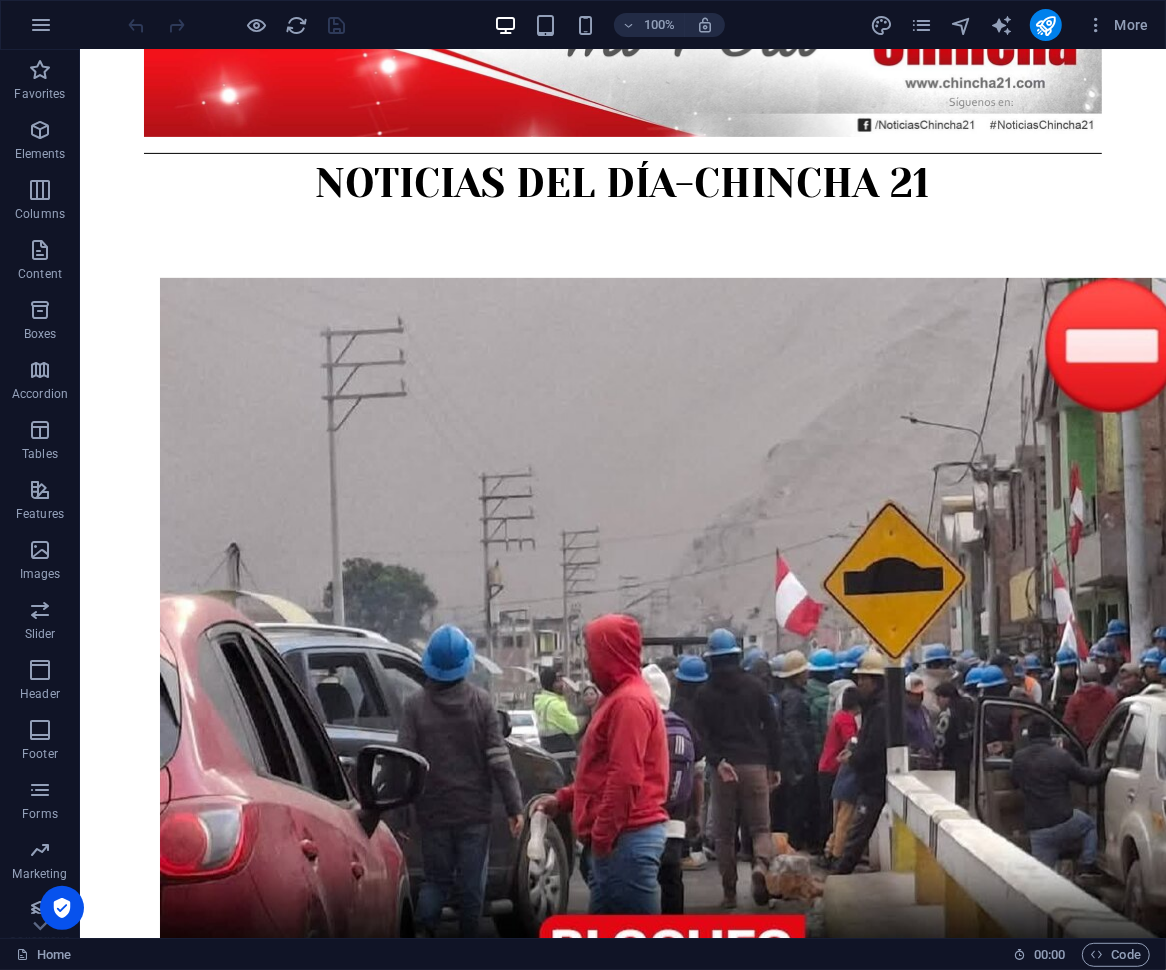 scroll, scrollTop: 358, scrollLeft: 0, axis: vertical 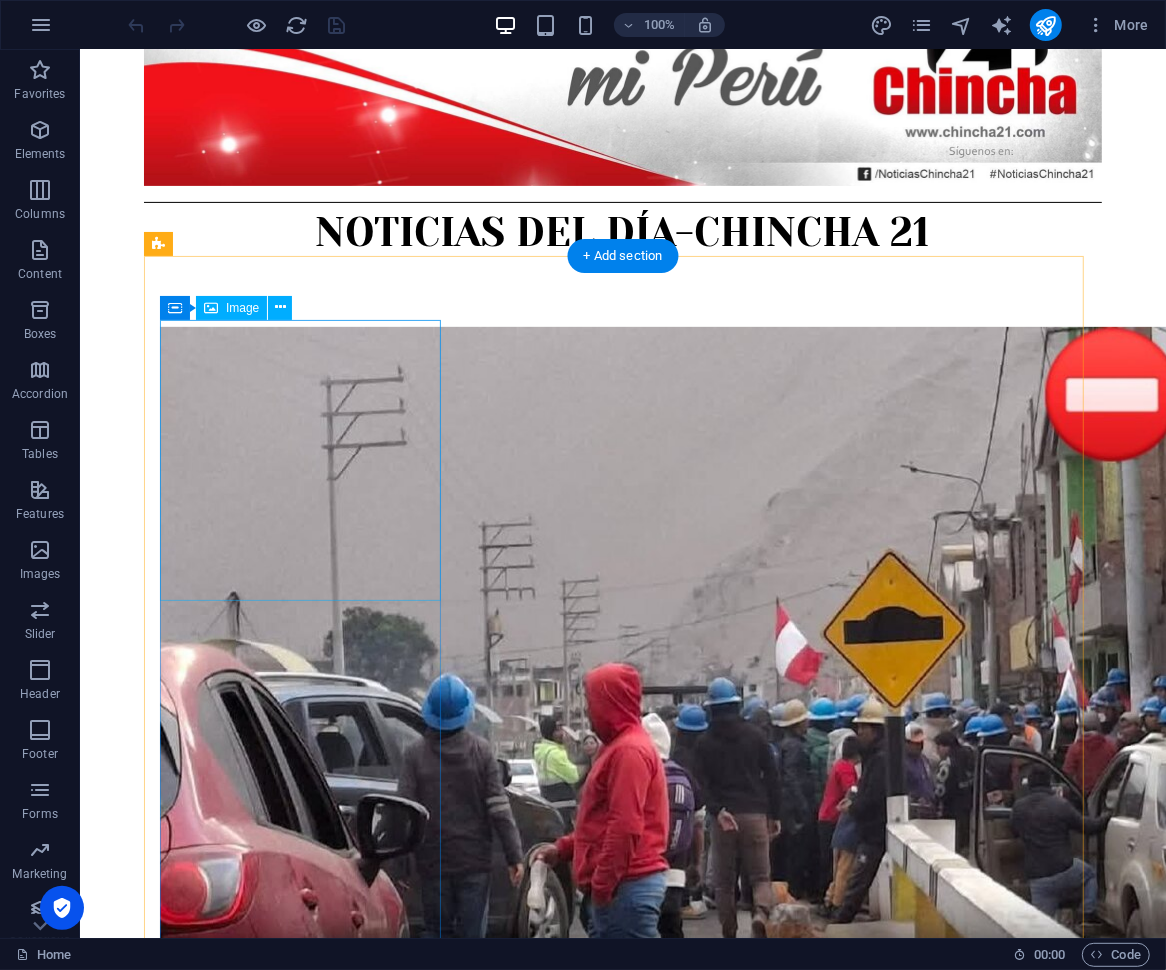 click at bounding box center [622, 838] 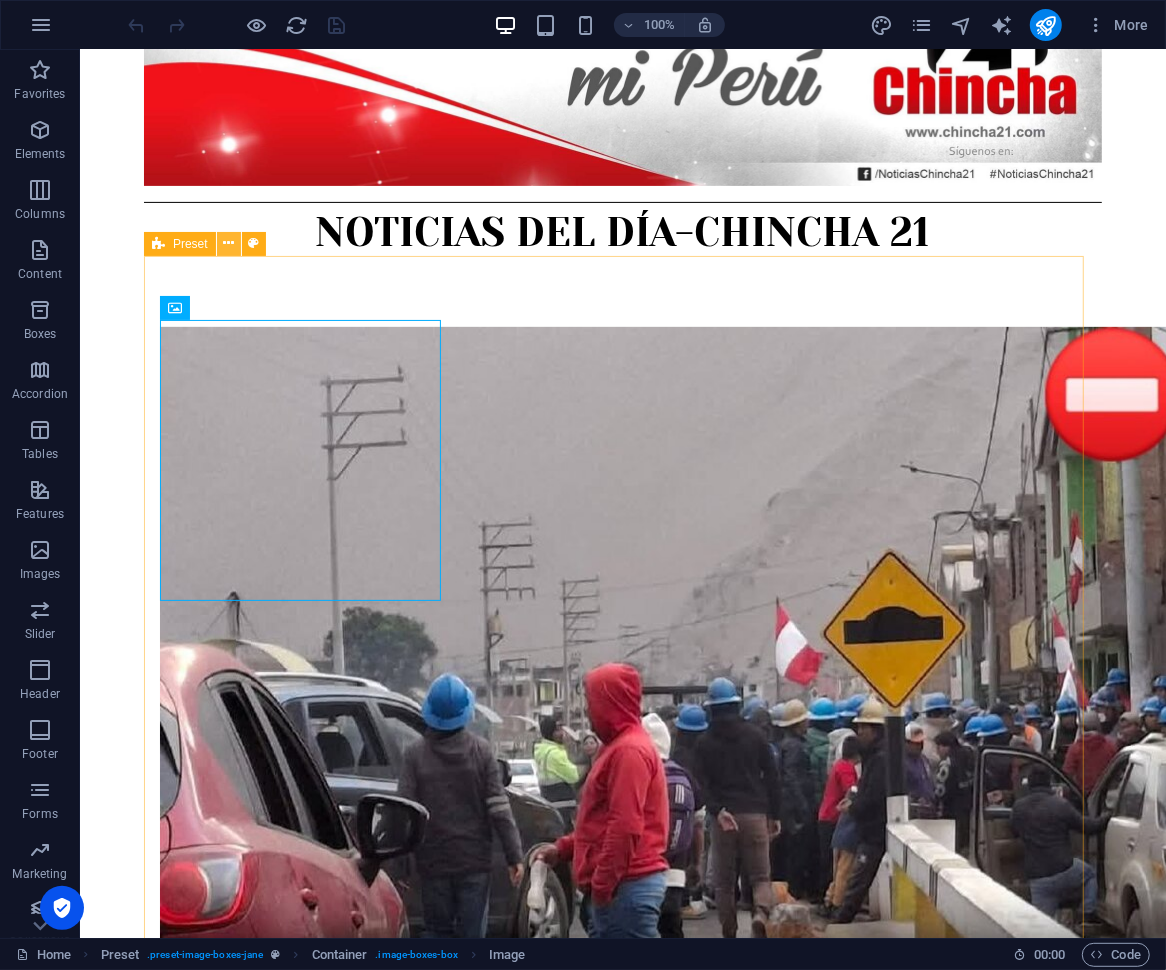 click at bounding box center [228, 243] 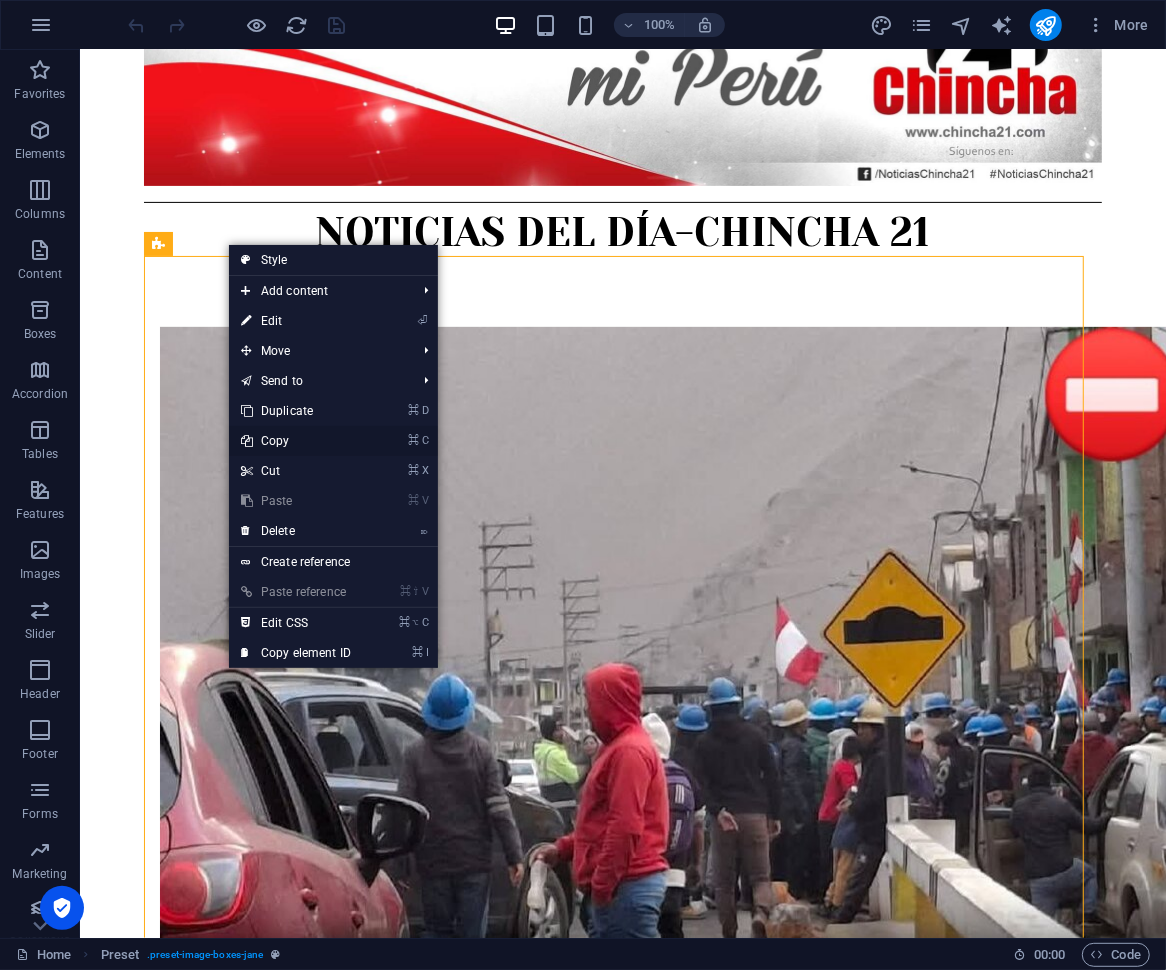 click on "⌘ C  Copy" at bounding box center (296, 441) 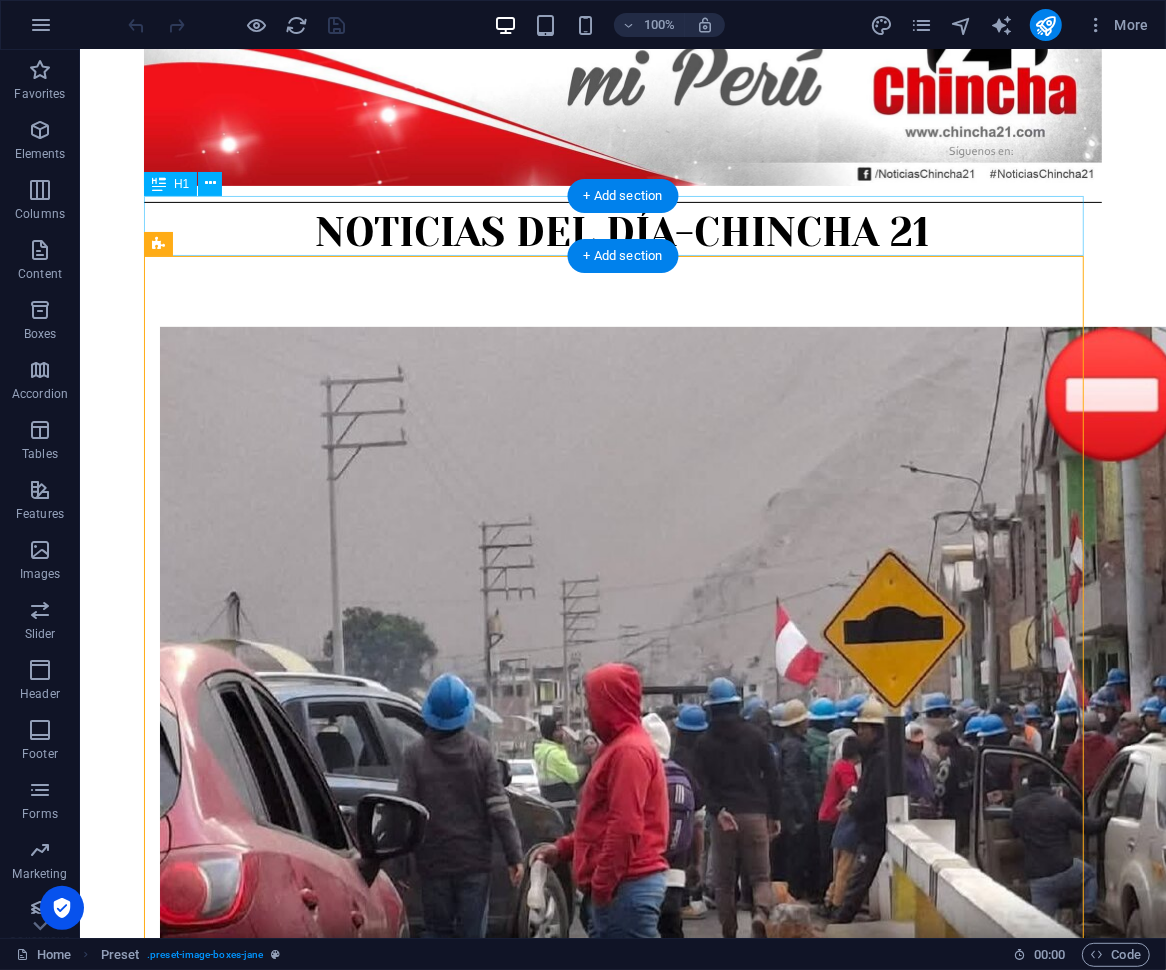 click on "NOTICIAS DEL DÍA-CHINCHA 21" at bounding box center [622, 232] 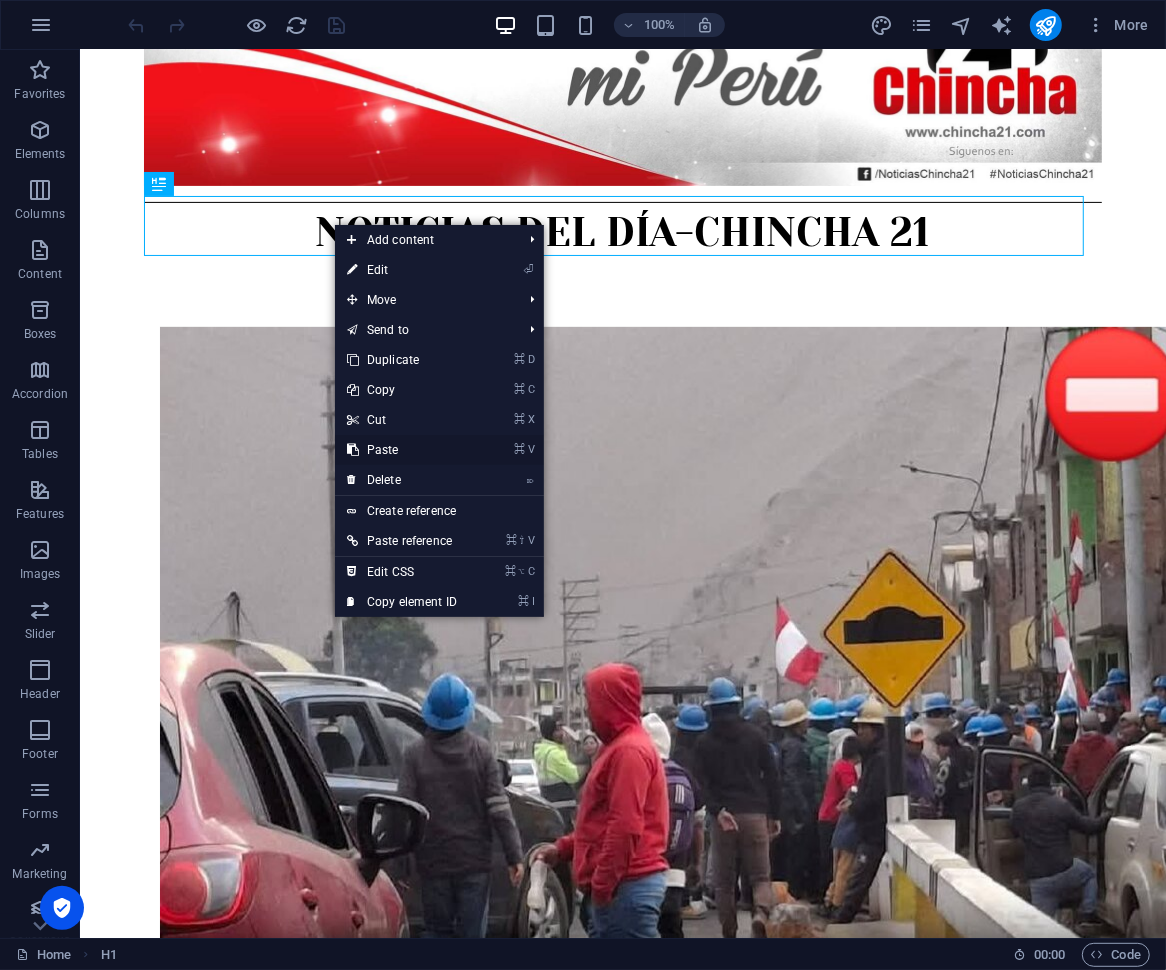 click on "⌘ V  Paste" at bounding box center [402, 450] 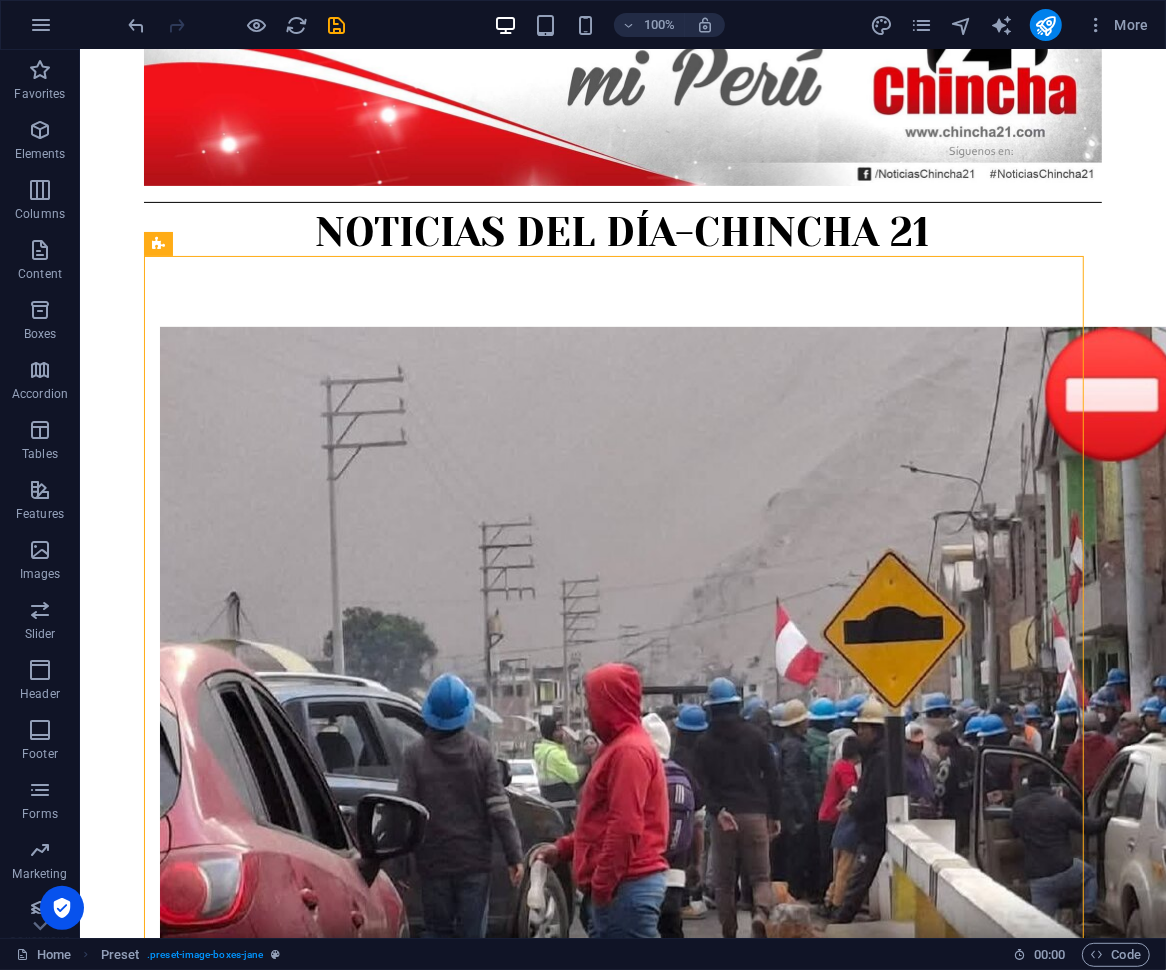click on "Skip to main content
Acerca de Contacto NOTICIAS DEL DÍA-CHINCHA 21 [DATE] ⛔Más de dos mil buses y camiones de carga pesada permanecen varados desde [DATE] en la PanamericanaSur, a la [MEDICAL_DATA] del km 447 en [GEOGRAPHIC_DATA], debido al bloqueo de la vía por parte [PERSON_NAME] artesanales y productores mineros. La protesta, iniciada el [DATE] por la noche, ha afectado gravemente a pasajeros que viajaban desde regiones como [GEOGRAPHIC_DATA], [GEOGRAPHIC_DATA], [GEOGRAPHIC_DATA] y [GEOGRAPHIC_DATA] hacia [GEOGRAPHIC_DATA]. Algunos conductores intentan rutas alternas bordeando cerros, lo que representa un riesgo adicional. Las treguas parciales permiten avanzar por lapsos de una hora, pero no son suficientes. Los viajeros, entre ellos niños y adultos mayores, enfrentan condiciones precarias: deben pagar por servicios básicos y muchos ya no tienen recursos para comida o agua. [DATE] [DATE] [DATE] [DATE] [DATE] [DATE] [DATE] [DATE] . [DATE] [DATE] [DATE] . [DATE] [DATE] [DATE] . [DATE] [DATE] . ⛔" at bounding box center (622, 103610) 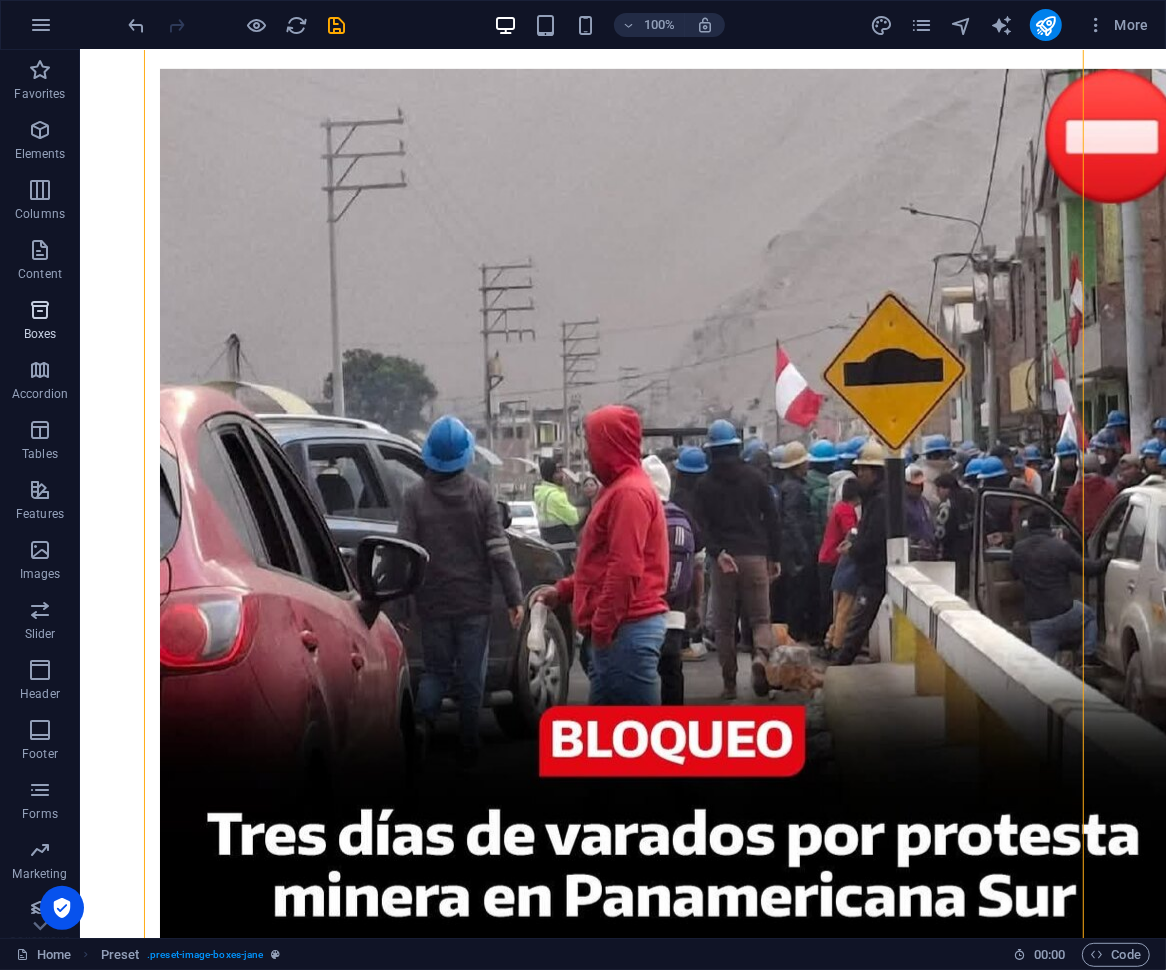 scroll, scrollTop: 600, scrollLeft: 0, axis: vertical 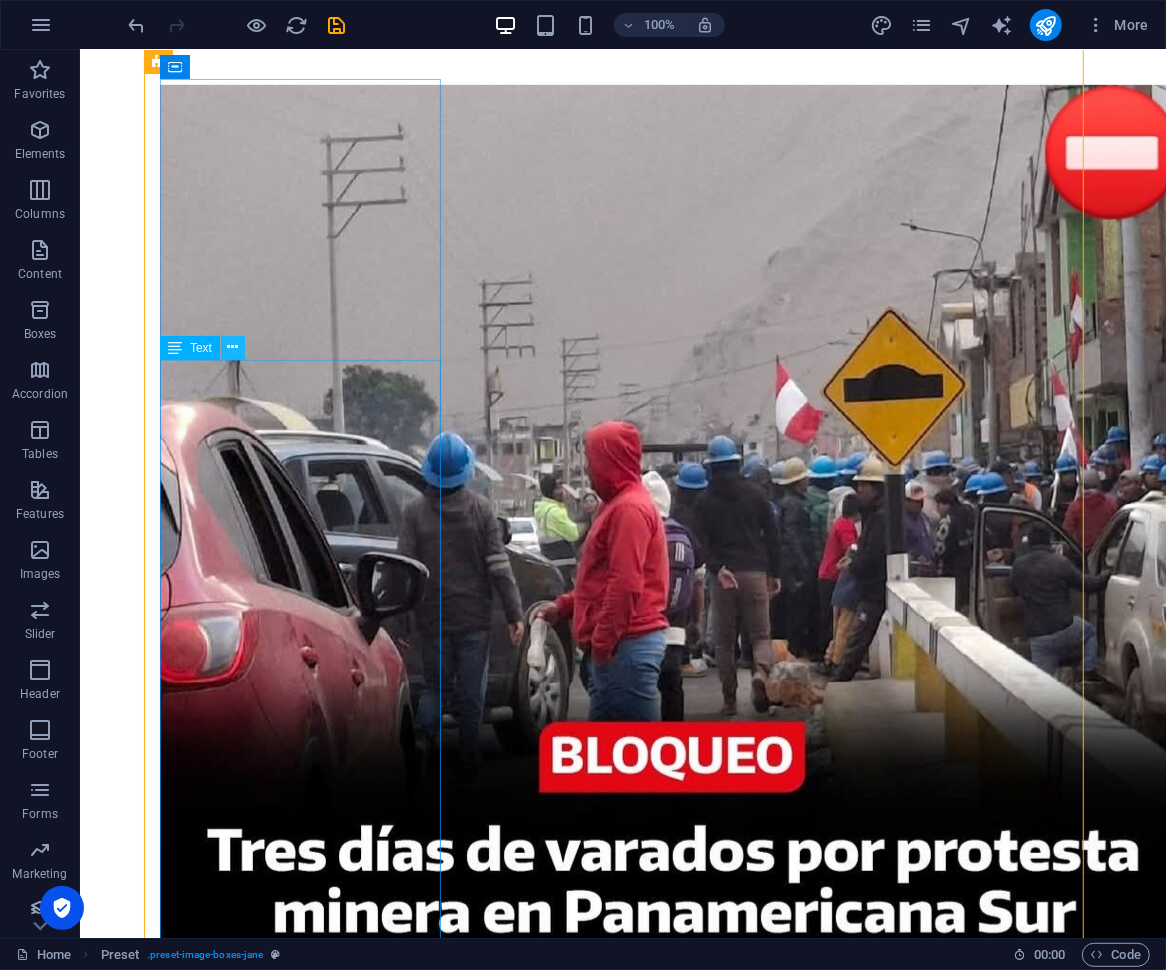 click at bounding box center [232, 347] 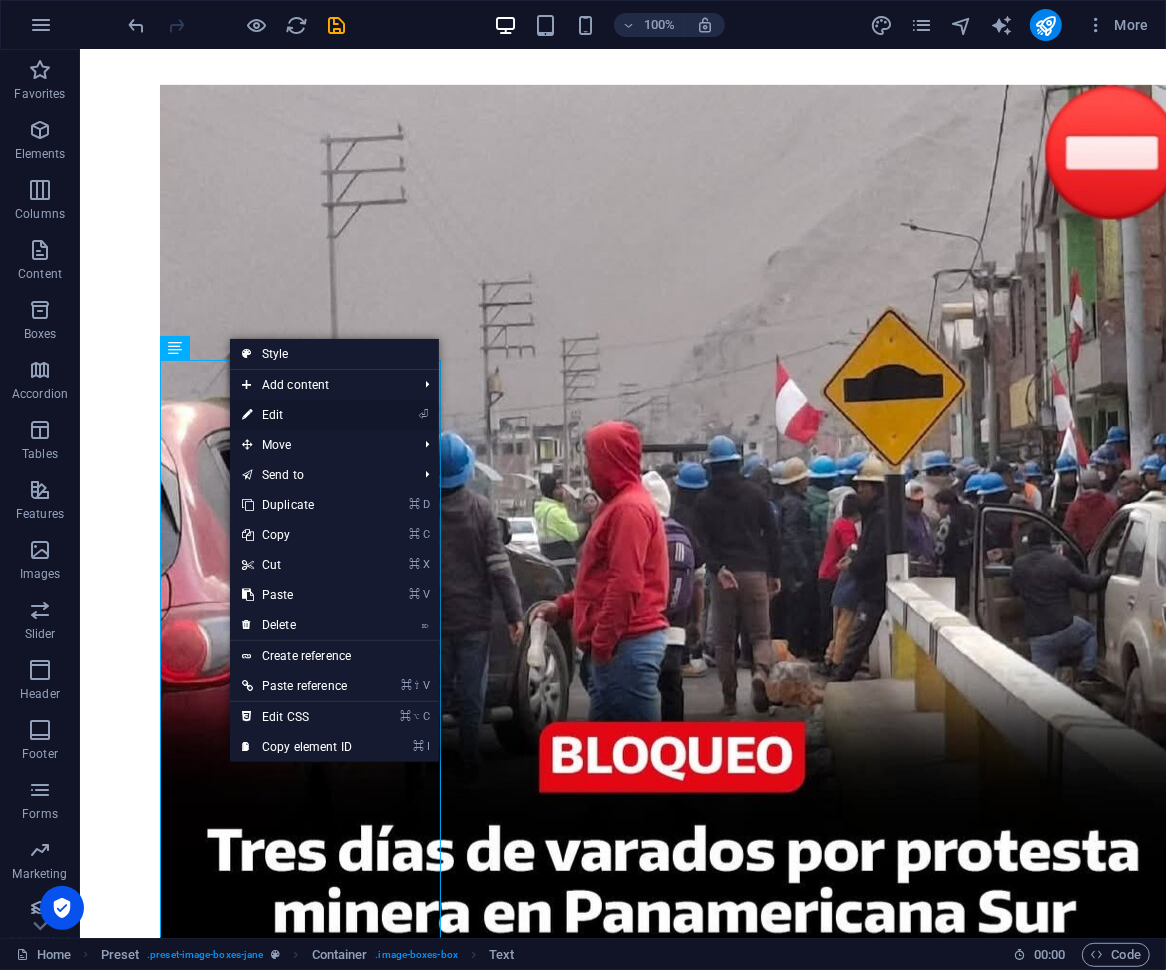 click on "⏎  Edit" at bounding box center [297, 415] 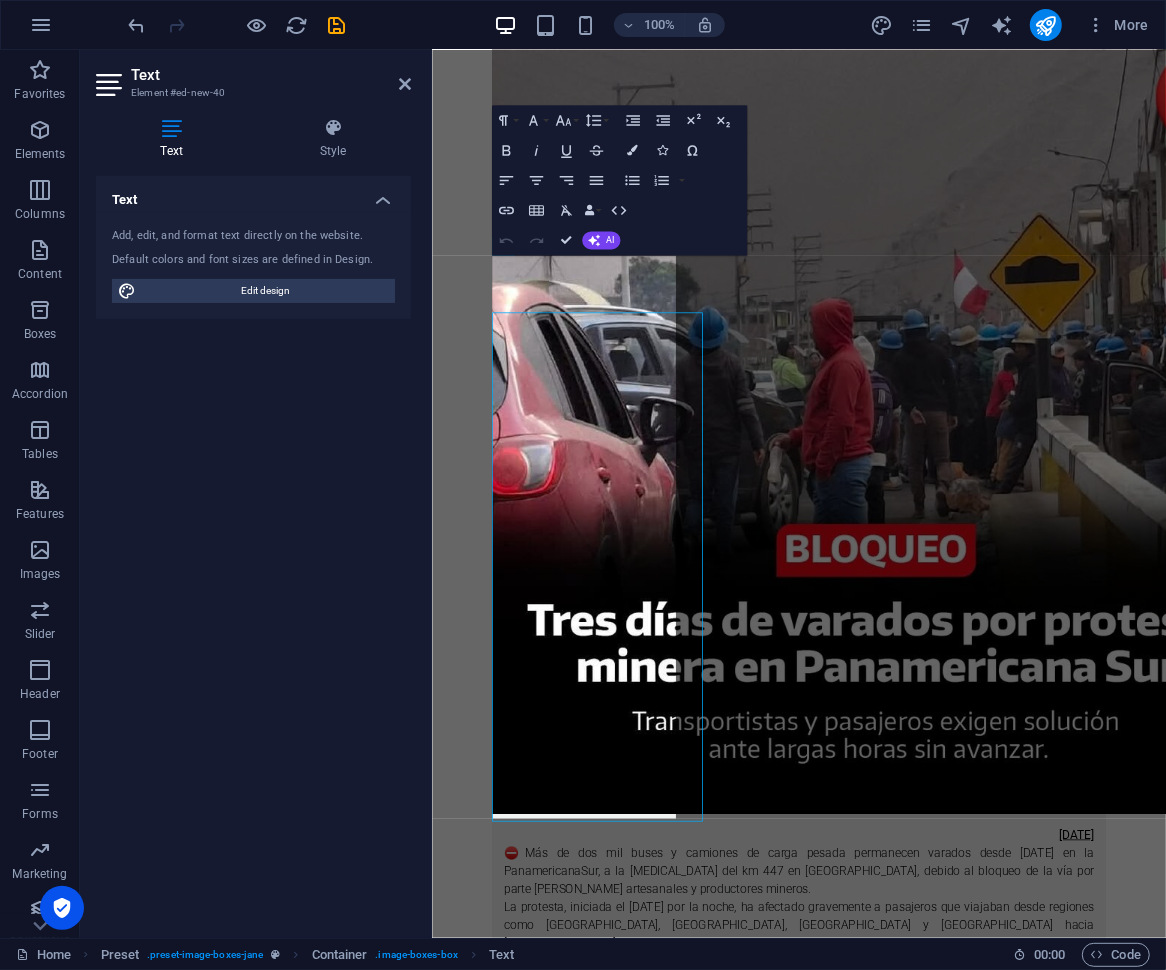 scroll, scrollTop: 560, scrollLeft: 0, axis: vertical 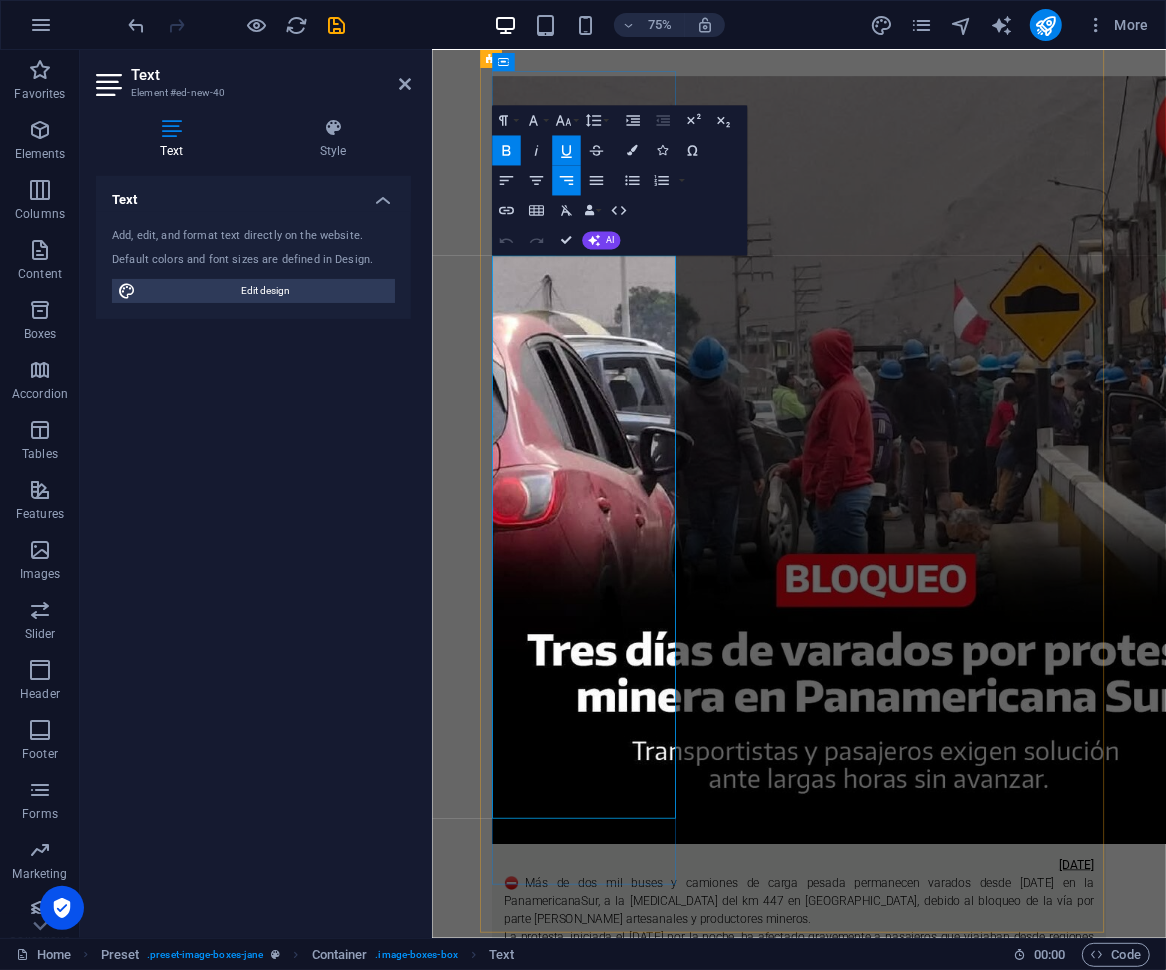 click on "⛔Más de dos mil buses y camiones de carga pesada permanecen varados desde [DATE] en la PanamericanaSur, a la [MEDICAL_DATA] del km 447 en [GEOGRAPHIC_DATA], debido al bloqueo de la vía por parte [PERSON_NAME] artesanales y productores mineros." at bounding box center (920, 1185) 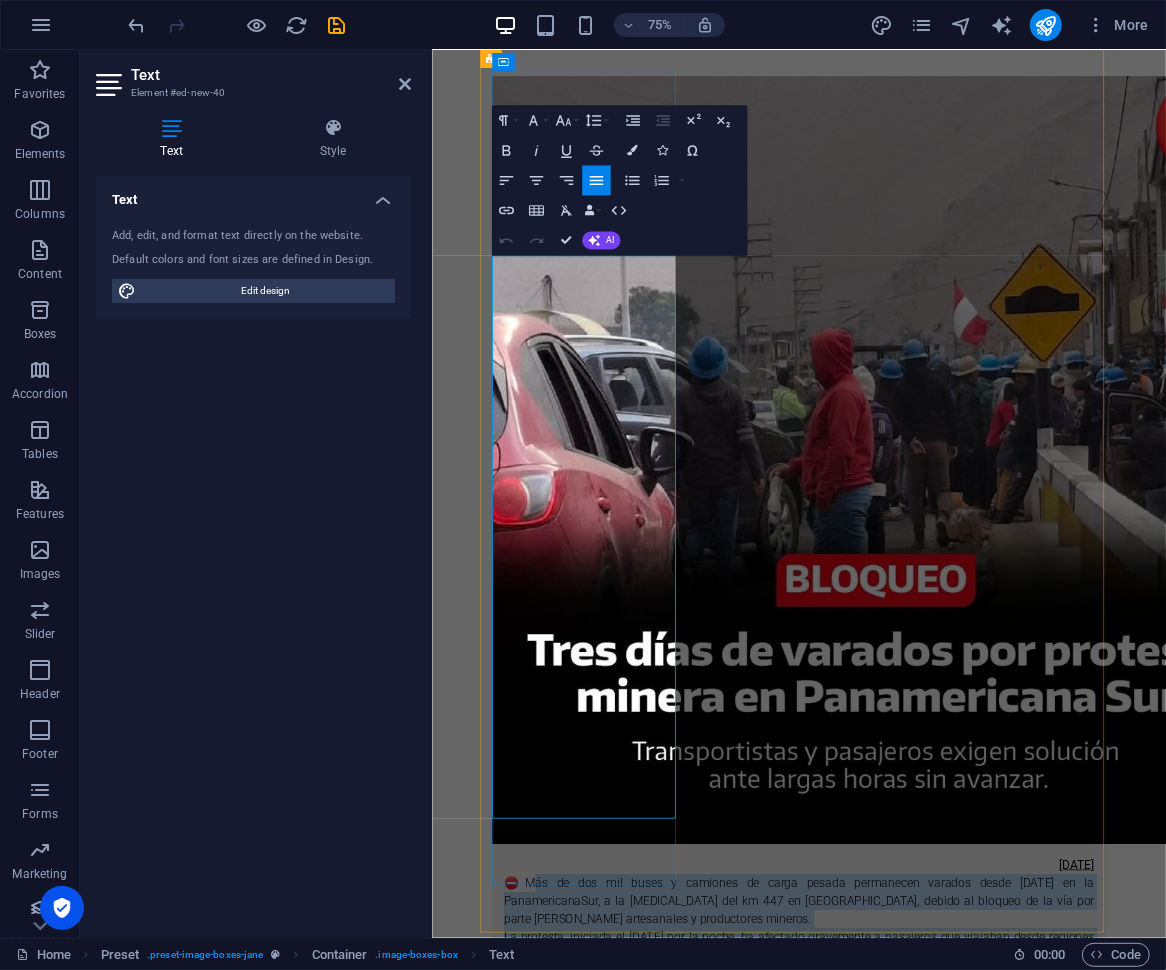 drag, startPoint x: 566, startPoint y: 381, endPoint x: 721, endPoint y: 945, distance: 584.91113 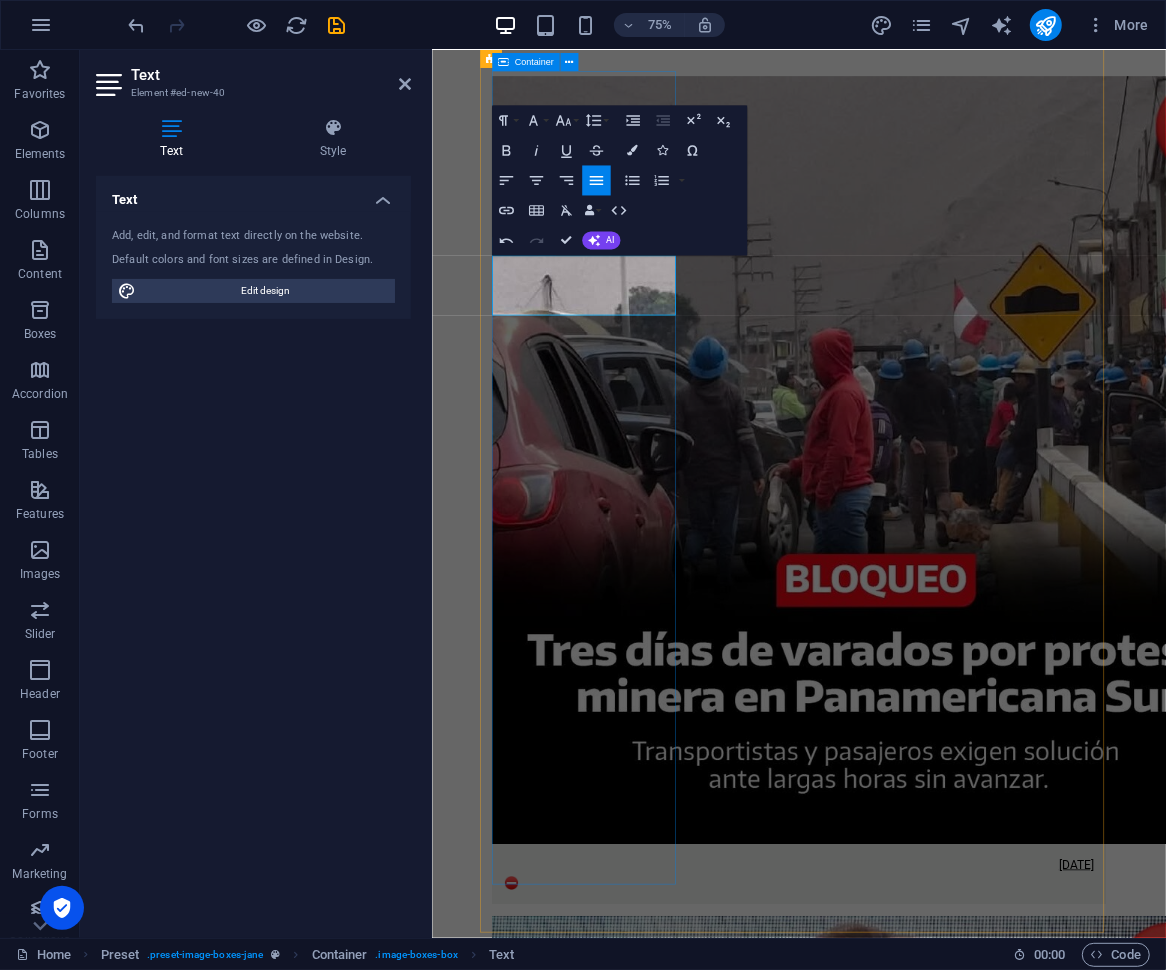 type 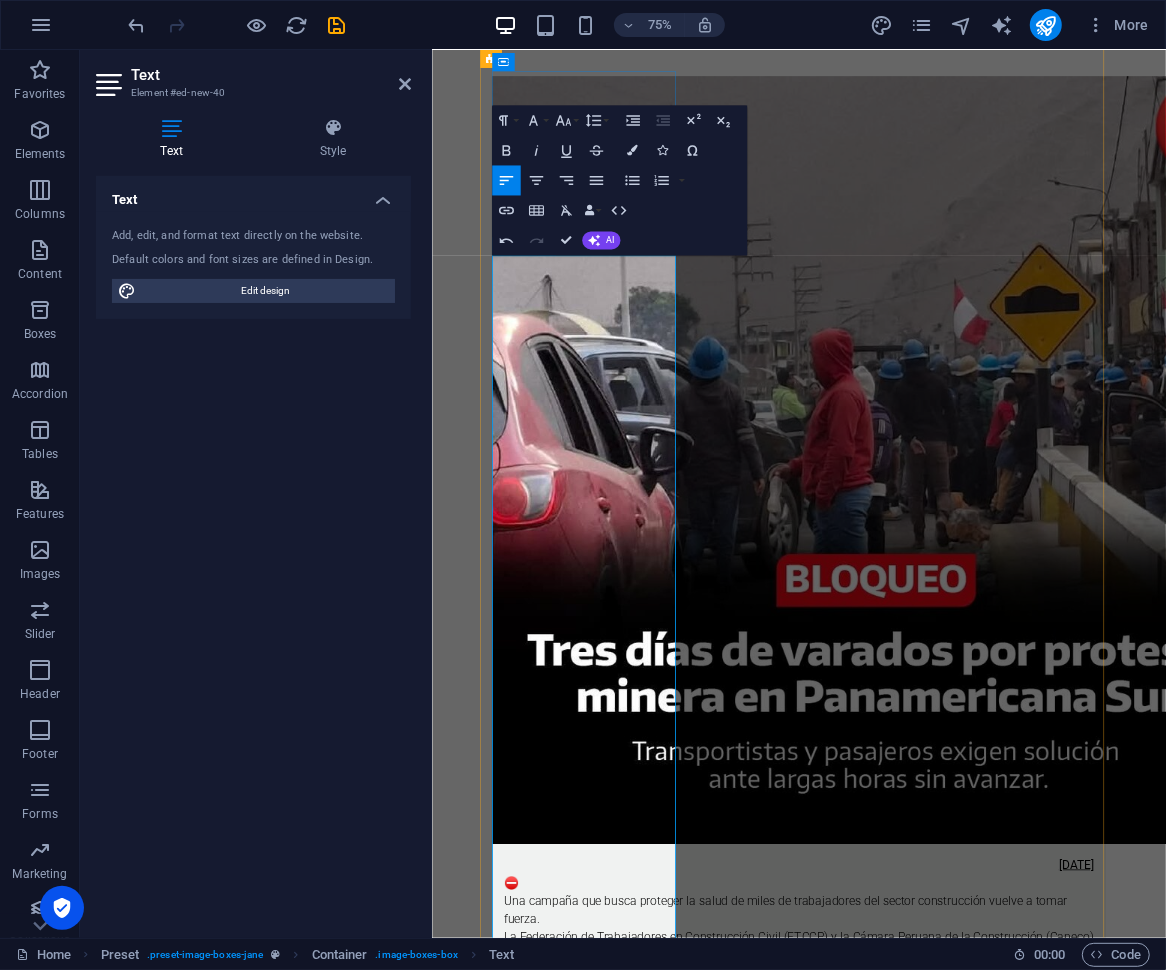 click on "Una campaña que busca proteger la salud de miles de trabajadores del sector construcción vuelve a tomar fuerza." at bounding box center (920, 1197) 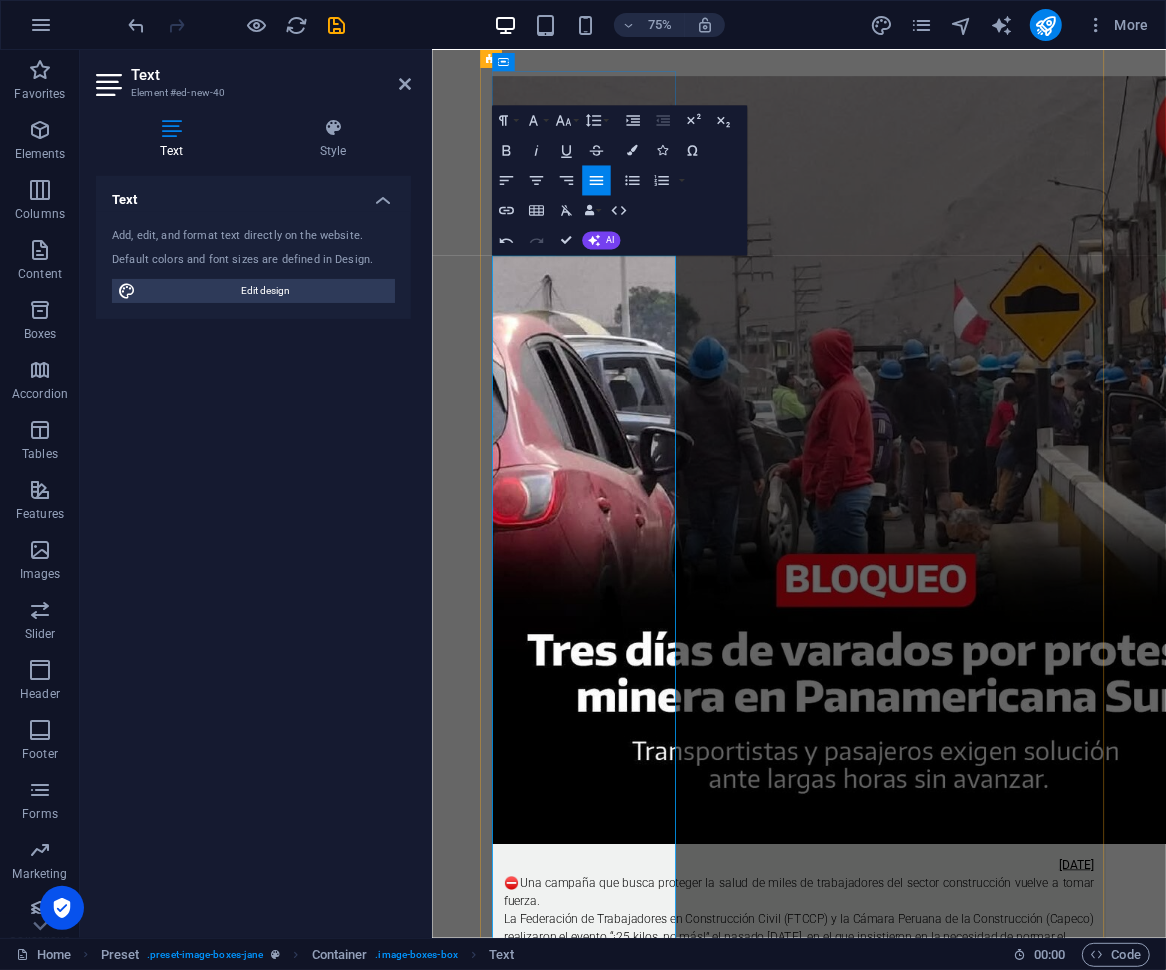click on "La Federación de Trabajadores en Construcción Civil (FTCCP) y la Cámara Peruana de la Construcción (Capeco) realizaron el evento “¡25 kilos, no más!” el pasado [DATE], en el que insistieron en la necesidad de normar el peso máximo de las bolsas de cemento que actualmente alcanzan hasta 42.5 kilos." at bounding box center [920, 1233] 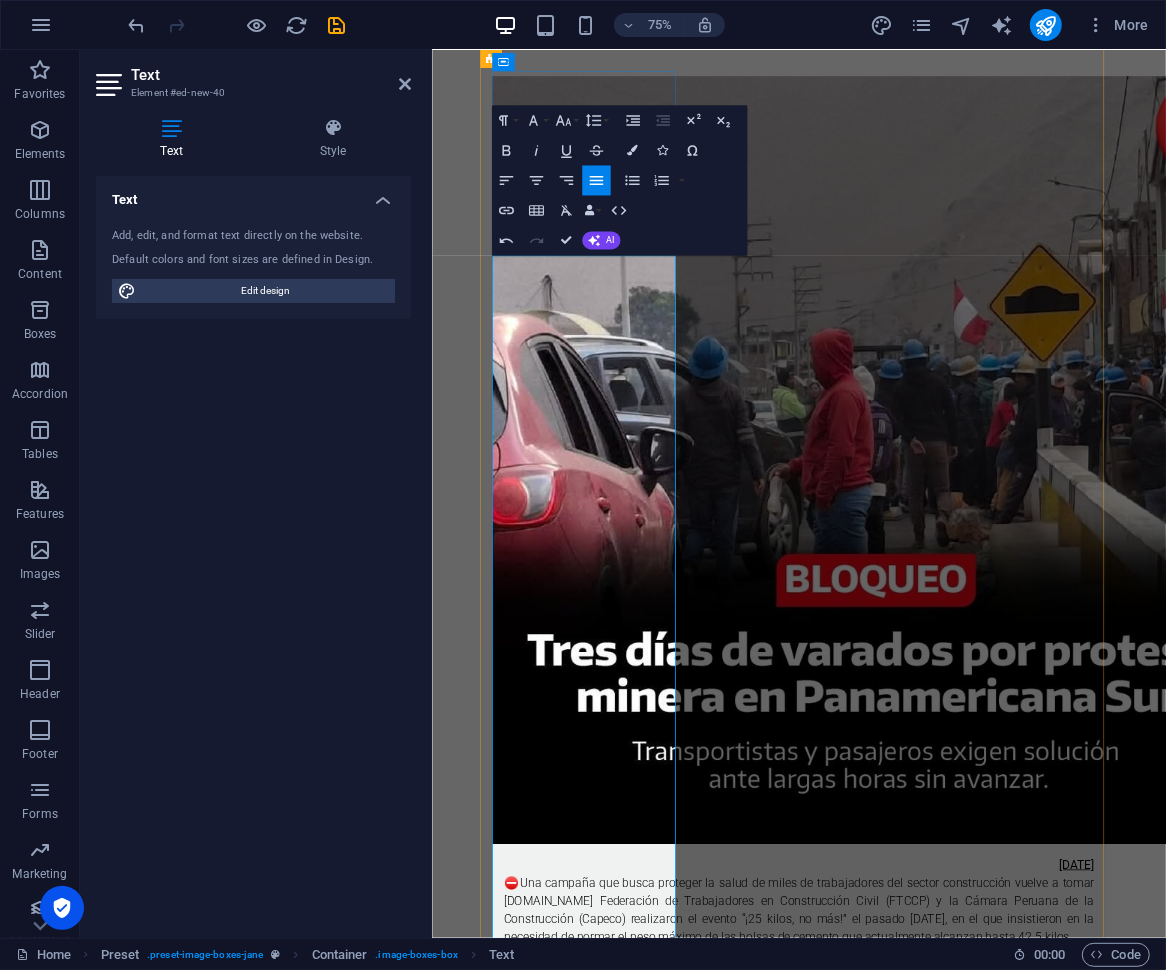 click on "Aunque existe consenso gremial, empresarial y técnico, la medida continúa estancada en la Presidencia del Consejo de Ministros (PCM) desde [DATE]. La propuesta, vigente desde 2019, plantea limitar el peso a 25 kilos para prevenir enfermedades musculo esqueléticas por sobrecarga manual." at bounding box center (920, 1281) 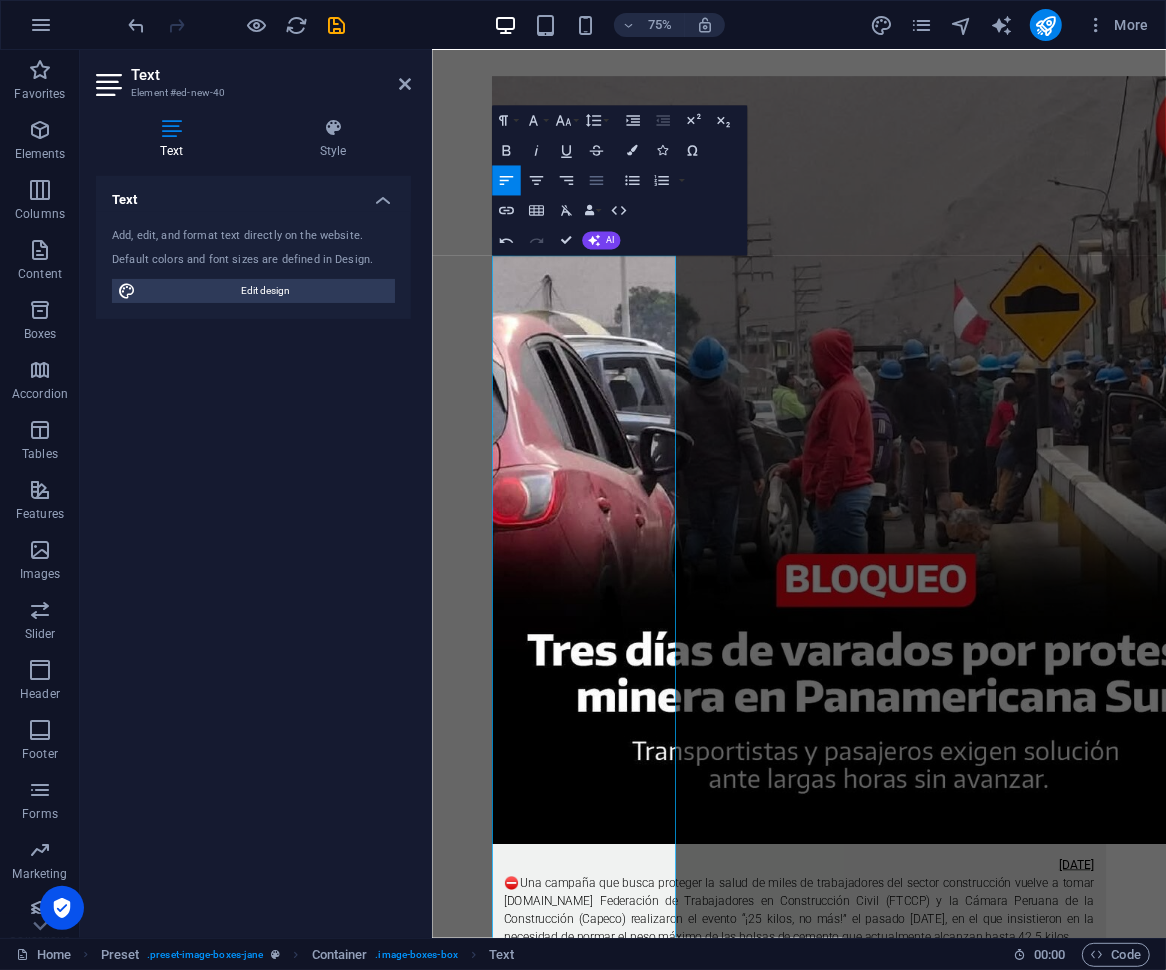 click 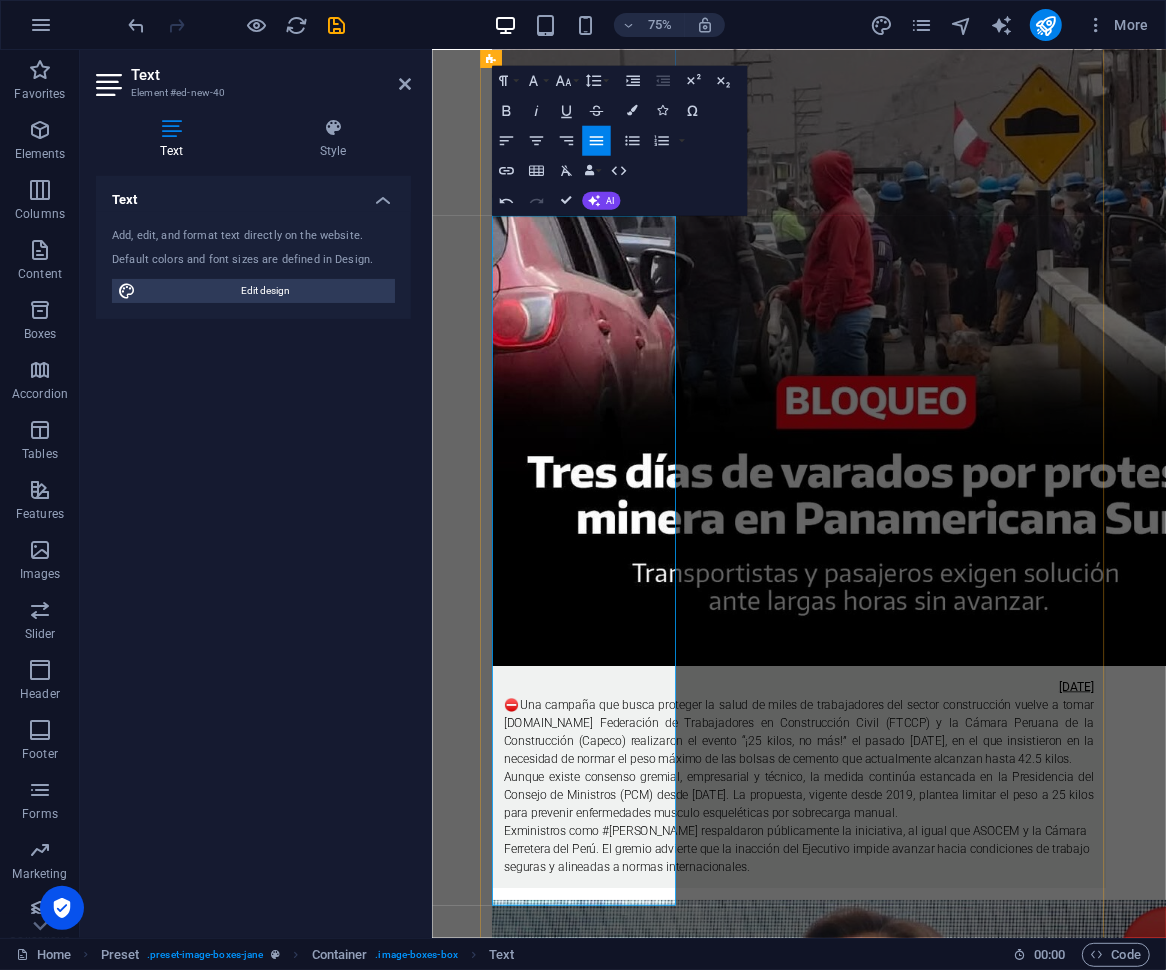 scroll, scrollTop: 841, scrollLeft: 0, axis: vertical 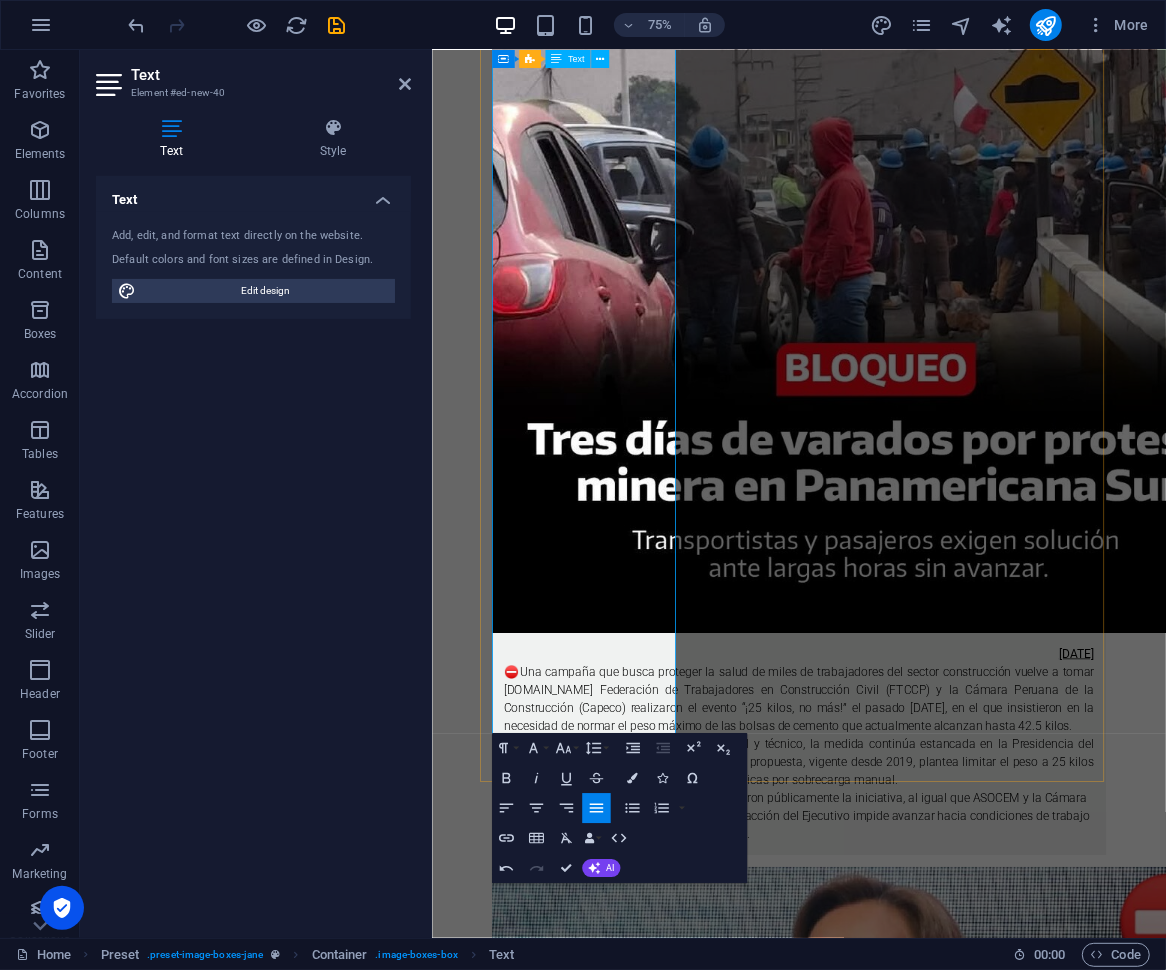 click on "Exministros como #[PERSON_NAME] respaldaron públicamente la iniciativa, al igual que ASOCEM y la Cámara Ferretera del Perú. El gremio advierte que la inacción del Ejecutivo impide avanzar hacia condiciones de trabajo seguras y alineadas a normas internacionales." at bounding box center [920, 1072] 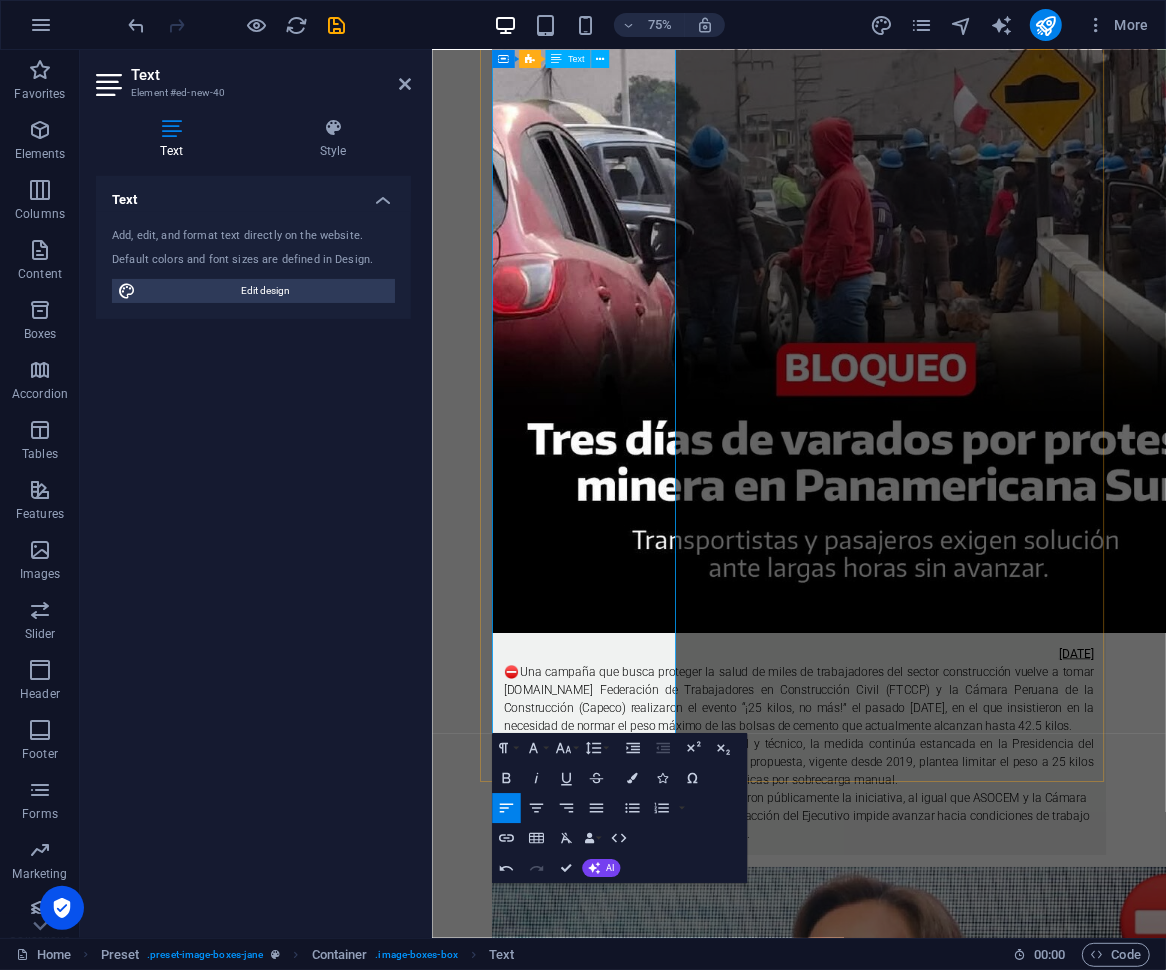 click on "Exministros como #[PERSON_NAME] respaldaron públicamente la iniciativa, al igual que ASOCEM y la Cámara Ferretera del Perú. El gremio advierte que la inacción del Ejecutivo impide avanzar hacia condiciones de trabajo seguras y alineadas a normas internacionales." at bounding box center (920, 1072) 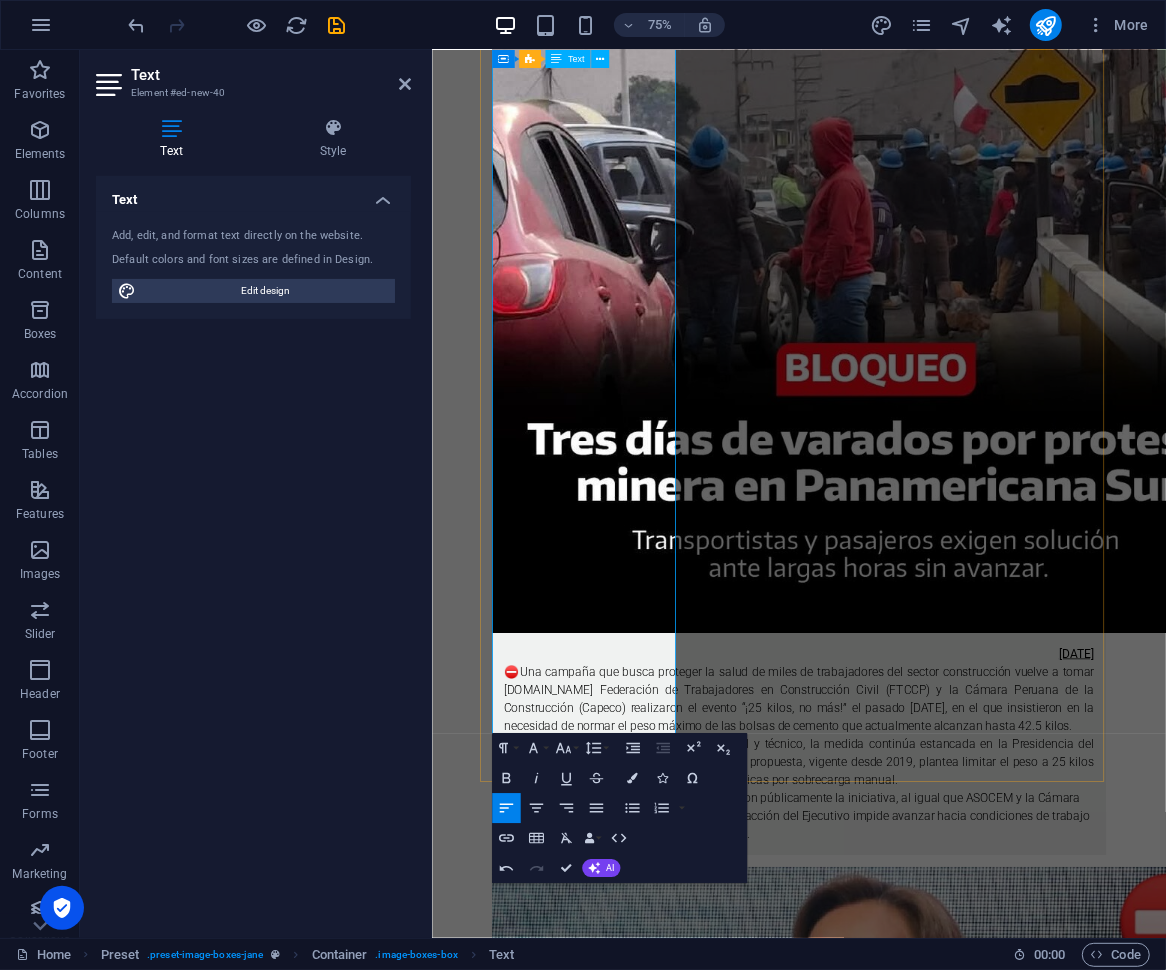click on "Exministros como [PERSON_NAME] respaldaron públicamente la iniciativa, al igual que ASOCEM y la Cámara Ferretera del Perú. El gremio advierte que la inacción del Ejecutivo impide avanzar hacia condiciones de trabajo seguras y alineadas a normas internacionales." at bounding box center [920, 1072] 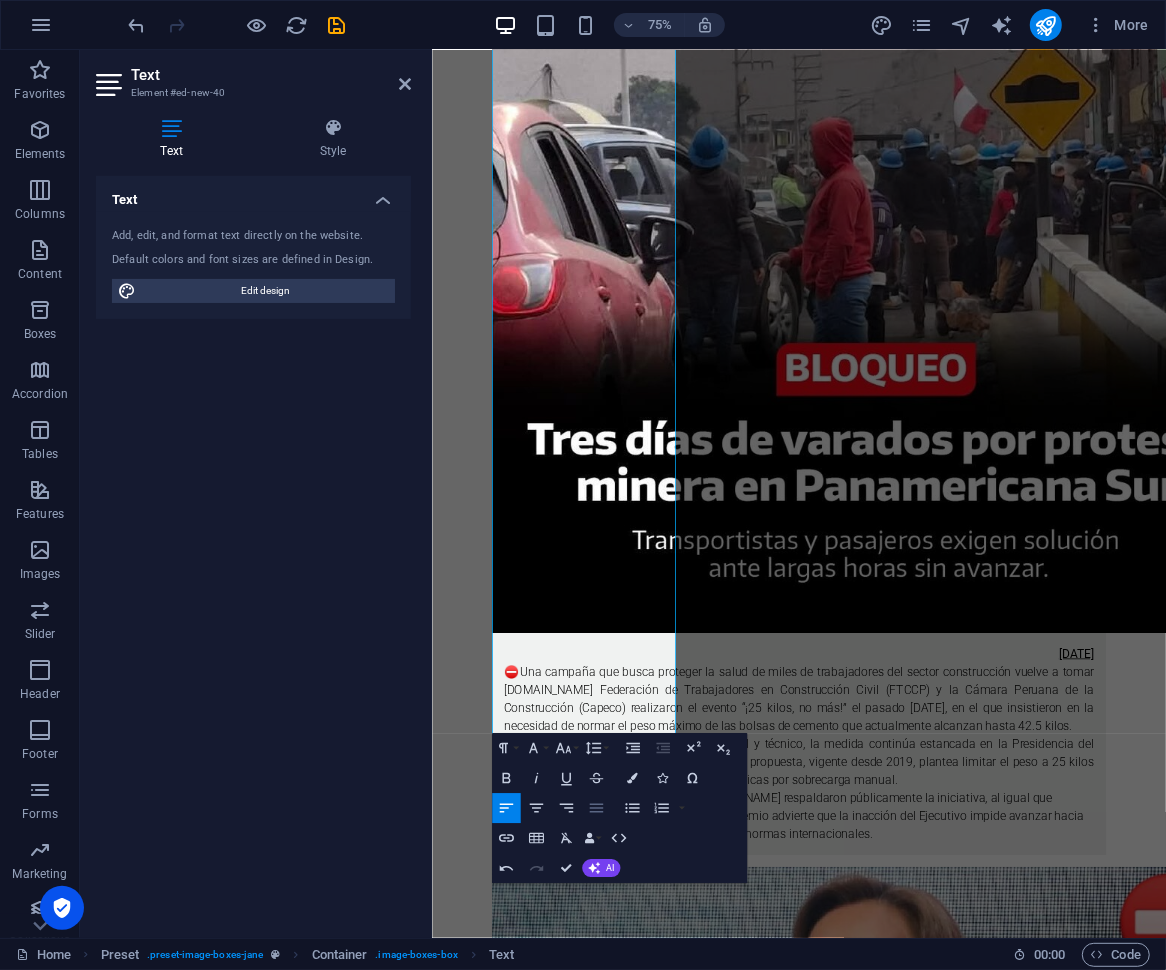click 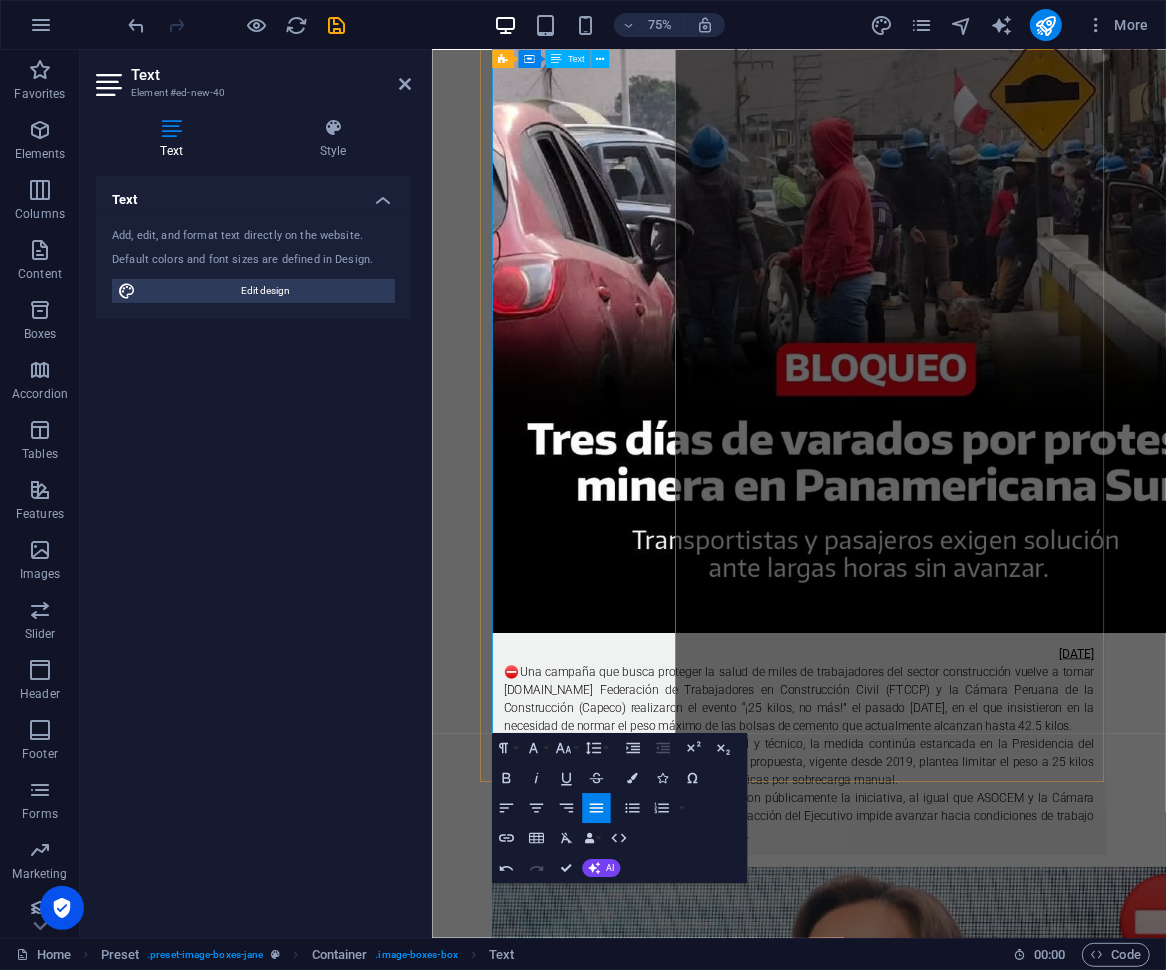 click on "Exministros como [PERSON_NAME] respaldaron públicamente la iniciativa, al igual que ASOCEM y la Cámara Ferretera del Perú. El gremio advierte que la inacción del Ejecutivo impide avanzar hacia condiciones de trabajo seguras y alineadas a normas internacionales." at bounding box center (920, 1072) 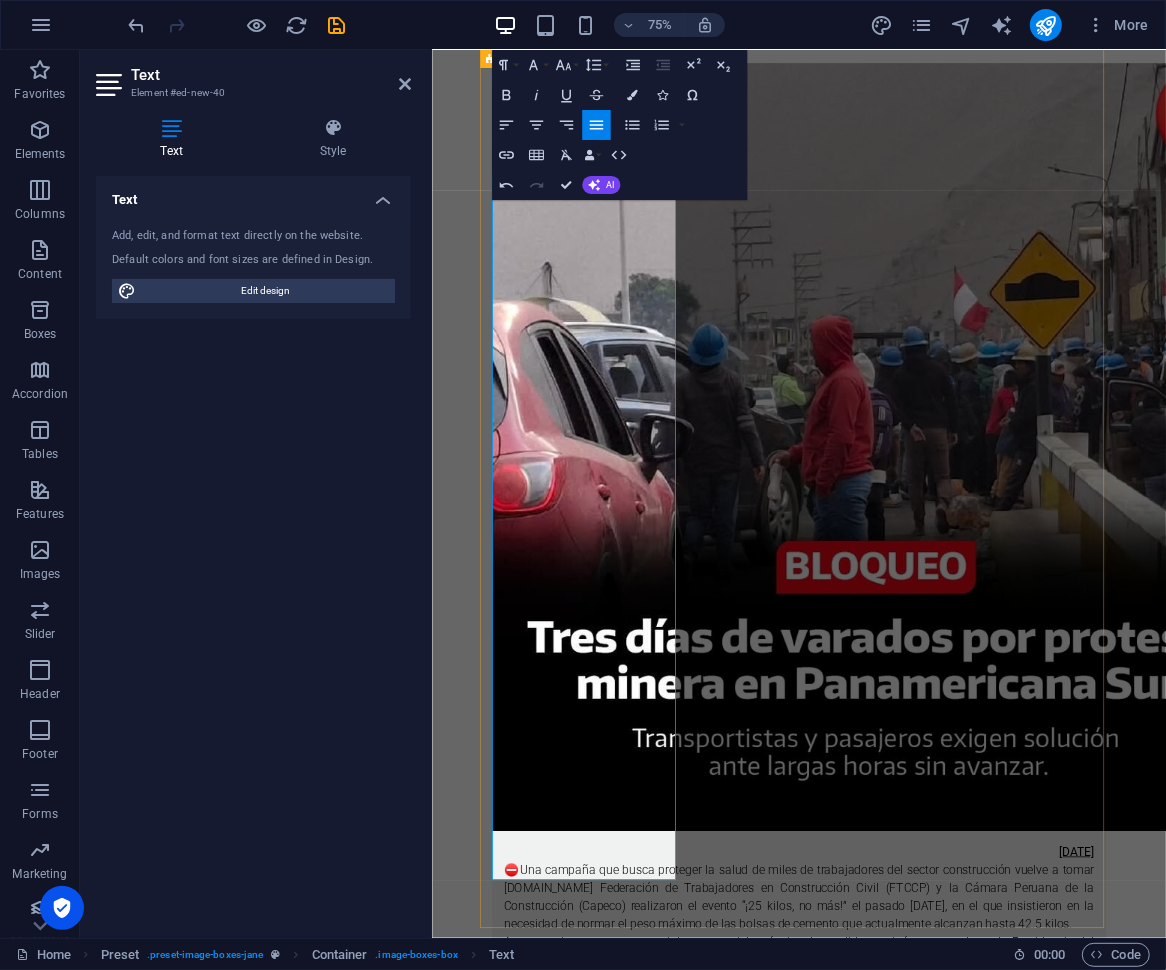 scroll, scrollTop: 575, scrollLeft: 0, axis: vertical 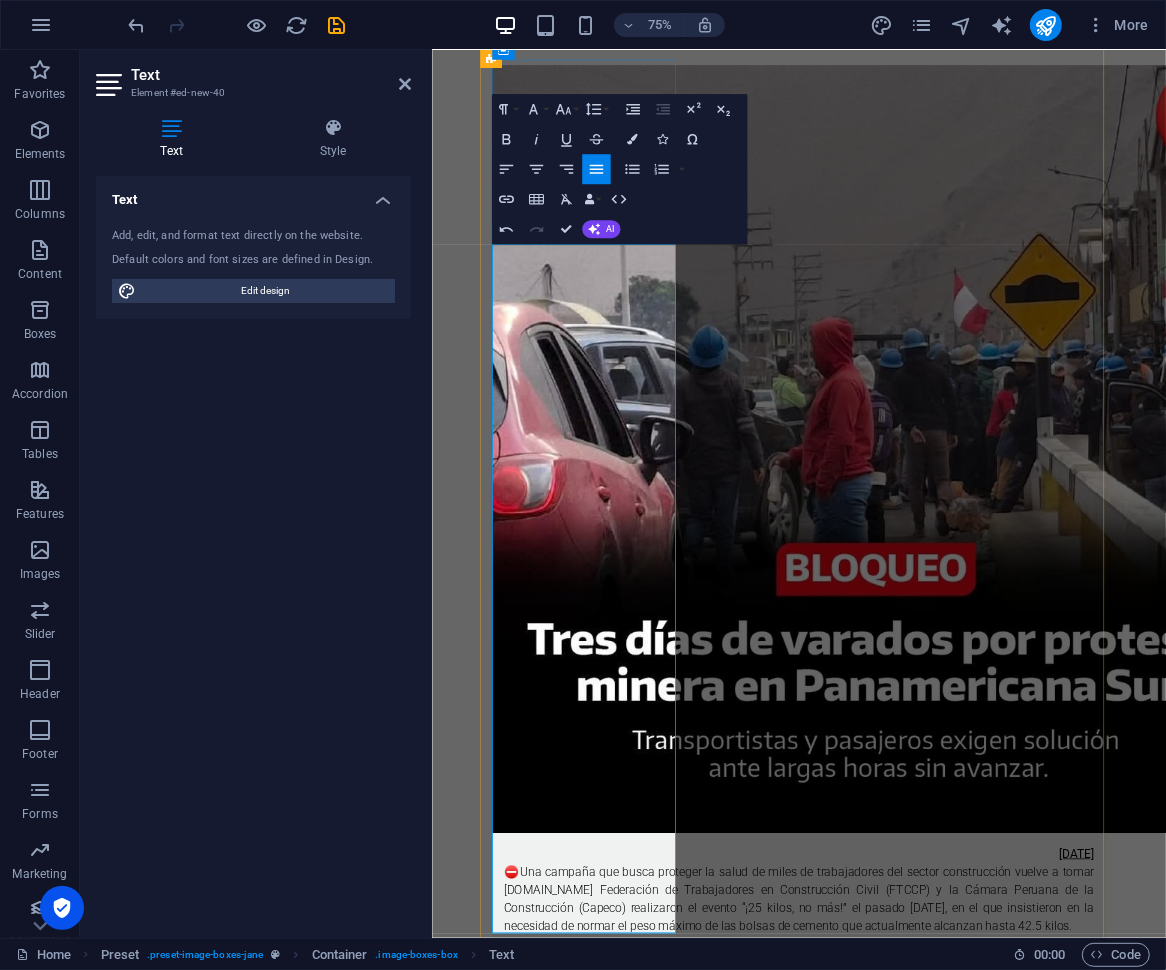 click on "⛔Una campaña que busca proteger la salud de miles de trabajadores del sector construcción vuelve a tomar [DOMAIN_NAME] Federación de Trabajadores en Construcción Civil (FTCCP) y la Cámara Peruana de la Construcción (Capeco) realizaron el evento “¡25 kilos, no más!” el pasado [DATE], en el que insistieron en la necesidad de normar el peso máximo de las bolsas de cemento que actualmente alcanzan hasta 42.5 kilos." at bounding box center [920, 1182] 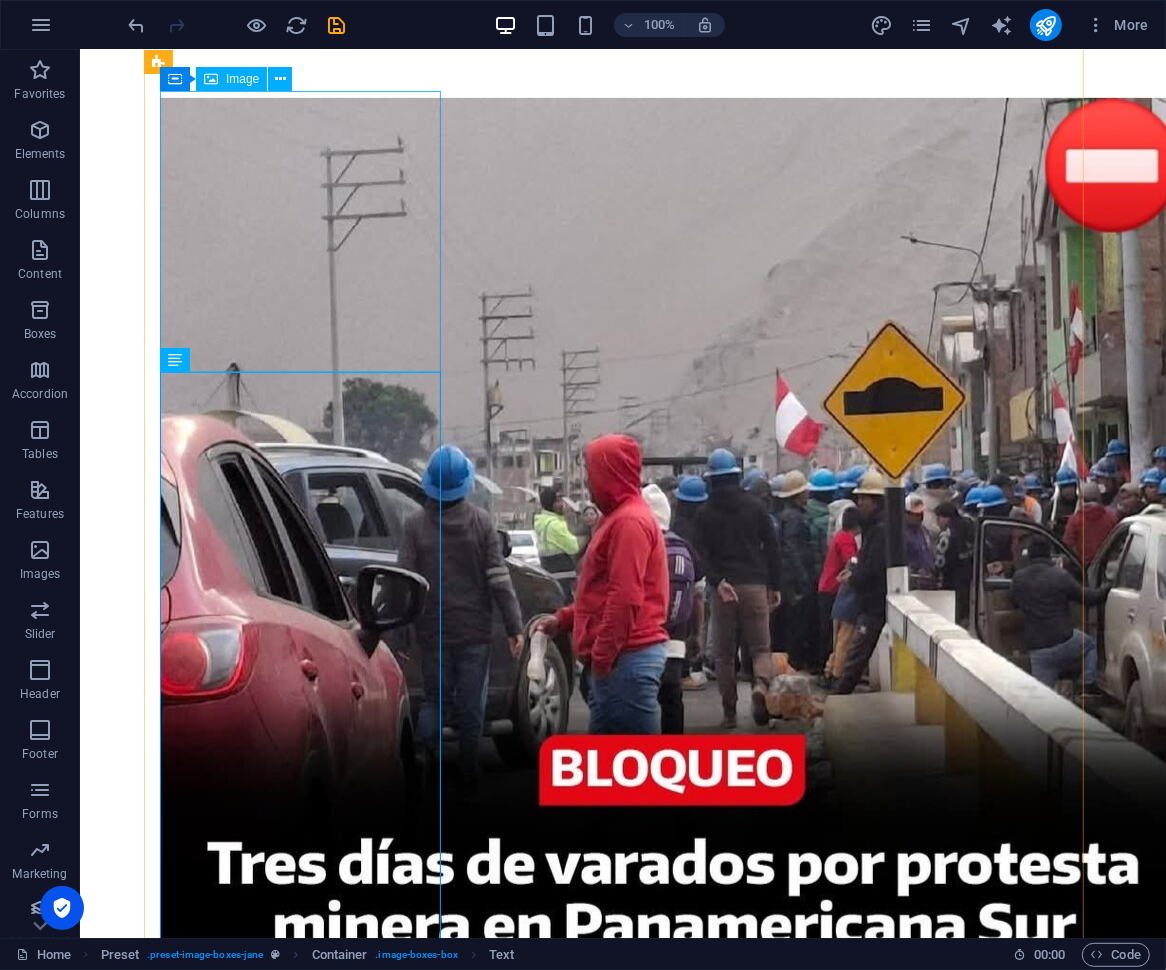 scroll, scrollTop: 586, scrollLeft: 0, axis: vertical 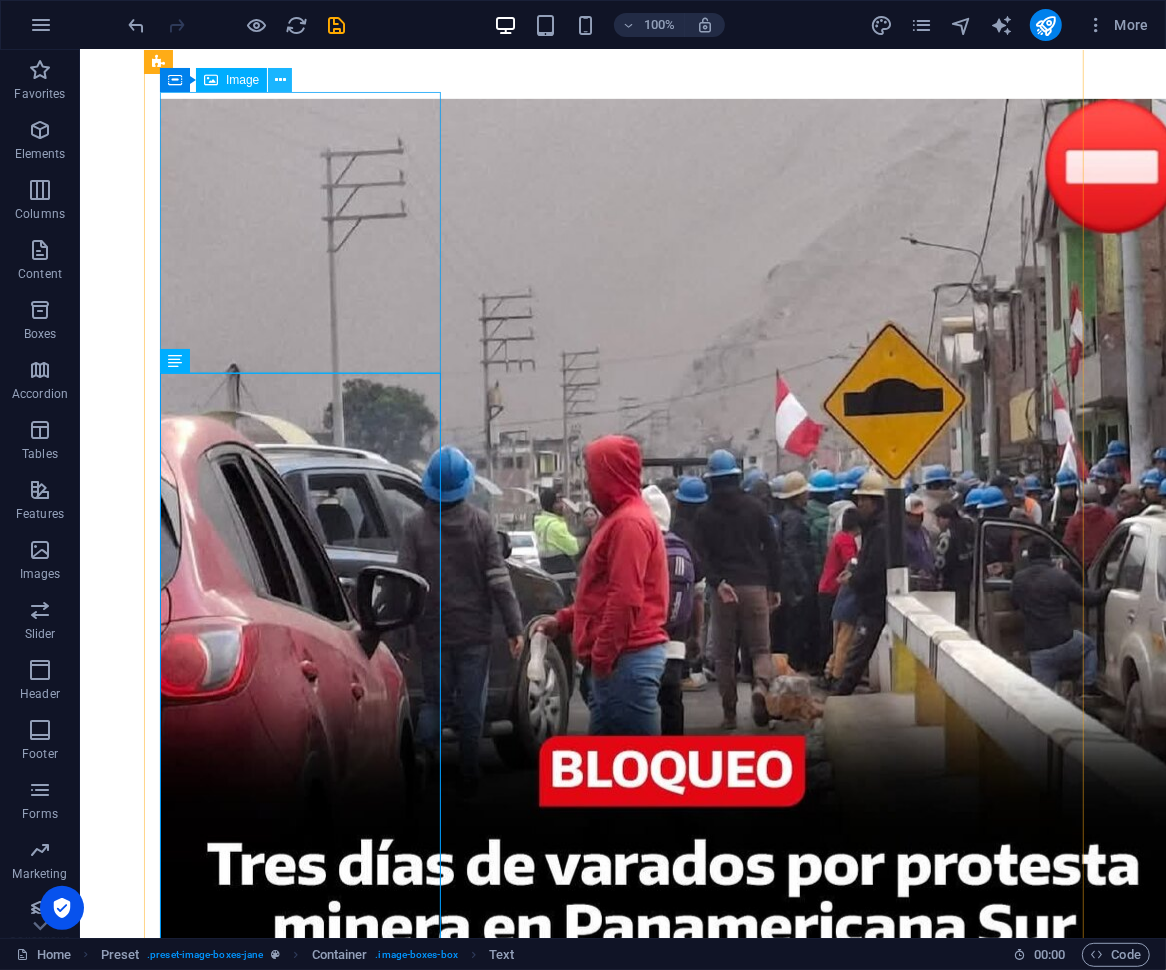 click at bounding box center [280, 80] 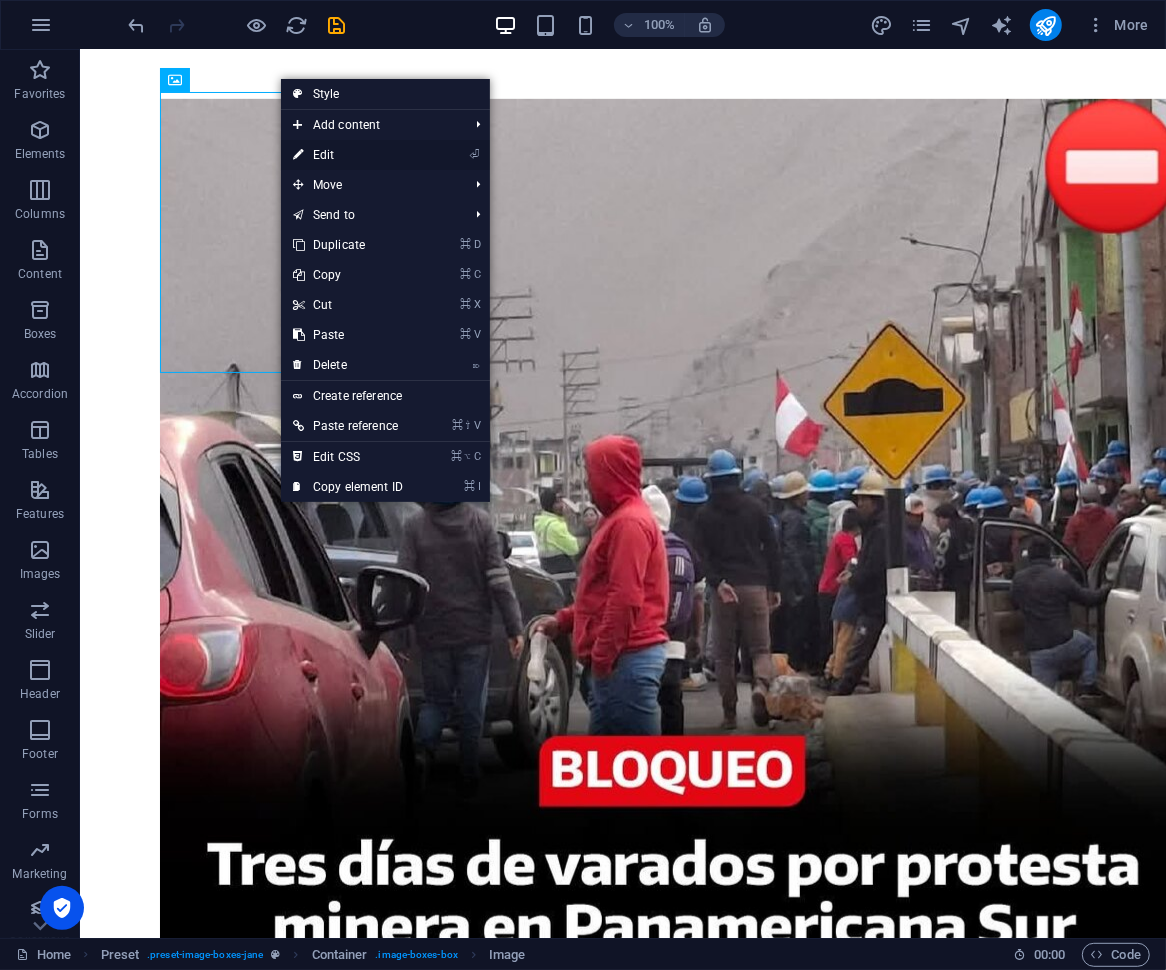 click on "⏎  Edit" at bounding box center [348, 155] 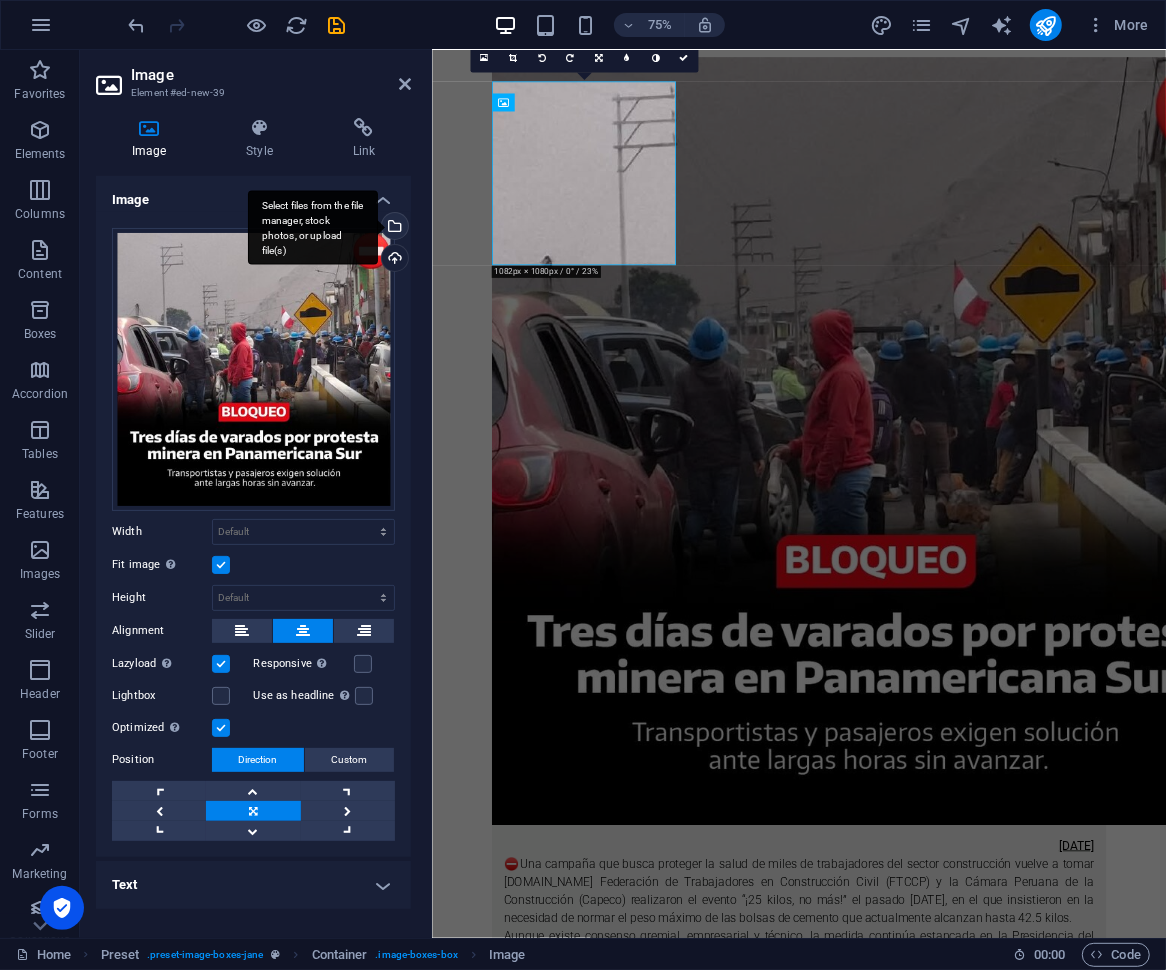 scroll, scrollTop: 546, scrollLeft: 0, axis: vertical 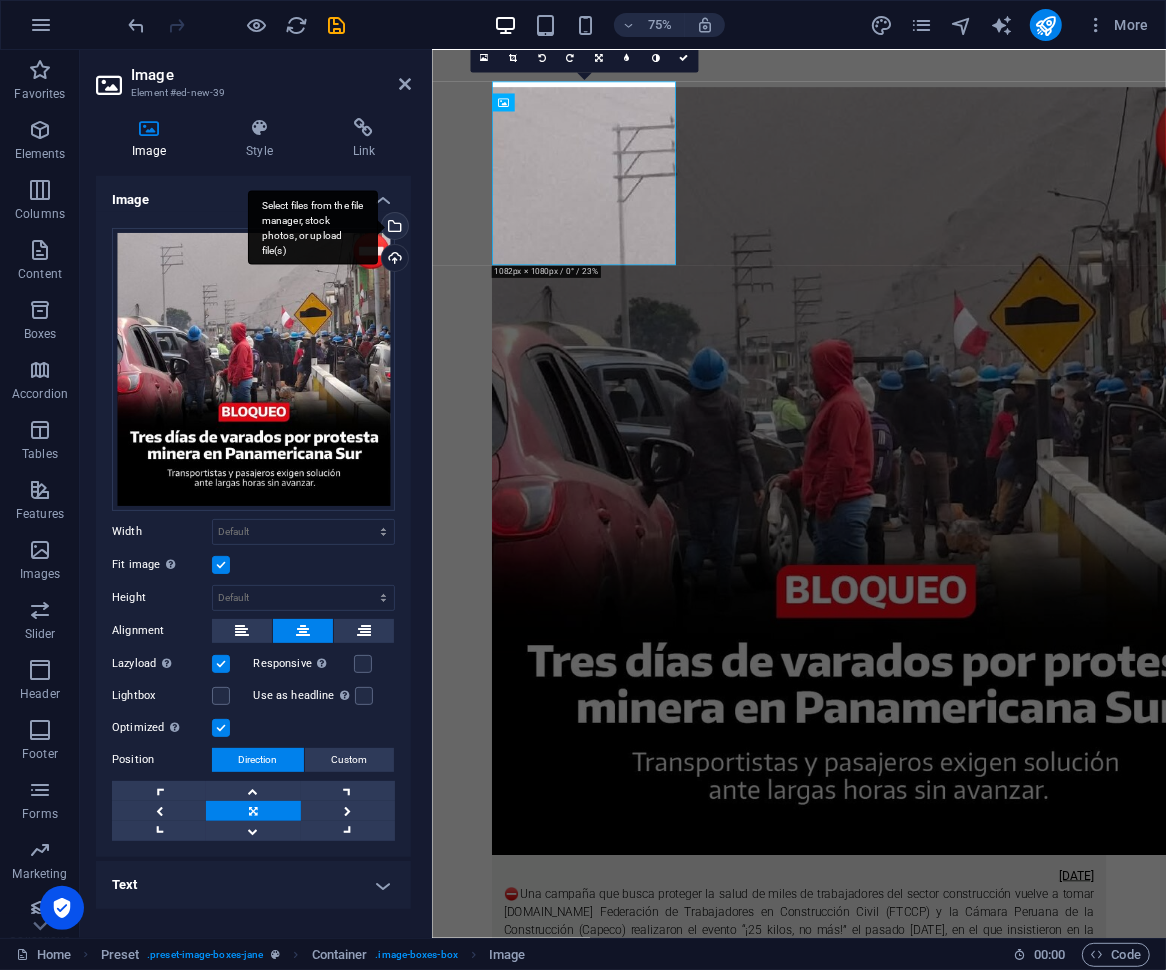 click on "Select files from the file manager, stock photos, or upload file(s)" at bounding box center [393, 228] 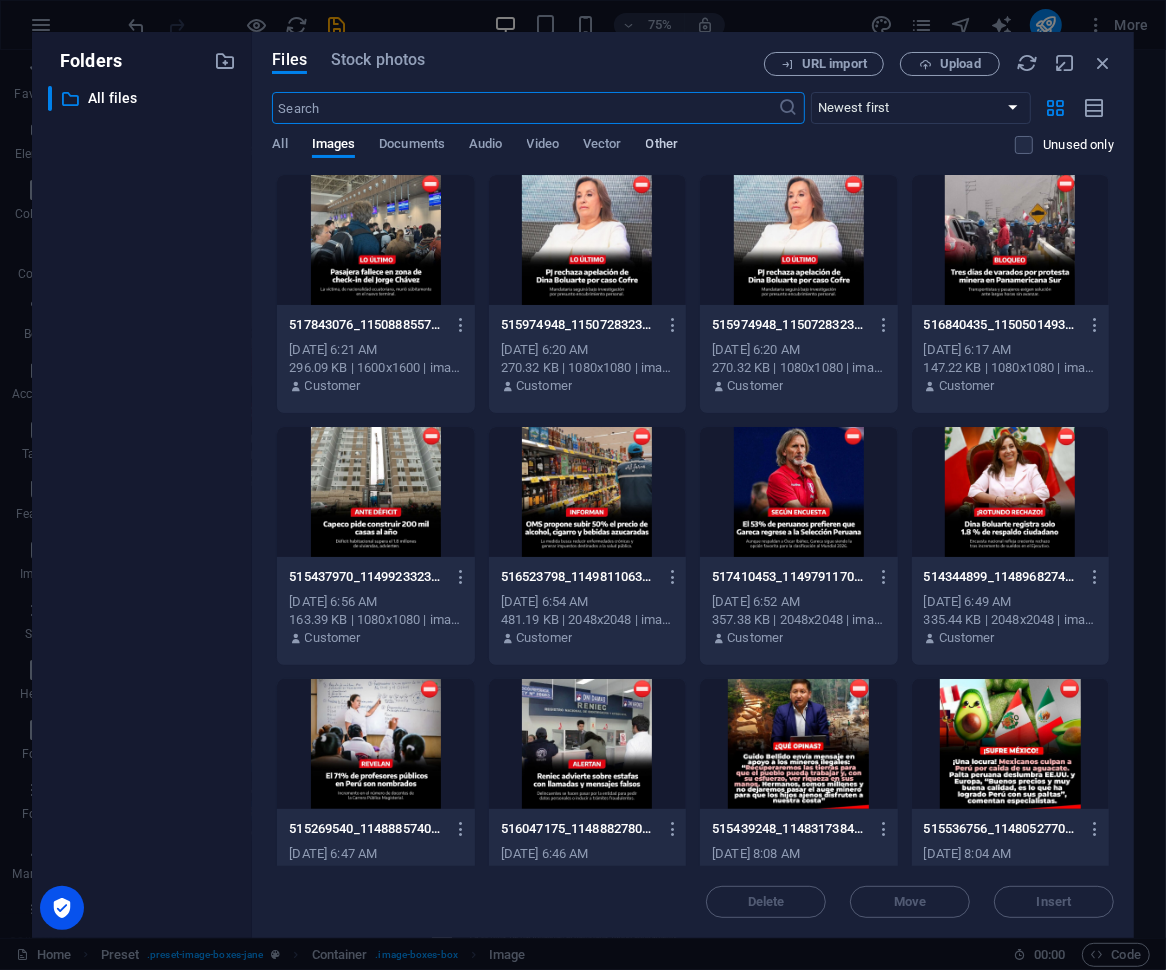 scroll, scrollTop: 545, scrollLeft: 0, axis: vertical 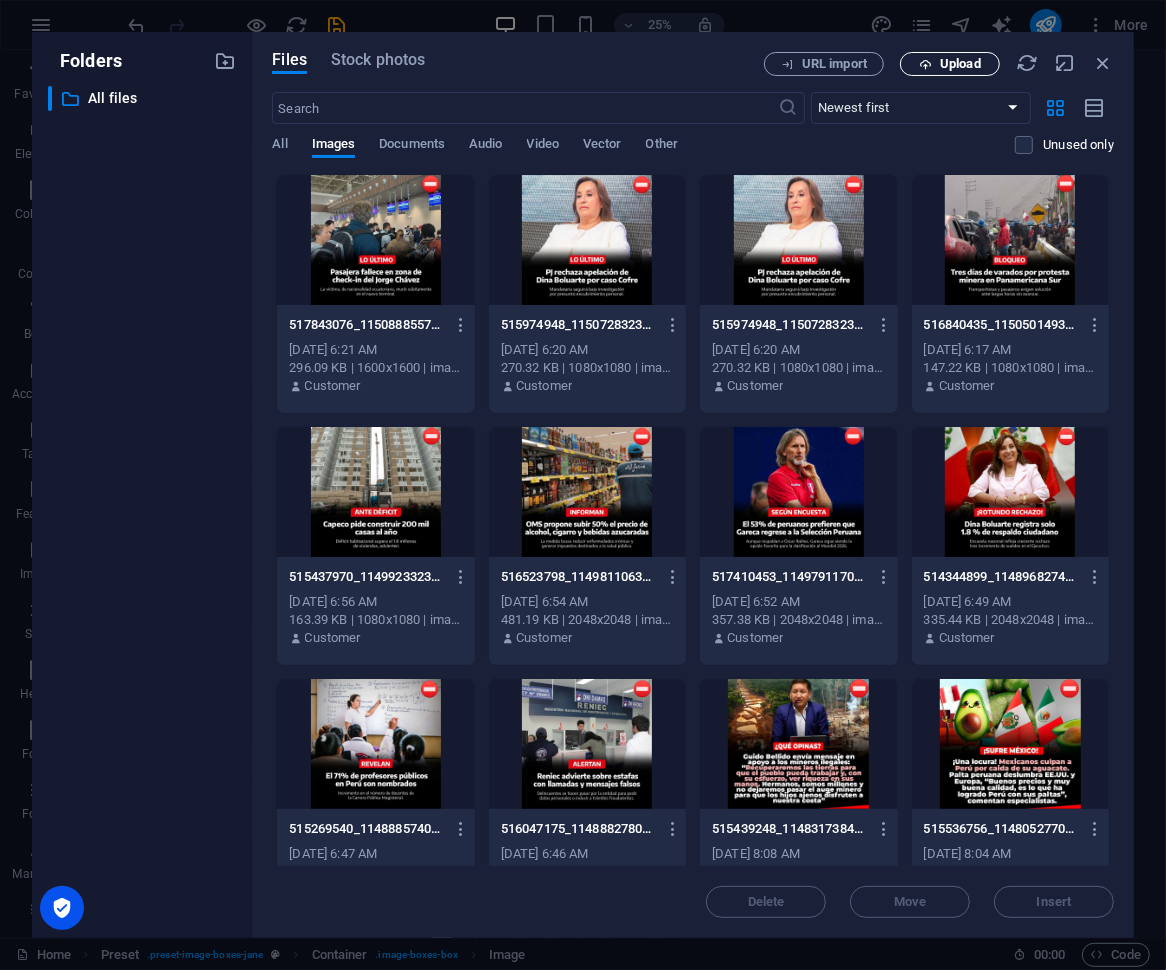 click on "Upload" at bounding box center (960, 64) 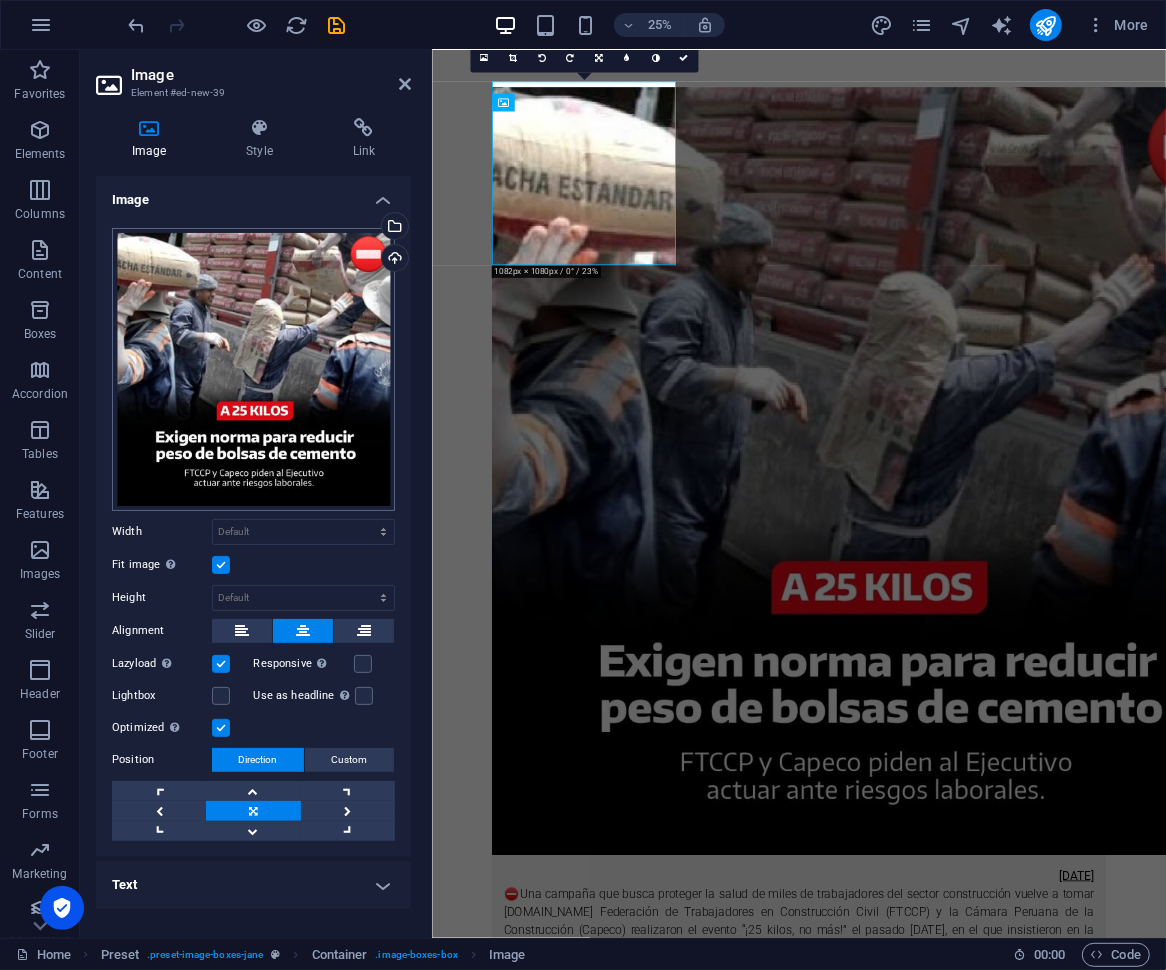 scroll, scrollTop: 546, scrollLeft: 0, axis: vertical 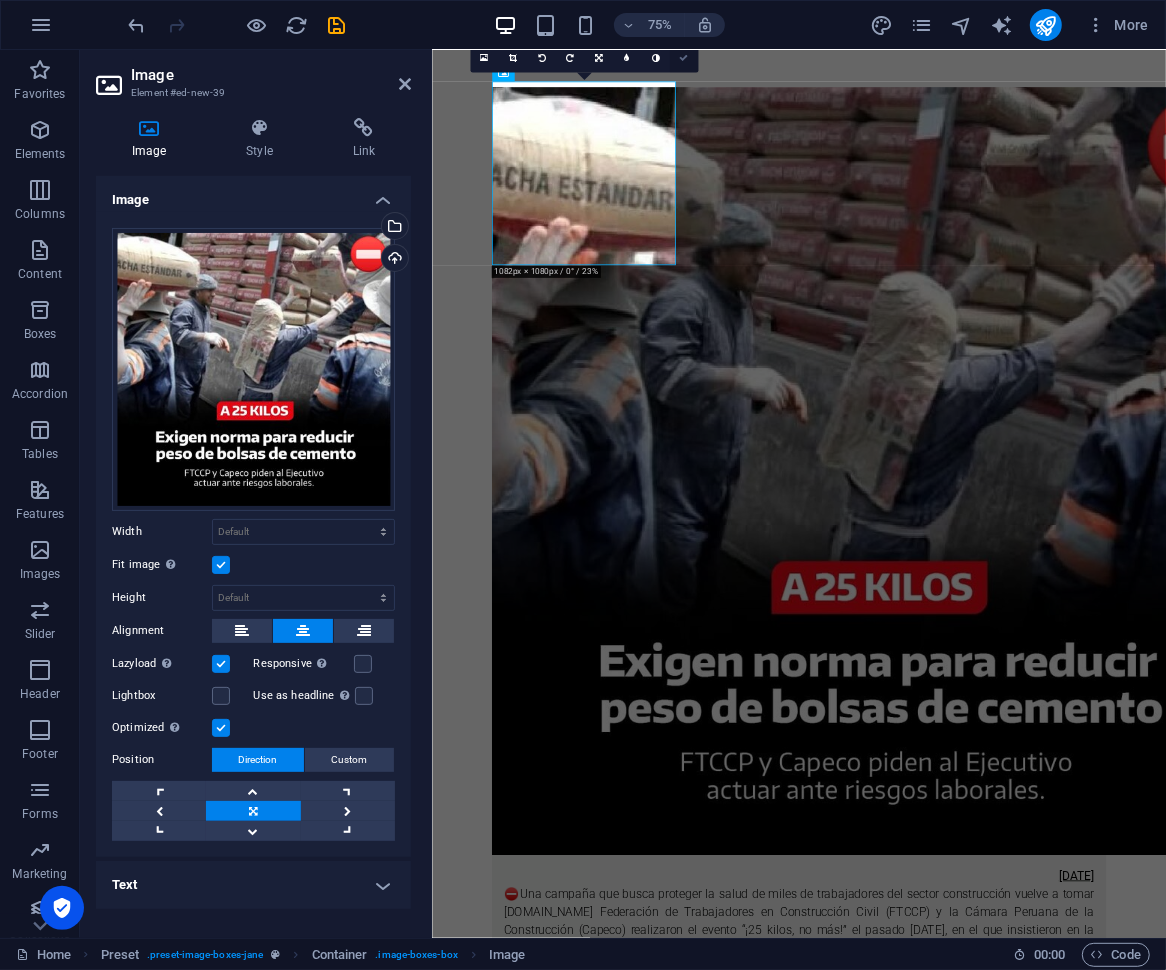 click at bounding box center (683, 58) 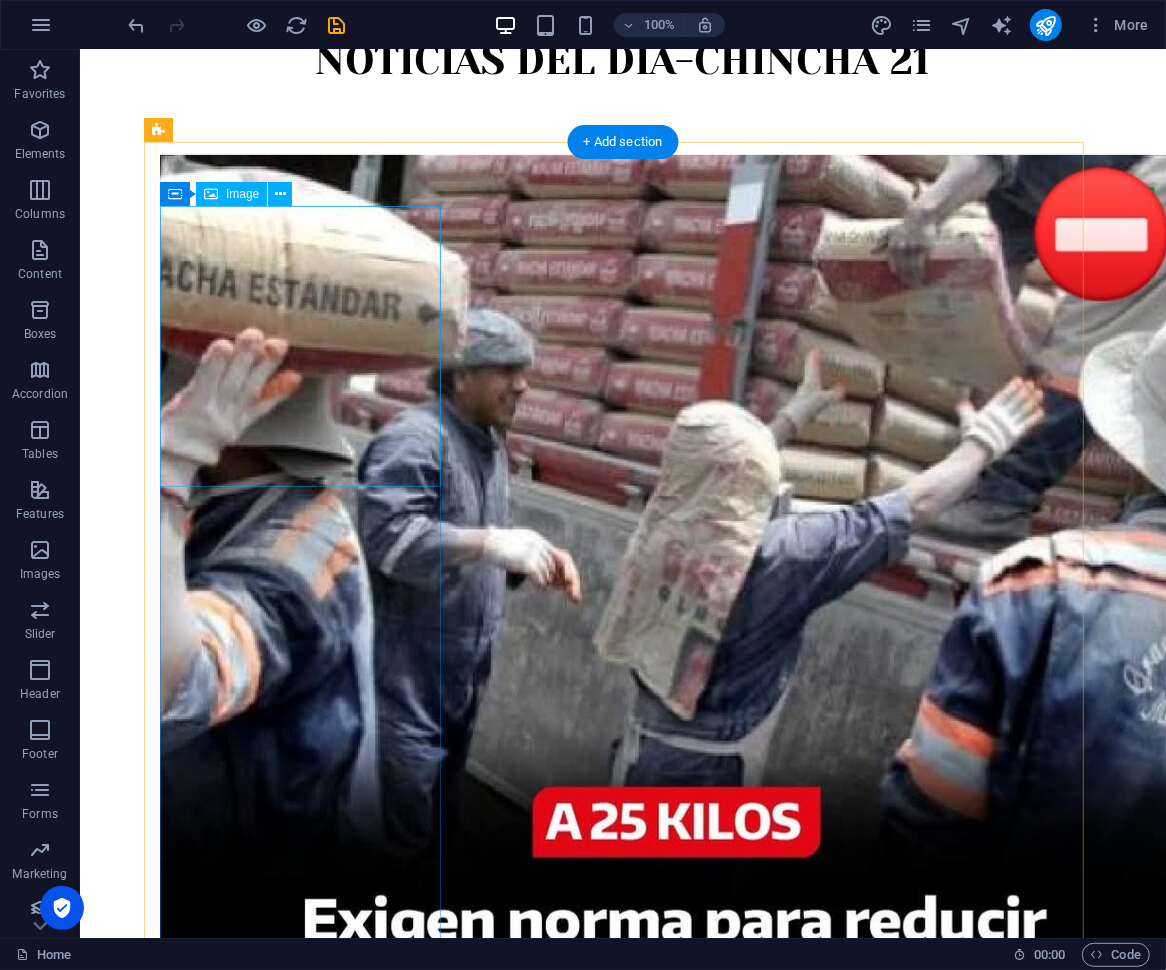 scroll, scrollTop: 563, scrollLeft: 0, axis: vertical 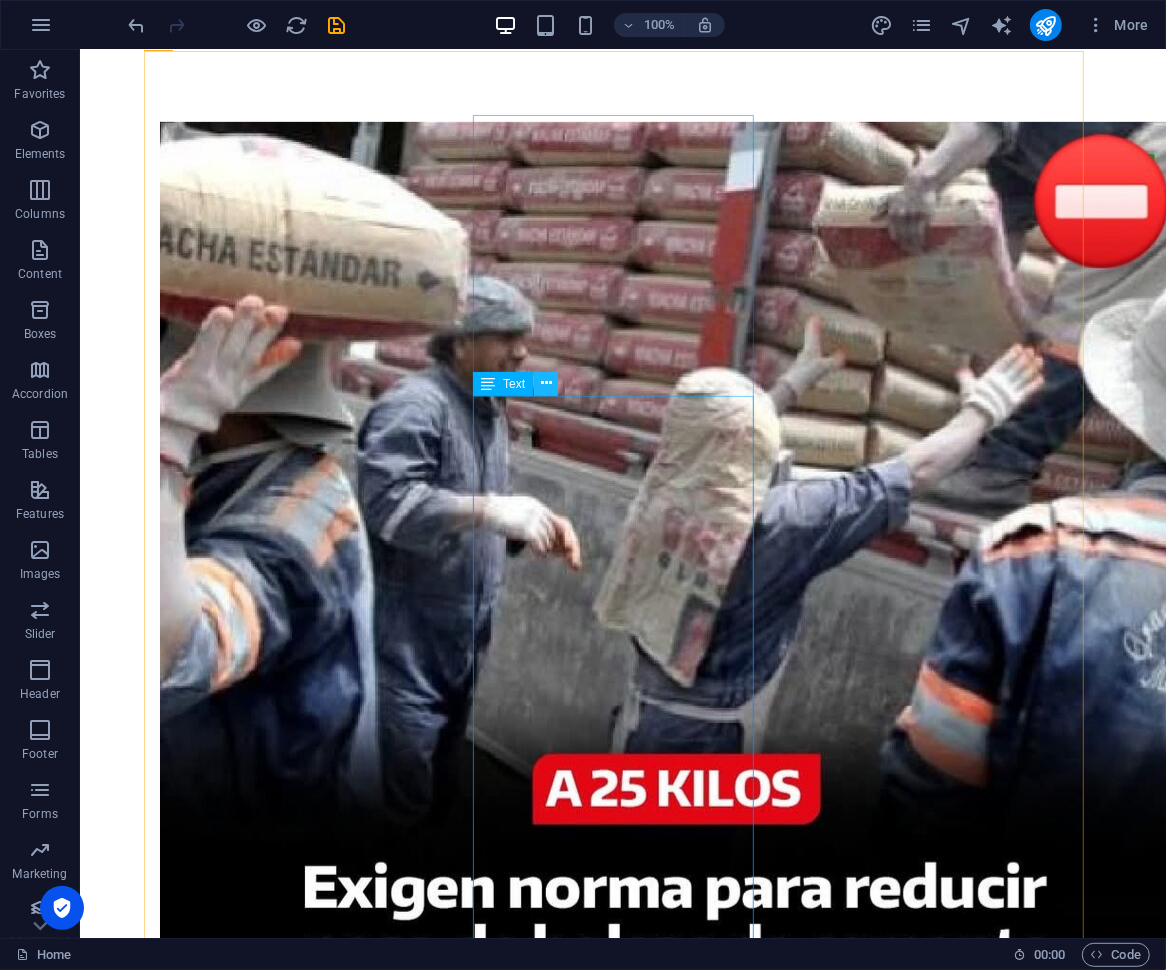 click at bounding box center [546, 383] 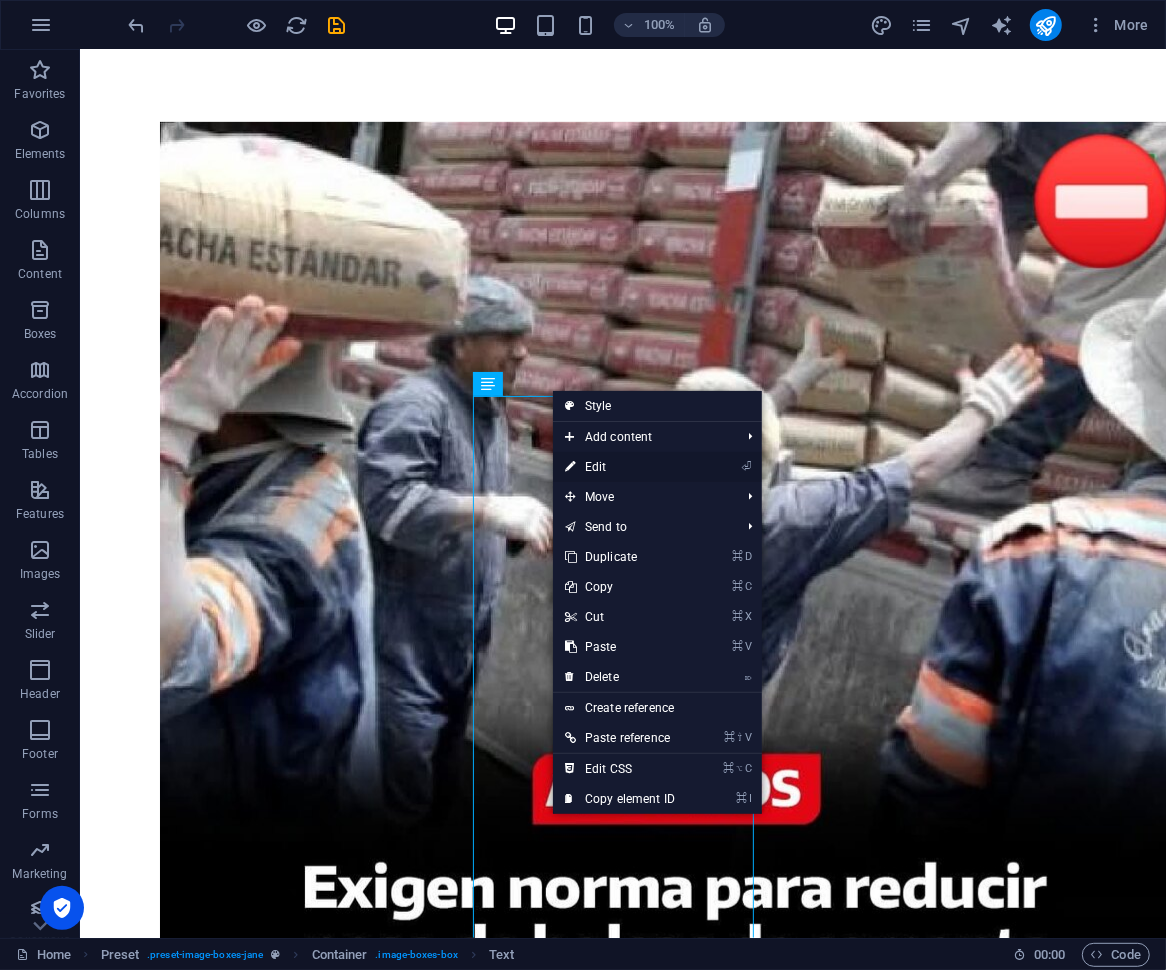 drag, startPoint x: 592, startPoint y: 458, endPoint x: 201, endPoint y: 573, distance: 407.56104 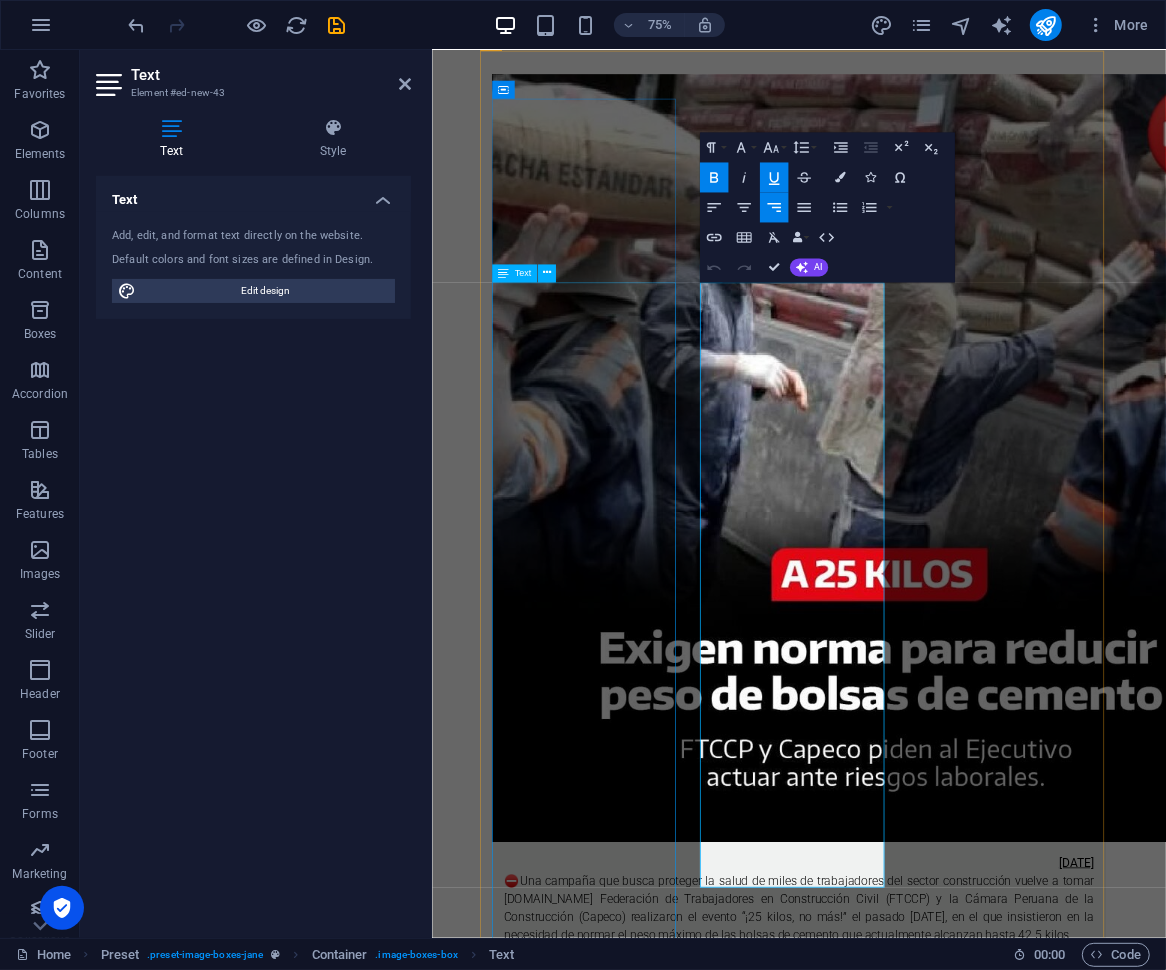 scroll, scrollTop: 523, scrollLeft: 0, axis: vertical 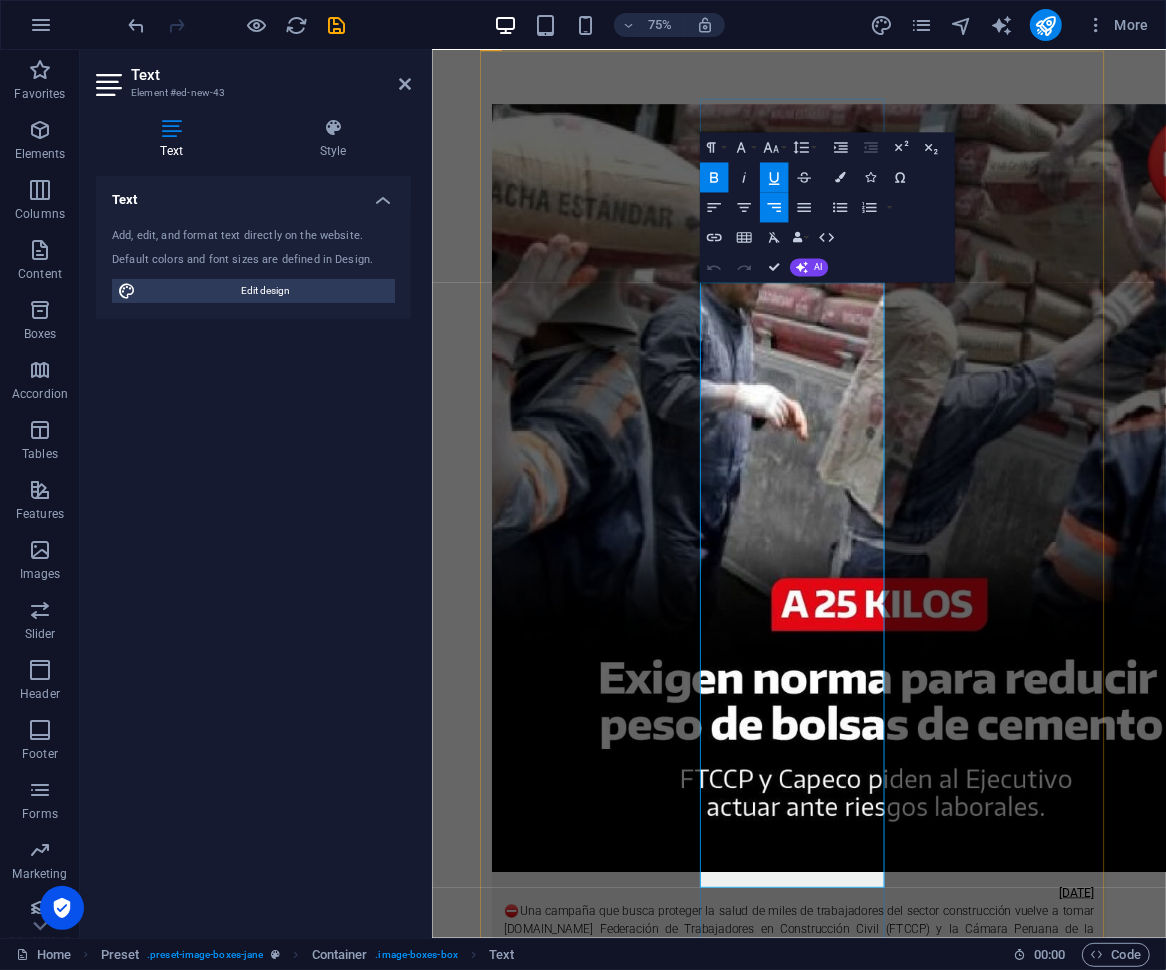 click on "⛔La Sala Penal Permanente de la Corte Suprema confirmó que la presidenta [PERSON_NAME] continuará siendo investigada por el caso [PERSON_NAME]. El tribunal, presidido por el juez [PERSON_NAME], desestimó la apelación de la defensa de la mandataria que buscaba archivar la indagación preliminar por presunto encubrimiento personal.Según la tesis fiscal, [PERSON_NAME] habría facilitado la fuga del prófugo [PERSON_NAME], fundador de [DEMOGRAPHIC_DATA], mediante el uso de un vehículo oficial. El recurso fue declarado infundado, por lo que el Ministerio Público podrá proseguir con las diligencias que buscan esclarecer el rol de la presidenta en el traslado irregular [PERSON_NAME]. Este pronunciamiento mantiene la línea de investigación que vincula a altos funcionarios del Ejecutivo con presuntas maniobras para obstaculizar la acción de la justicia." at bounding box center (920, 2585) 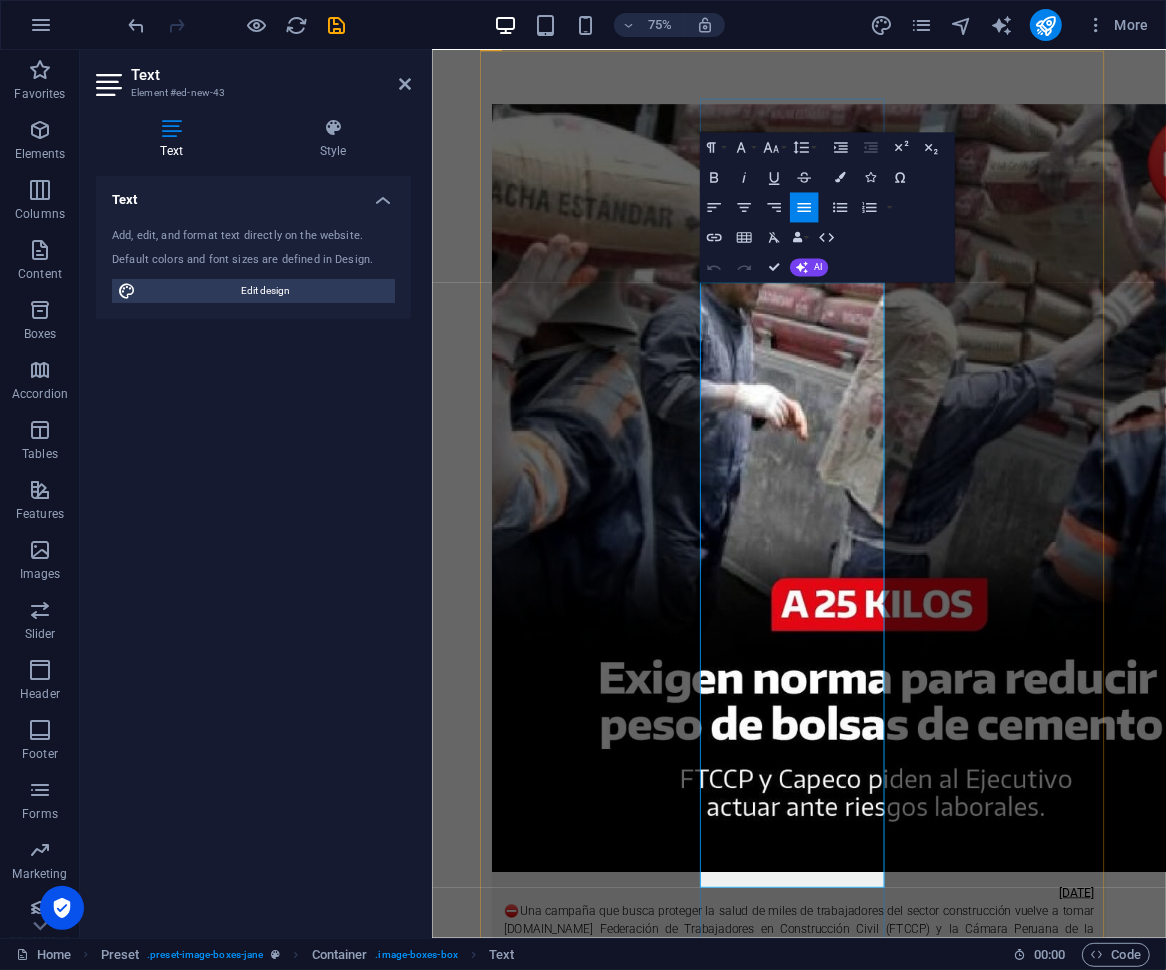 click on "⛔La Sala Penal Permanente de la Corte Suprema confirmó que la presidenta [PERSON_NAME] continuará siendo investigada por el caso [PERSON_NAME]. El tribunal, presidido por el juez [PERSON_NAME], desestimó la apelación de la defensa de la mandataria que buscaba archivar la indagación preliminar por presunto encubrimiento personal.Según la tesis fiscal, [PERSON_NAME] habría facilitado la fuga del prófugo [PERSON_NAME], fundador de [DEMOGRAPHIC_DATA], mediante el uso de un vehículo oficial. El recurso fue declarado infundado, por lo que el Ministerio Público podrá proseguir con las diligencias que buscan esclarecer el rol de la presidenta en el traslado irregular [PERSON_NAME]. Este pronunciamiento mantiene la línea de investigación que vincula a altos funcionarios del Ejecutivo con presuntas maniobras para obstaculizar la acción de la justicia." at bounding box center (920, 2585) 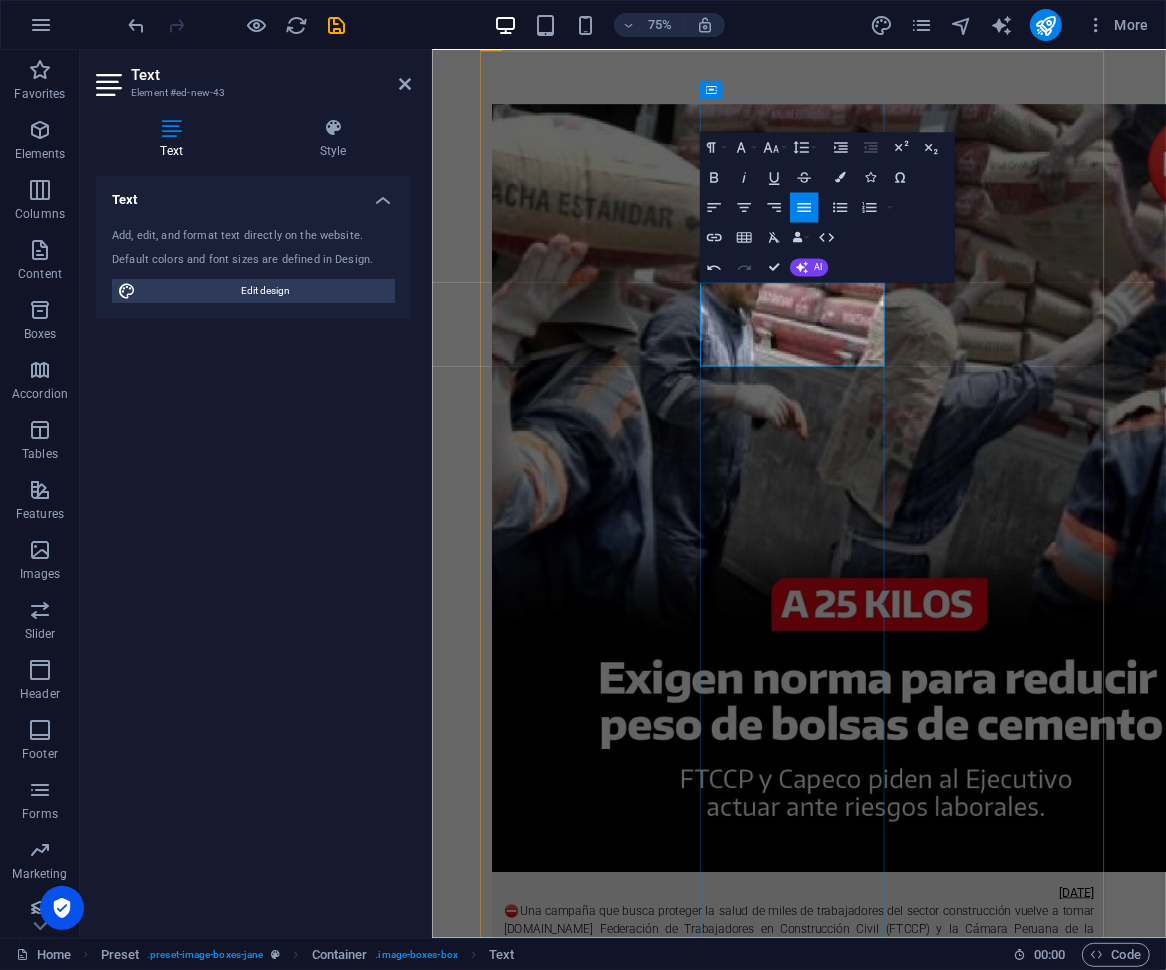 drag, startPoint x: 872, startPoint y: 428, endPoint x: 832, endPoint y: 407, distance: 45.17743 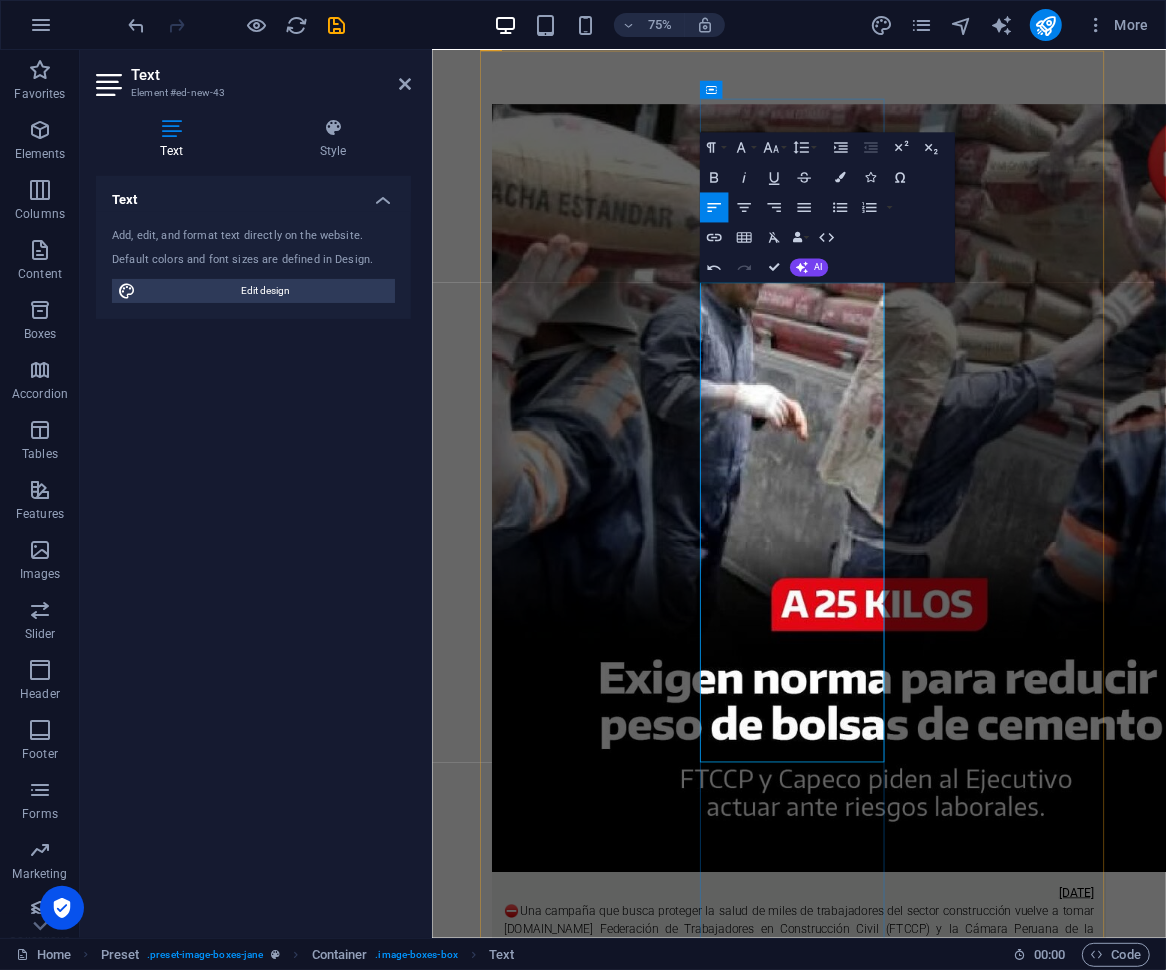 click on "El primer caso importado de [MEDICAL_DATA] fue confirmado en [GEOGRAPHIC_DATA], región [GEOGRAPHIC_DATA]." at bounding box center [920, 2525] 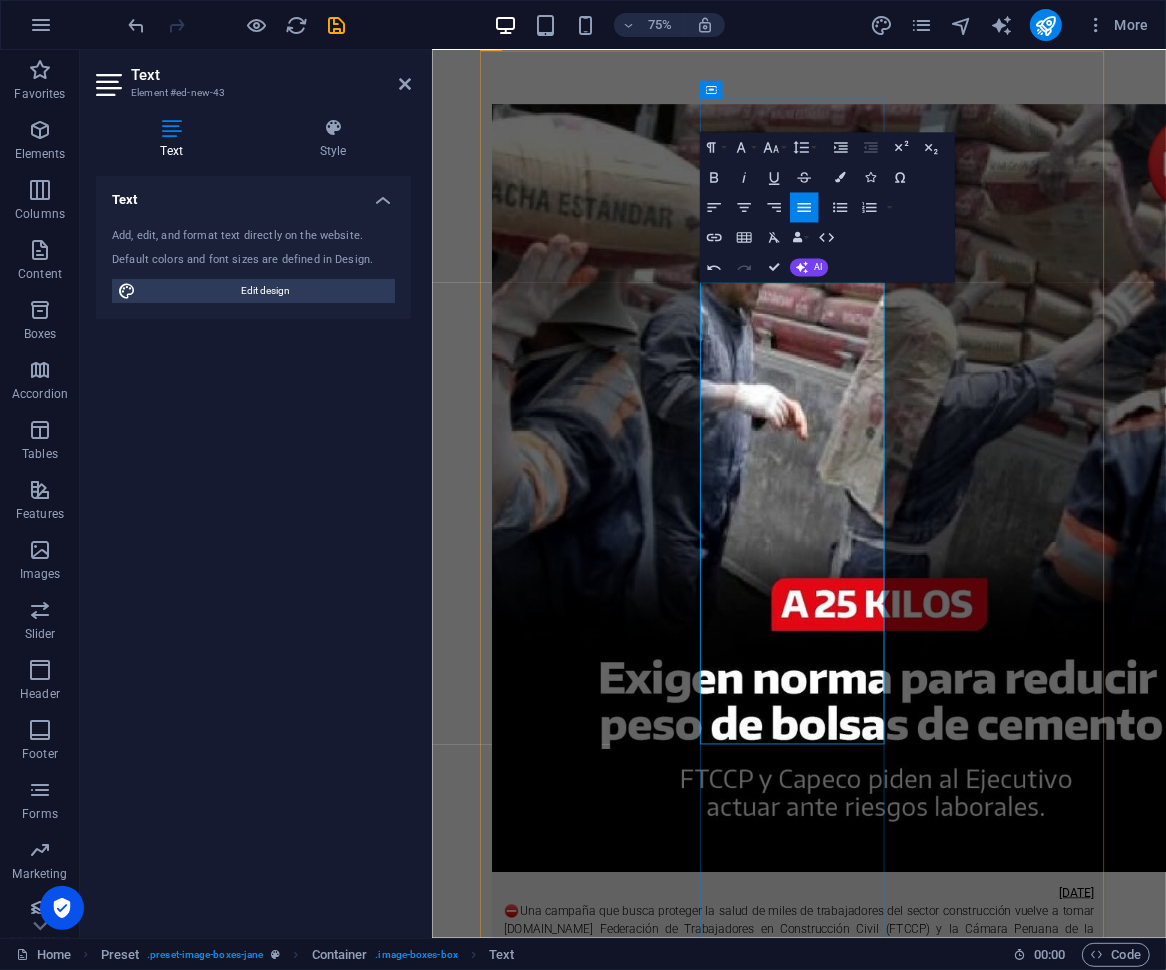 click on "La paciente, una profesional de salud, contrajo la enfermedad durante su estancia en [GEOGRAPHIC_DATA], donde la [MEDICAL_DATA] es #endémica. Aunque la paciente se recuperó previamente, presentó una [MEDICAL_DATA] y fue atendida en el Centro de Salud [GEOGRAPHIC_DATA], donde se confirmó la presencia del parásito." at bounding box center (920, 2573) 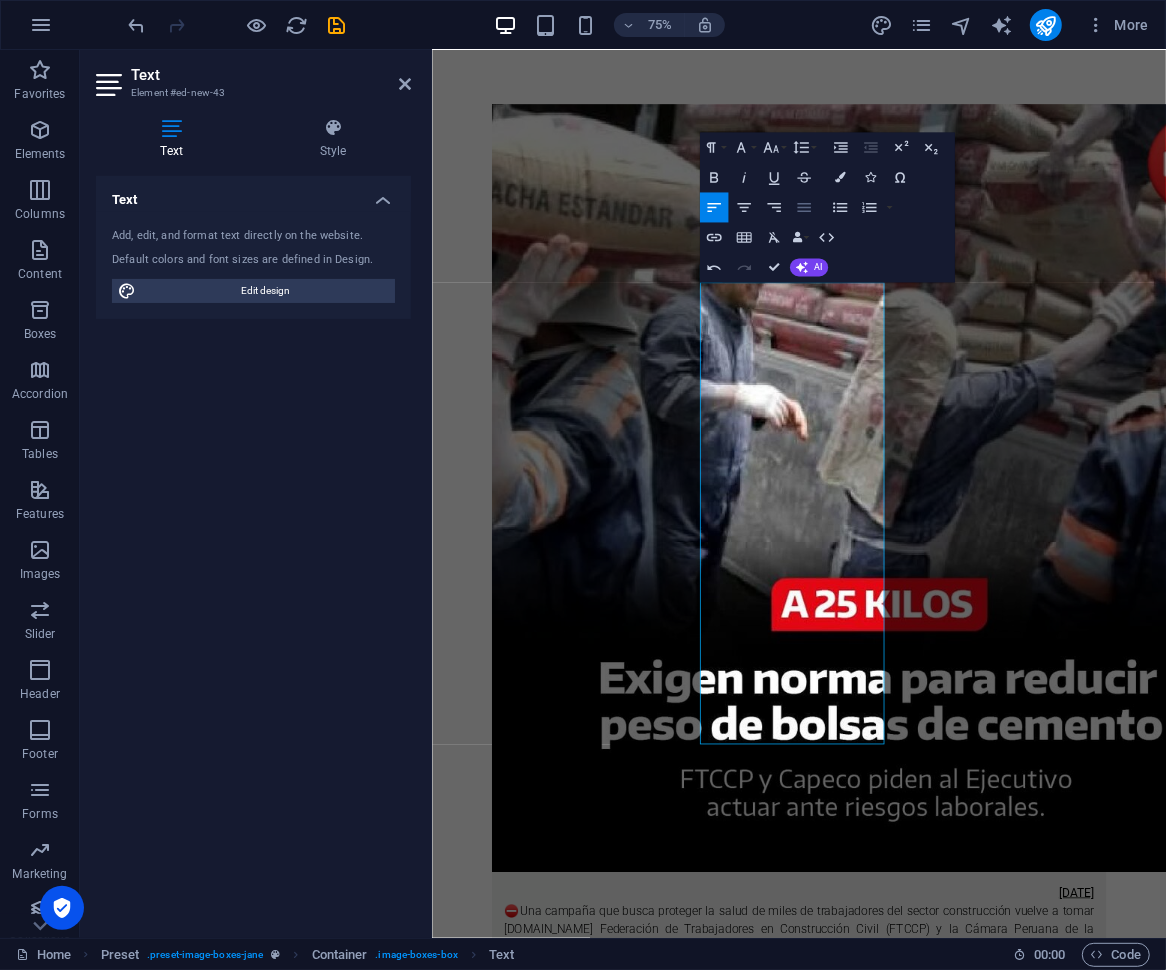 click on "Align Justify" at bounding box center (804, 207) 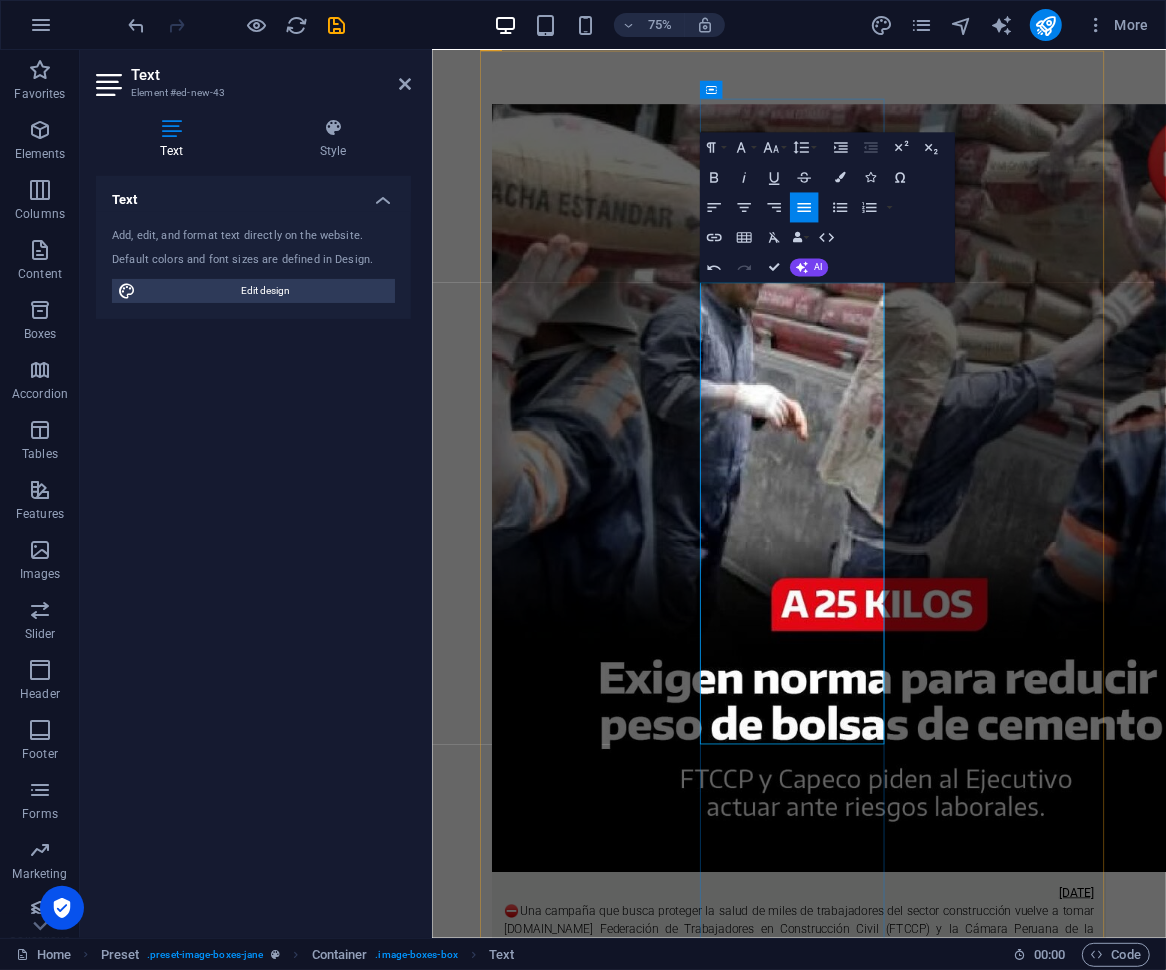 click on "⛔El primer caso importado de [MEDICAL_DATA] fue confirmado en [GEOGRAPHIC_DATA], región [GEOGRAPHIC_DATA]." at bounding box center (920, 2501) 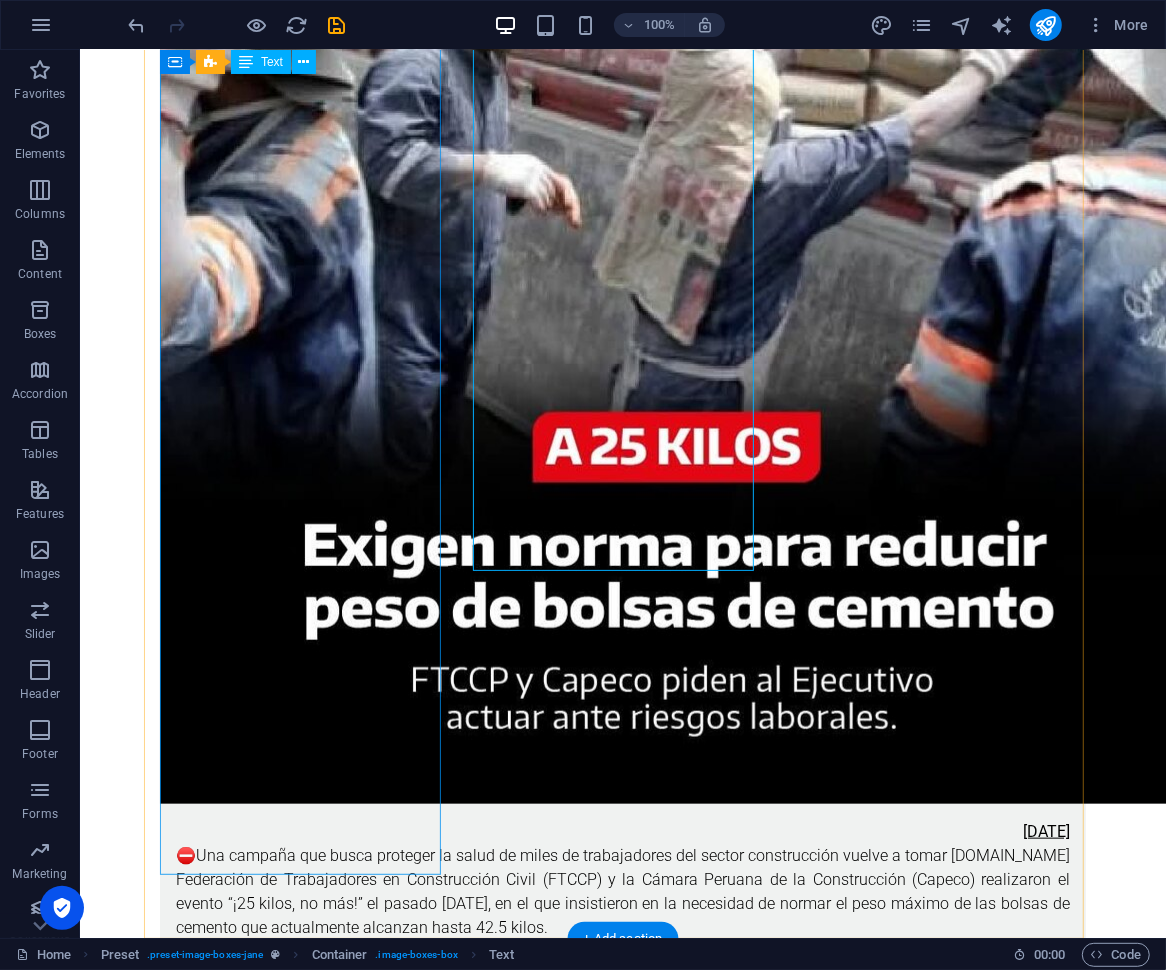 scroll, scrollTop: 858, scrollLeft: 0, axis: vertical 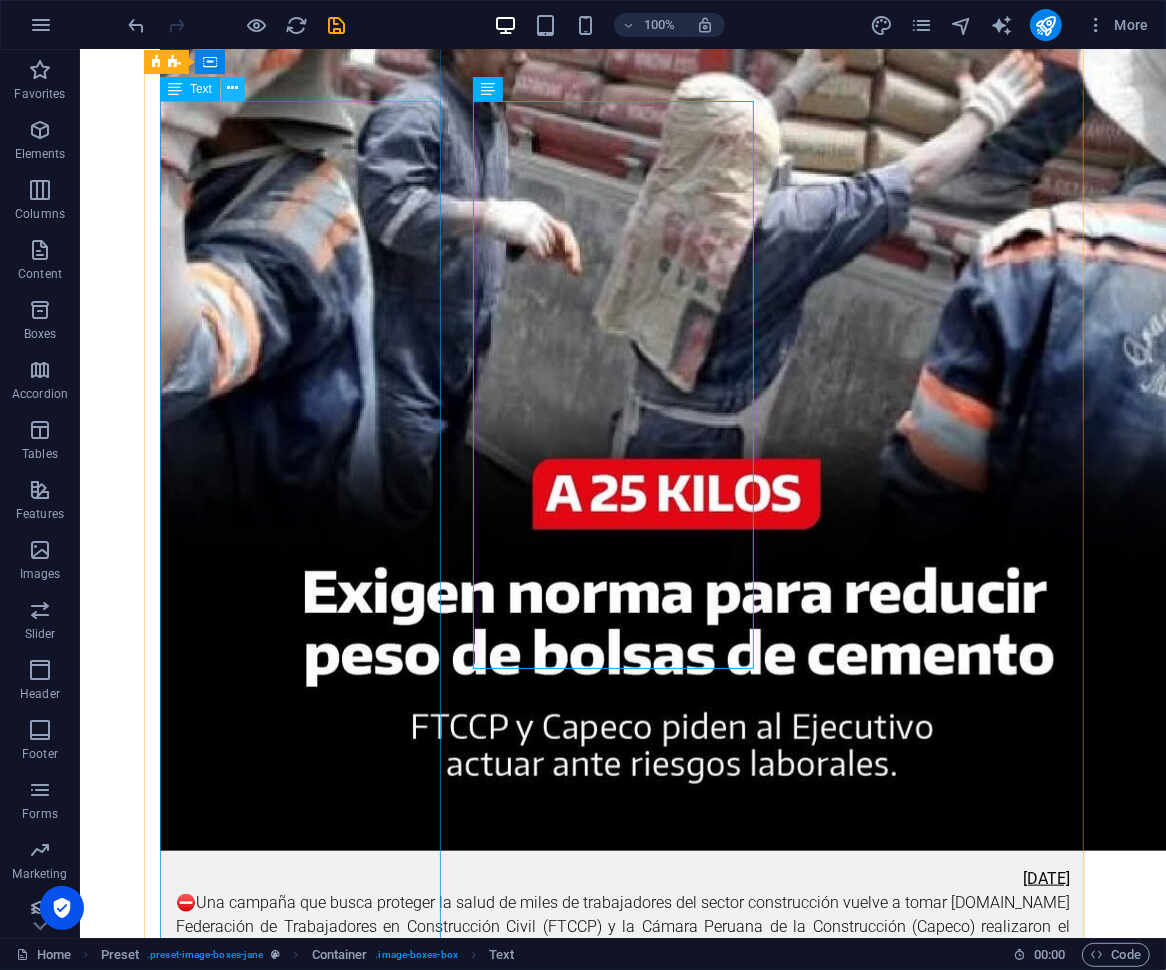 click at bounding box center [232, 88] 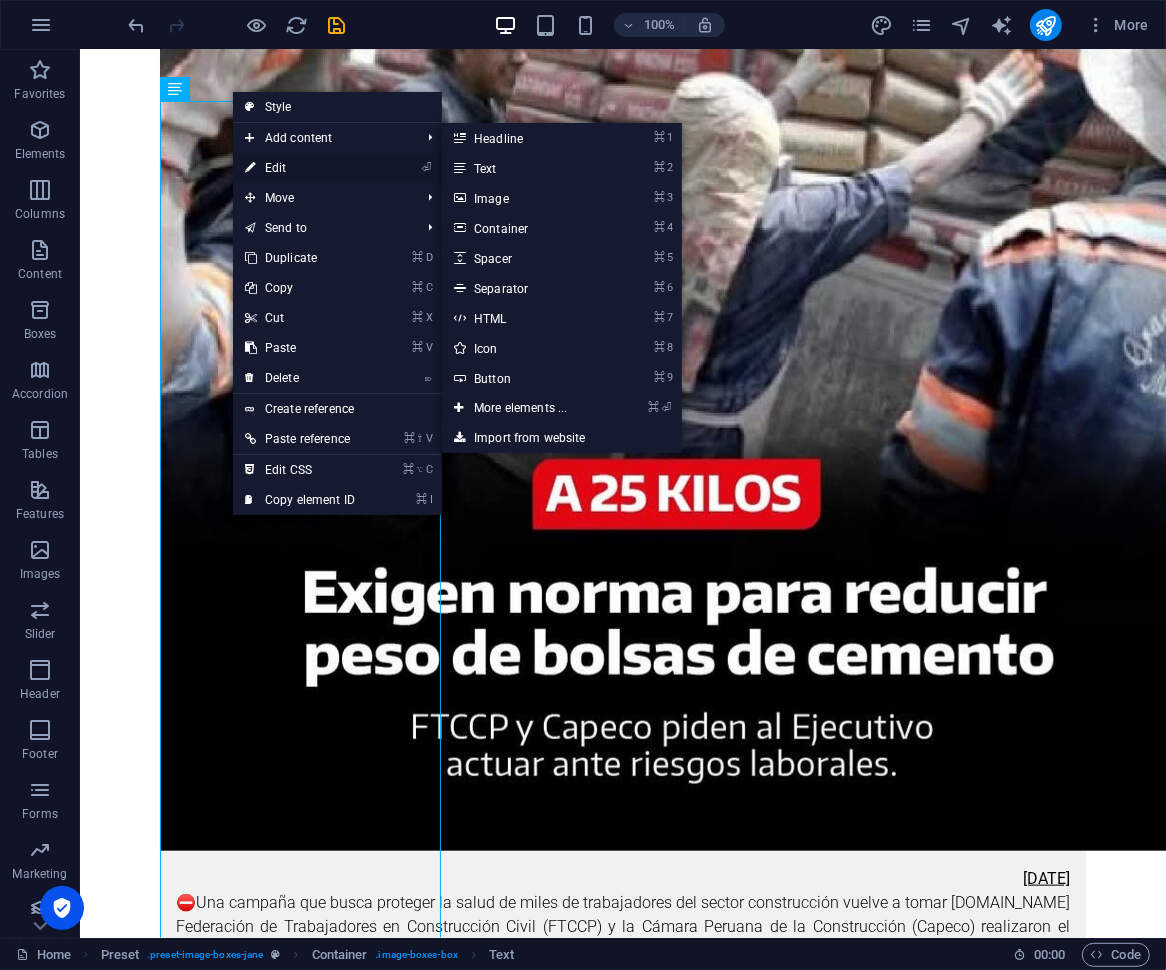 click on "⏎  Edit" at bounding box center (300, 168) 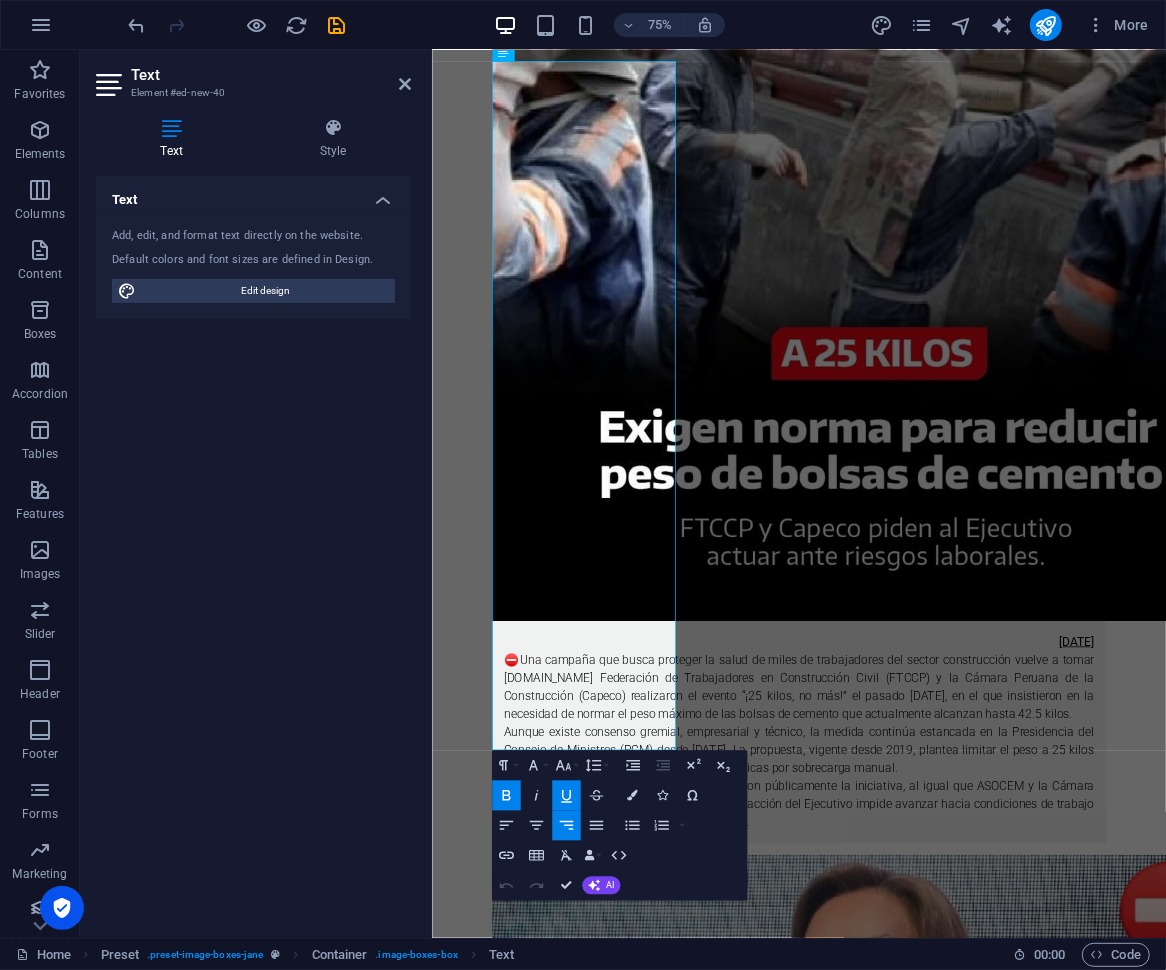 scroll, scrollTop: 818, scrollLeft: 0, axis: vertical 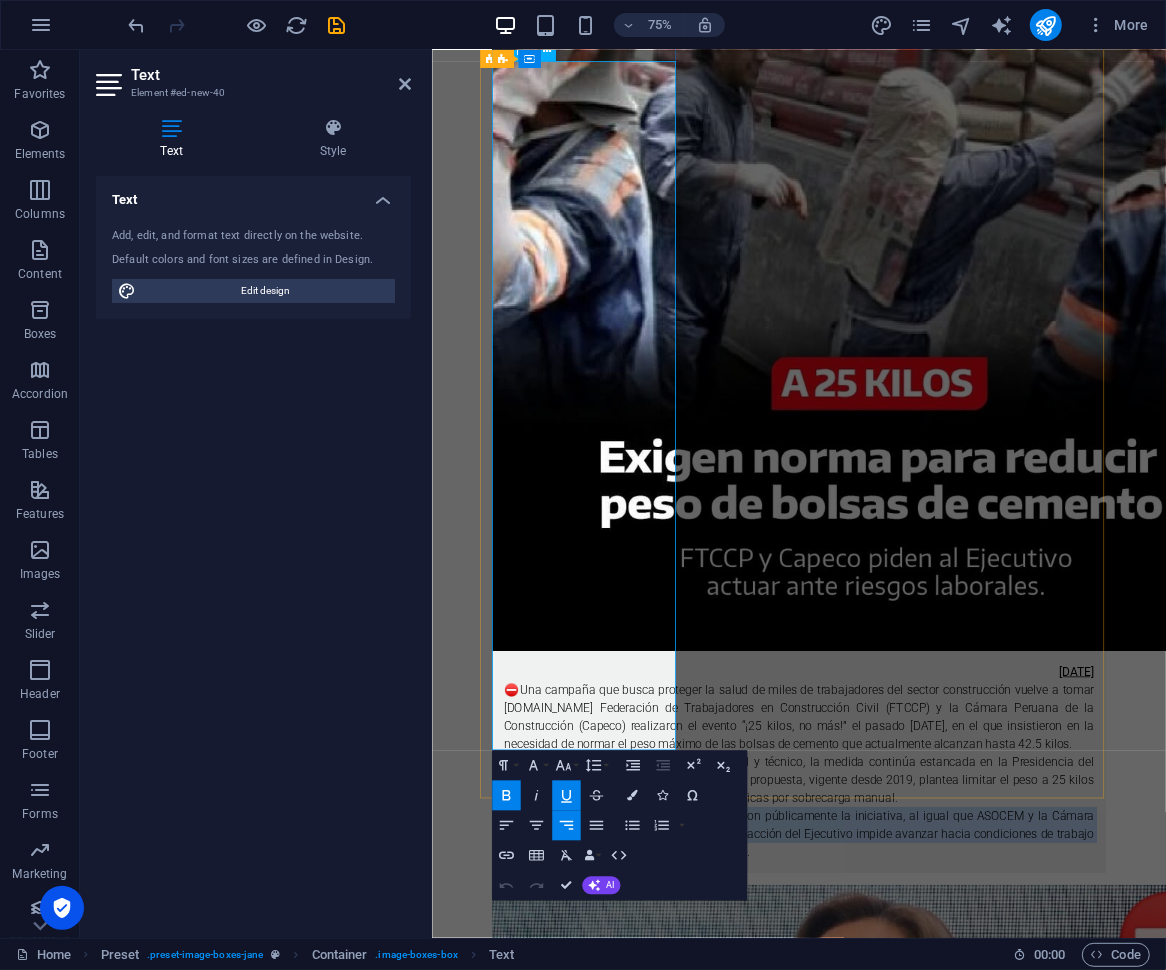 drag, startPoint x: 535, startPoint y: 740, endPoint x: 692, endPoint y: 971, distance: 279.3027 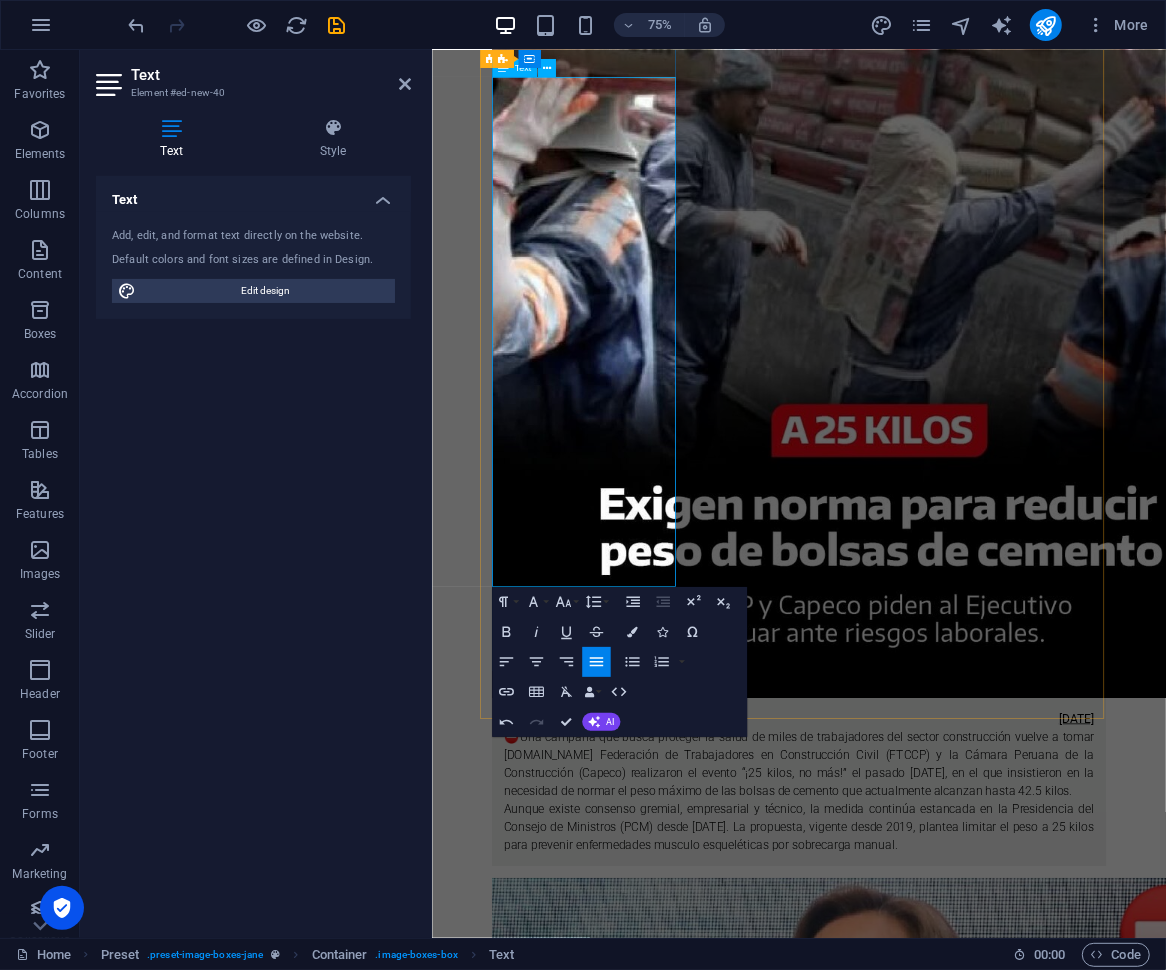 scroll, scrollTop: 752, scrollLeft: 0, axis: vertical 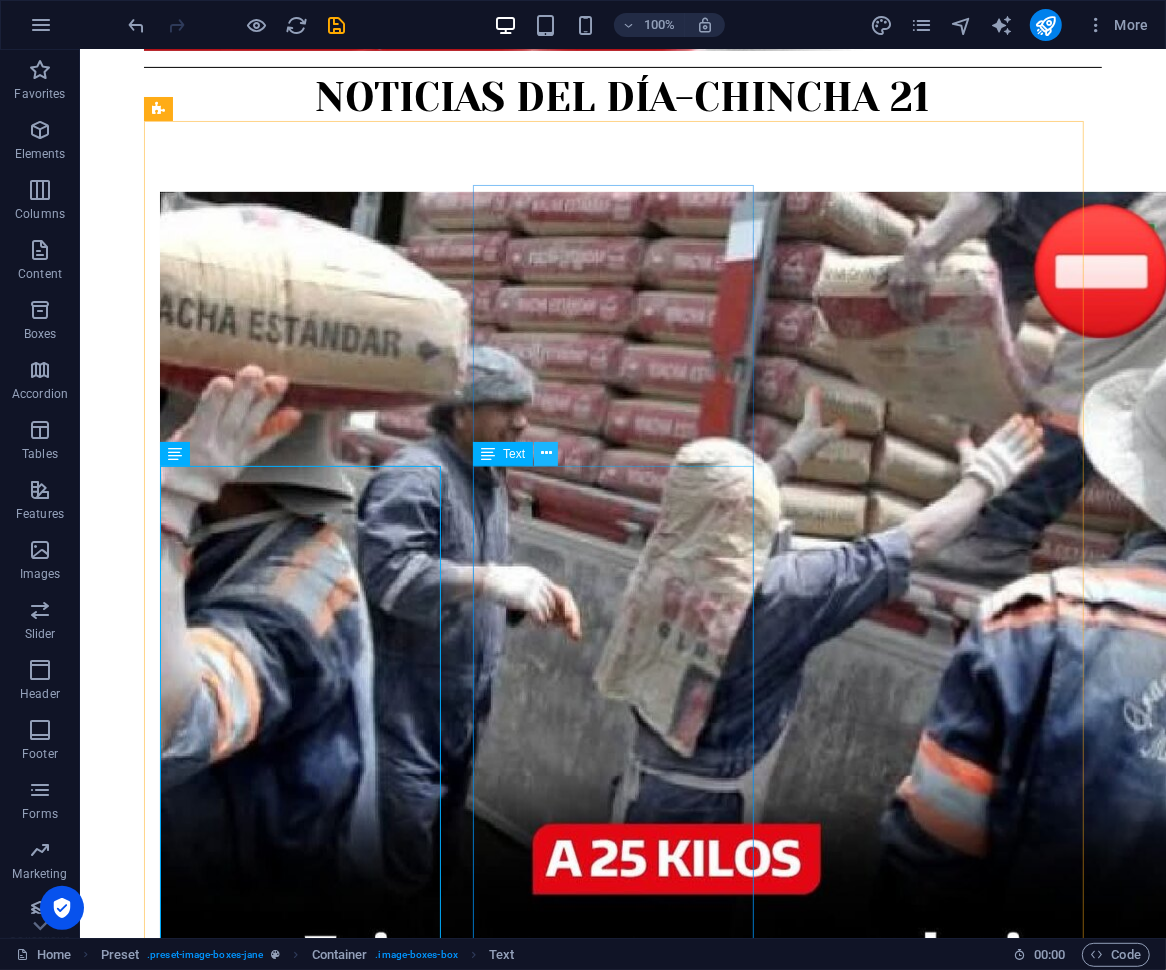 click at bounding box center (546, 453) 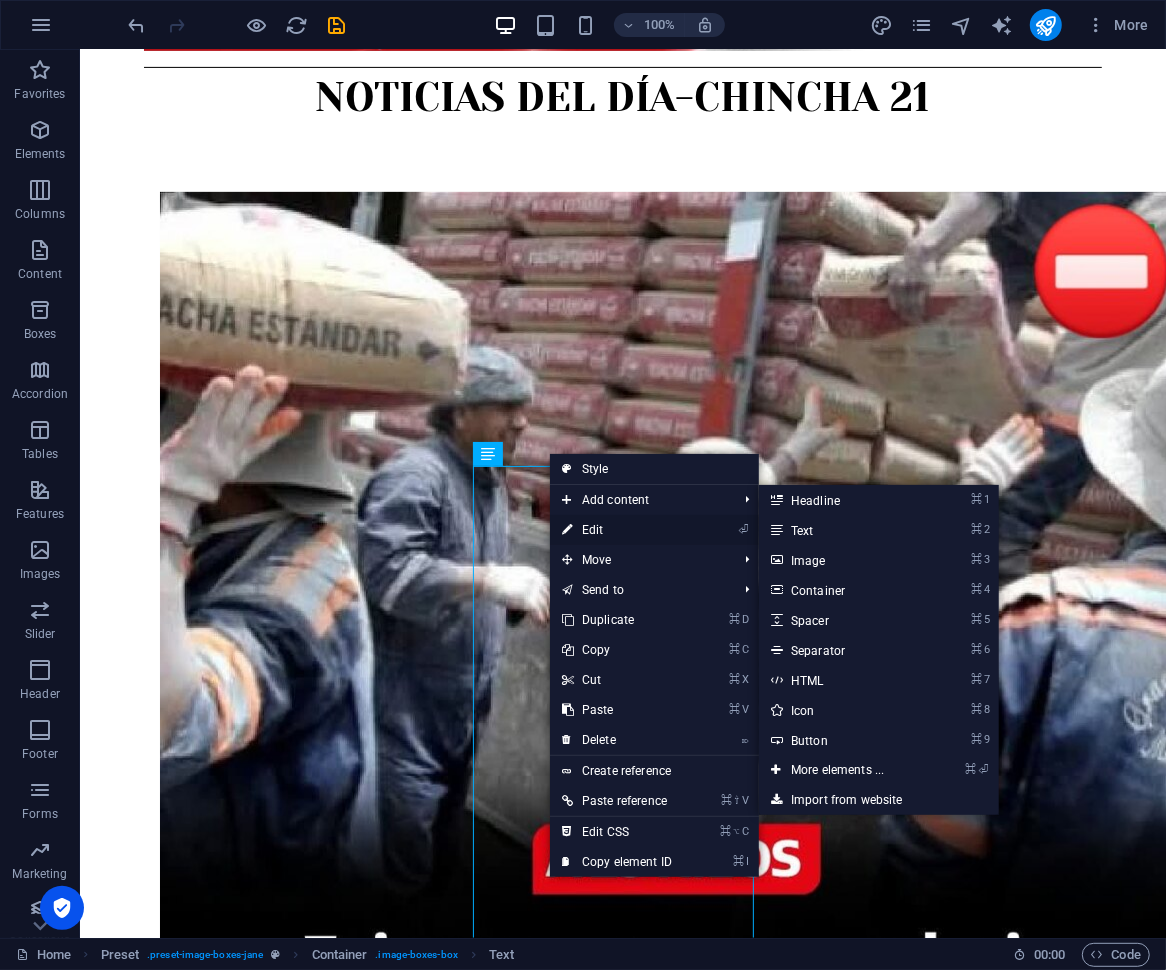 click on "⏎  Edit" at bounding box center (617, 530) 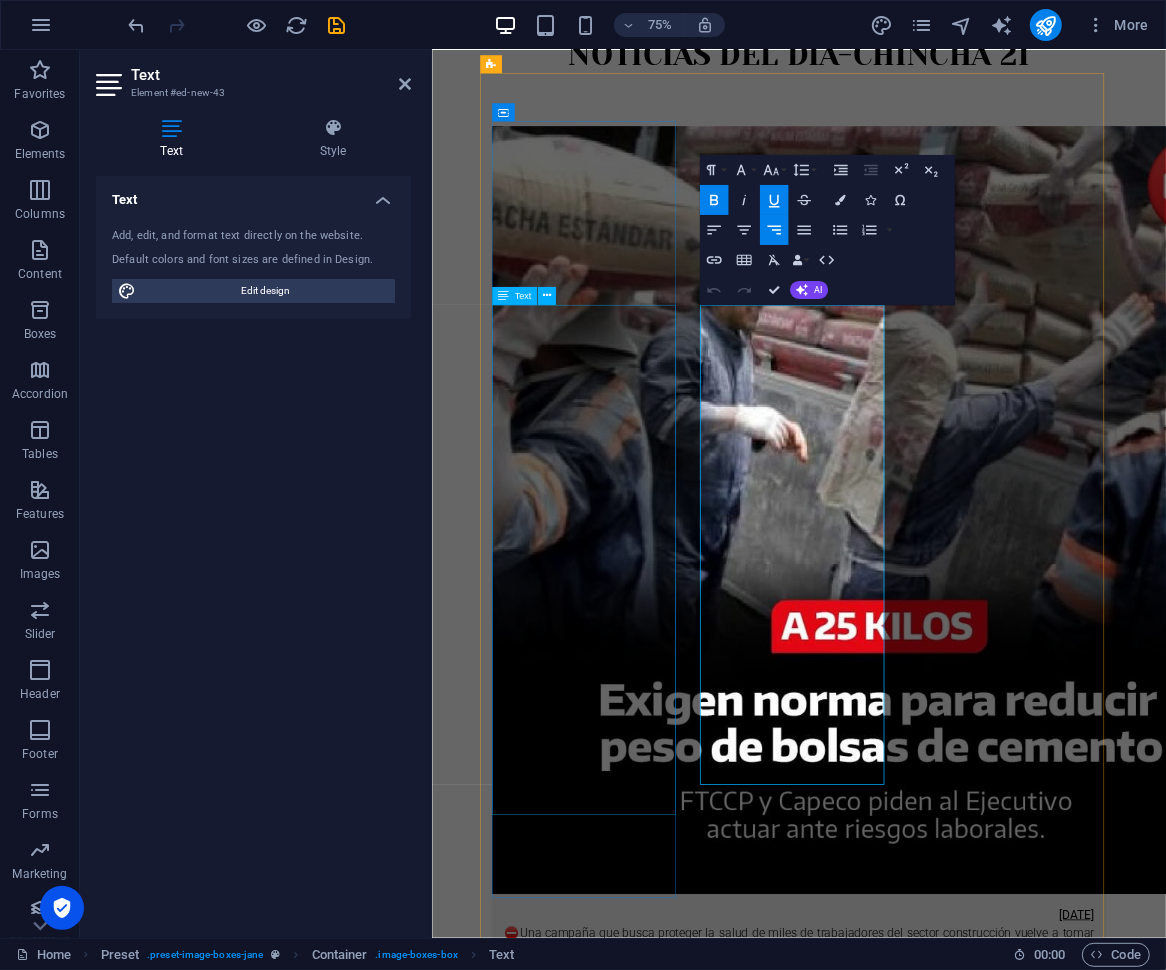 scroll, scrollTop: 498, scrollLeft: 0, axis: vertical 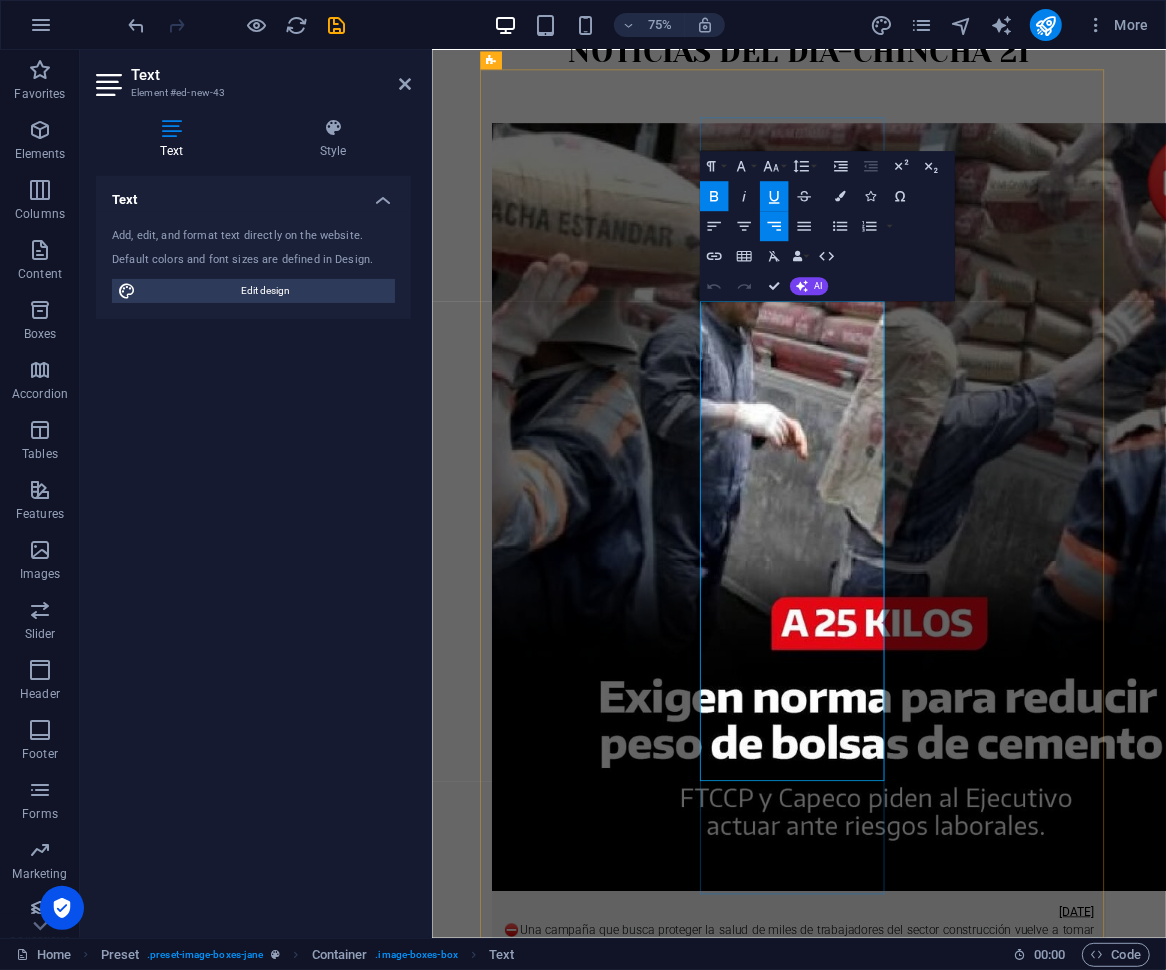 click on "Las #autoridades sanitarias han #descartado transmisión local y están reforzando la vigilancia epidemiológica. La [MEDICAL_DATA], transmitida por el mosquito Anopheles, no se propaga de persona a persona." at bounding box center [920, 2646] 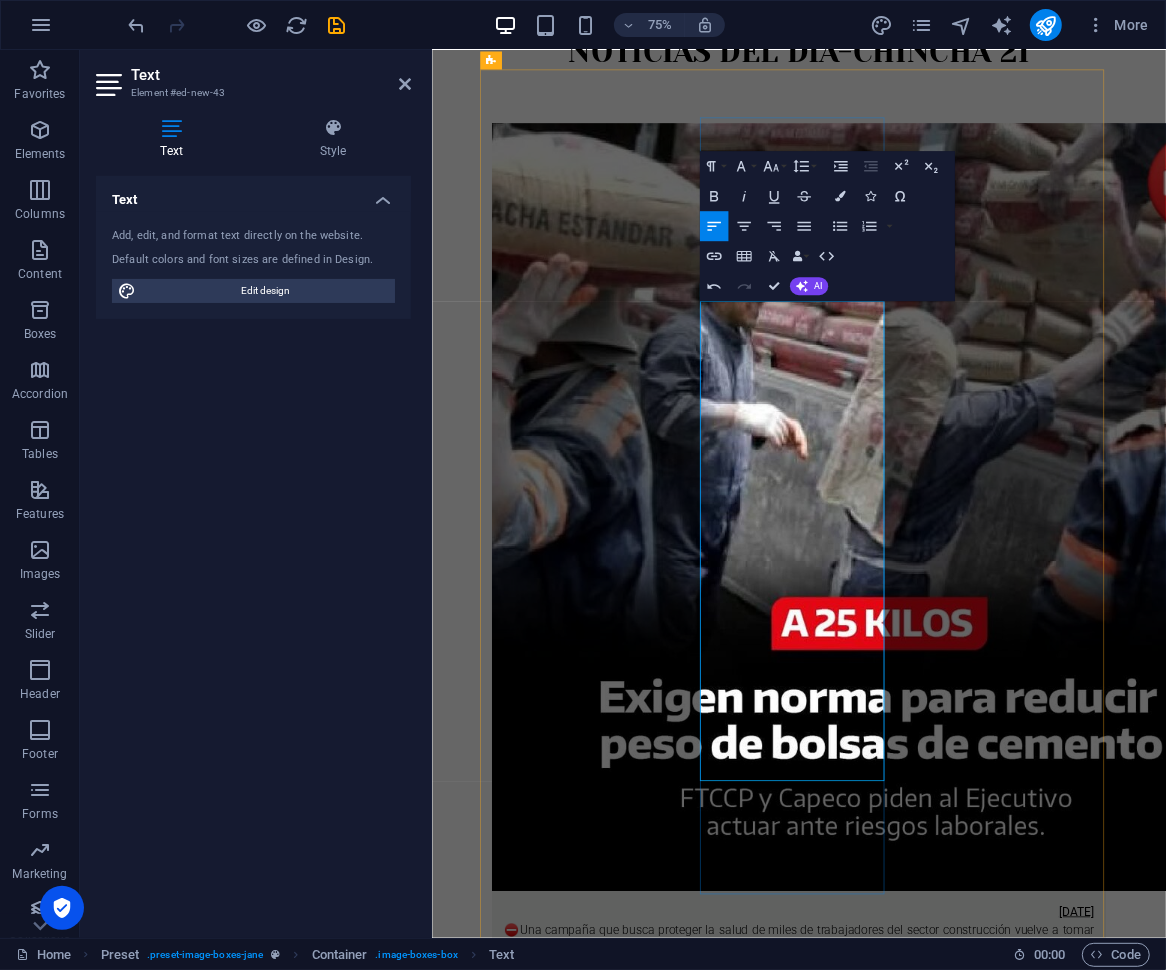 click on "Las #autoridades sanitarias han descartado transmisión local y están reforzando la vigilancia epidemiológica. La [MEDICAL_DATA], transmitida por el mosquito Anopheles, no se propaga de persona a persona." at bounding box center (920, 2646) 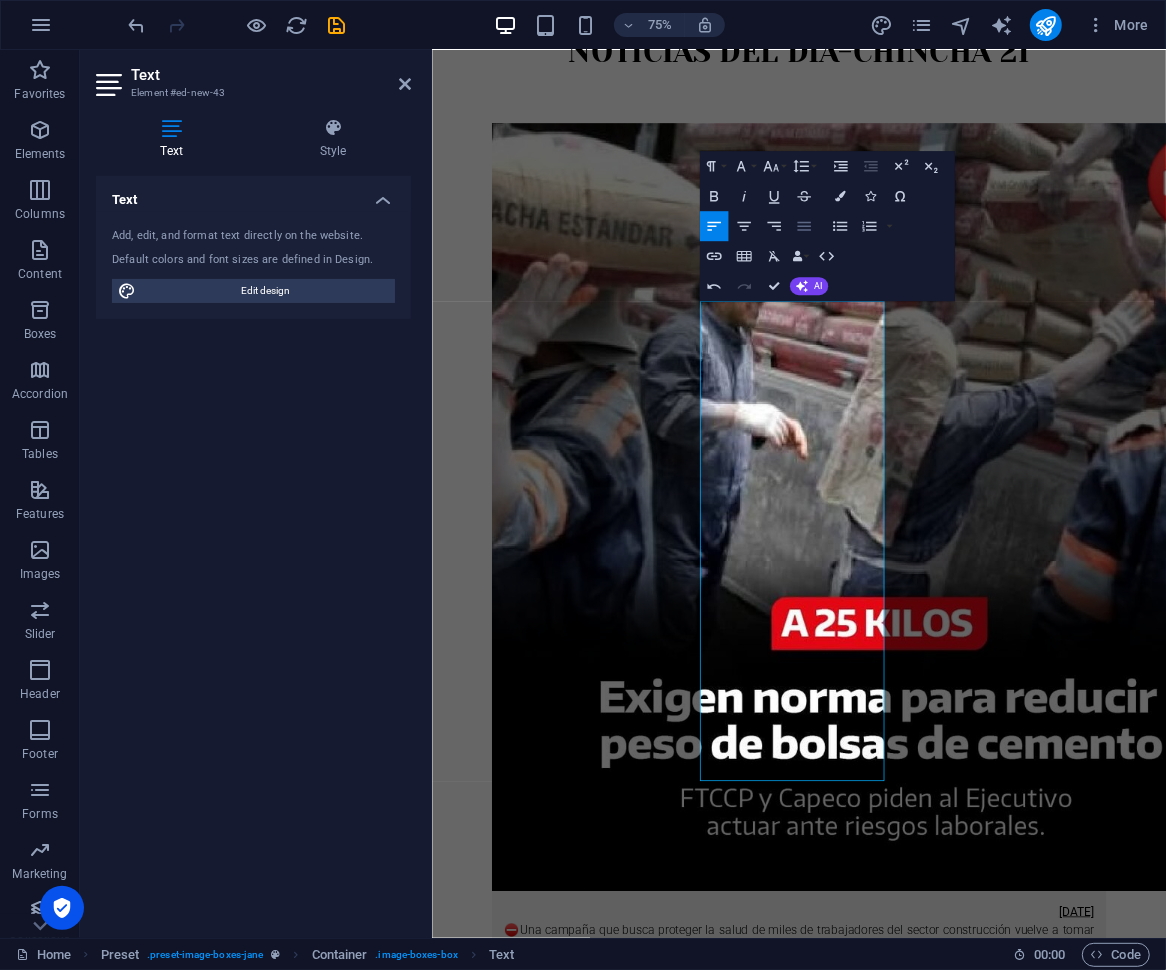 click 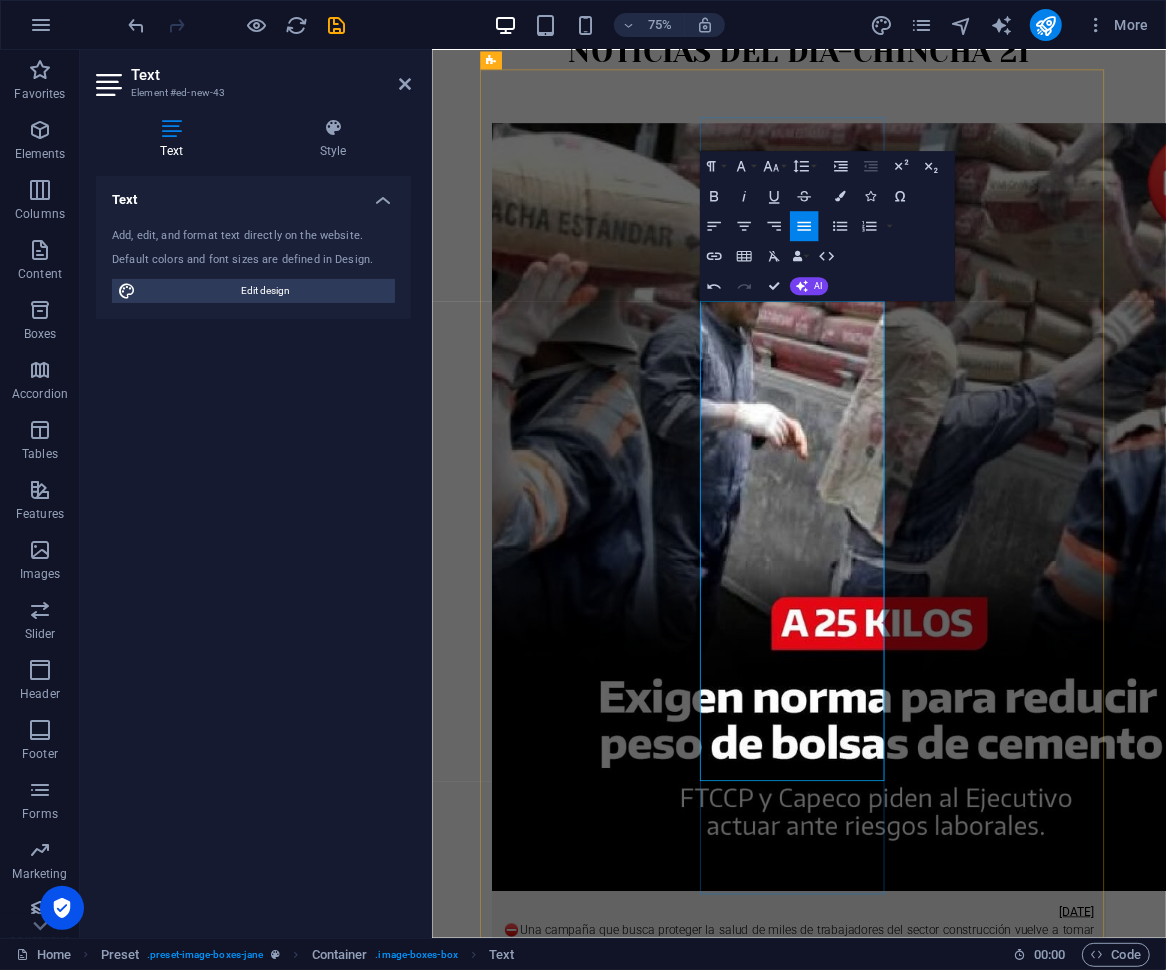 click on "[DATE]" at bounding box center [1290, 2417] 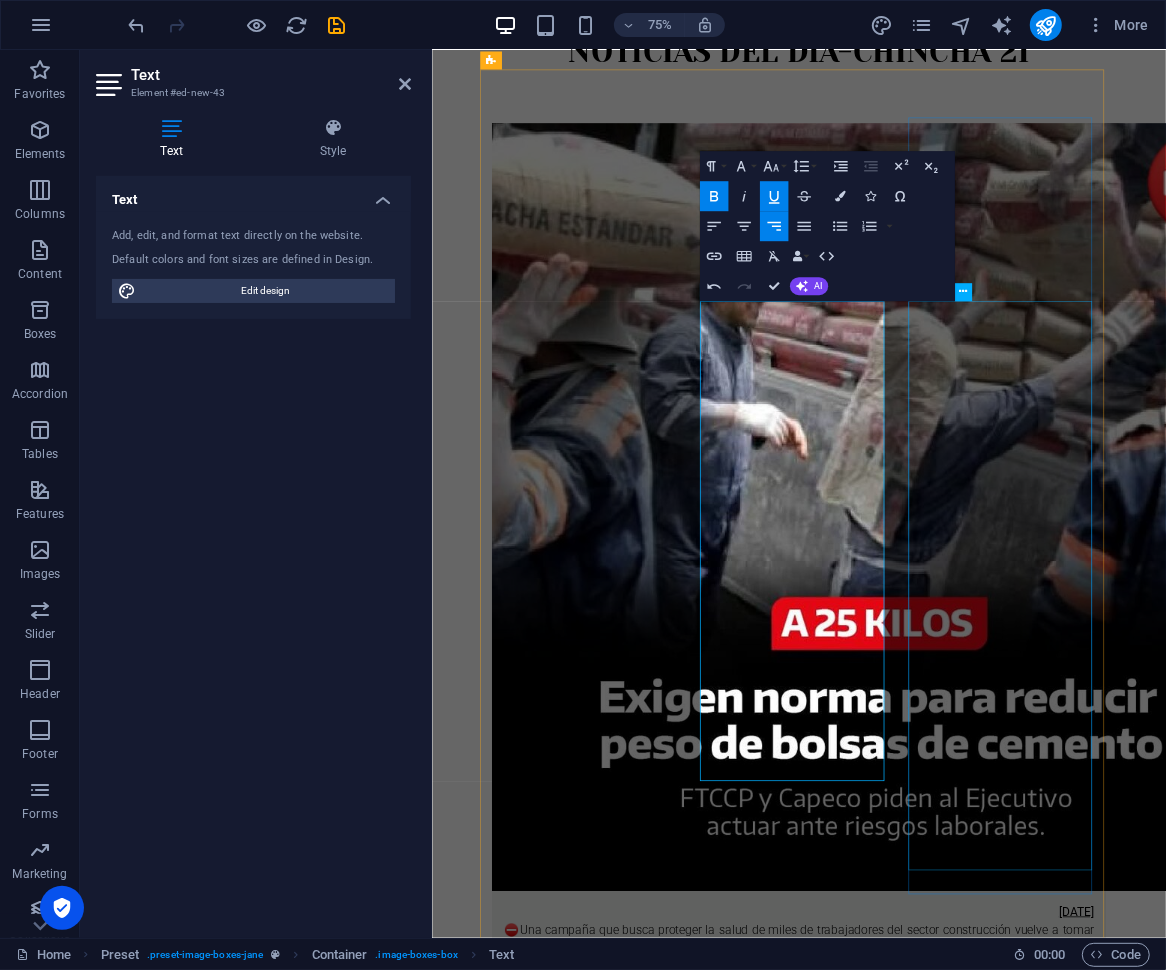 type 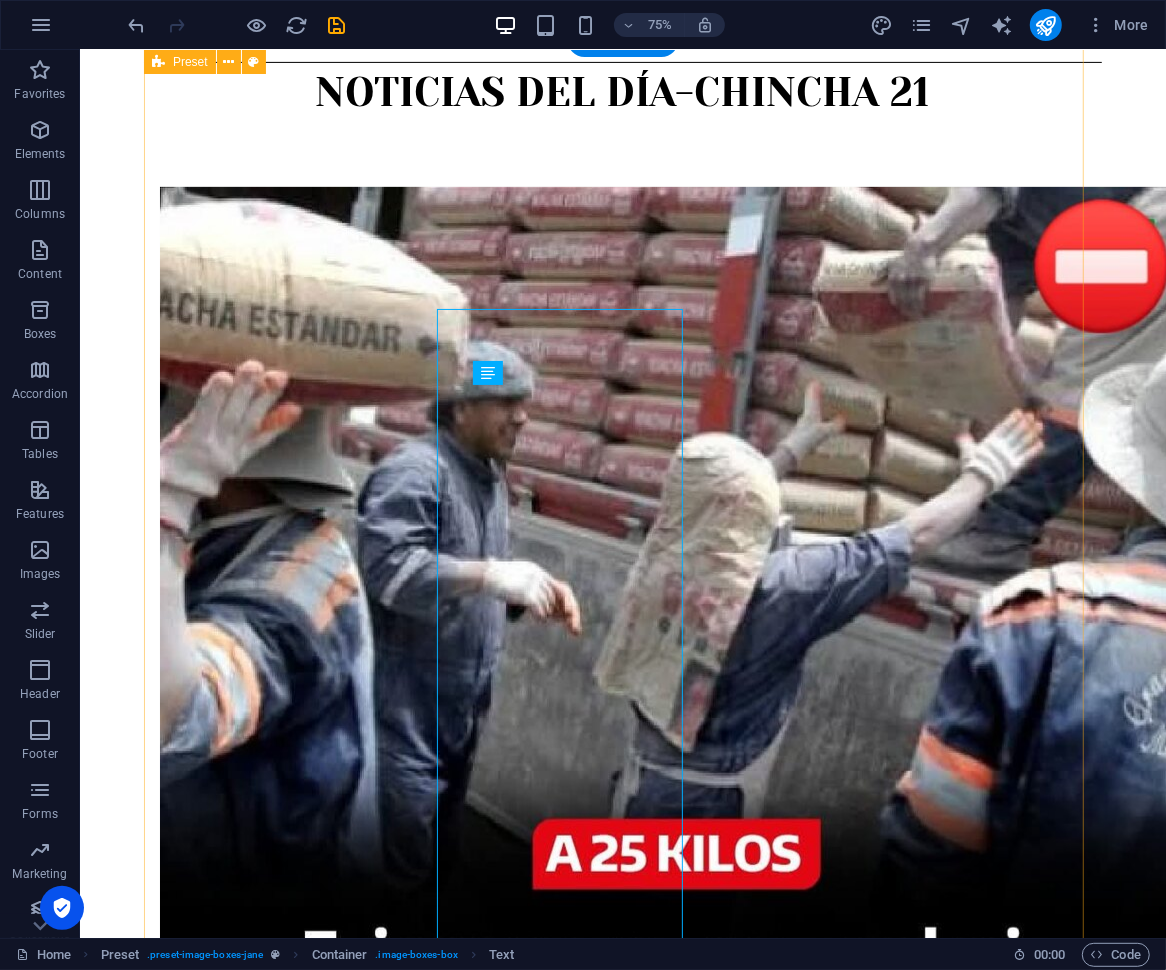 scroll, scrollTop: 575, scrollLeft: 0, axis: vertical 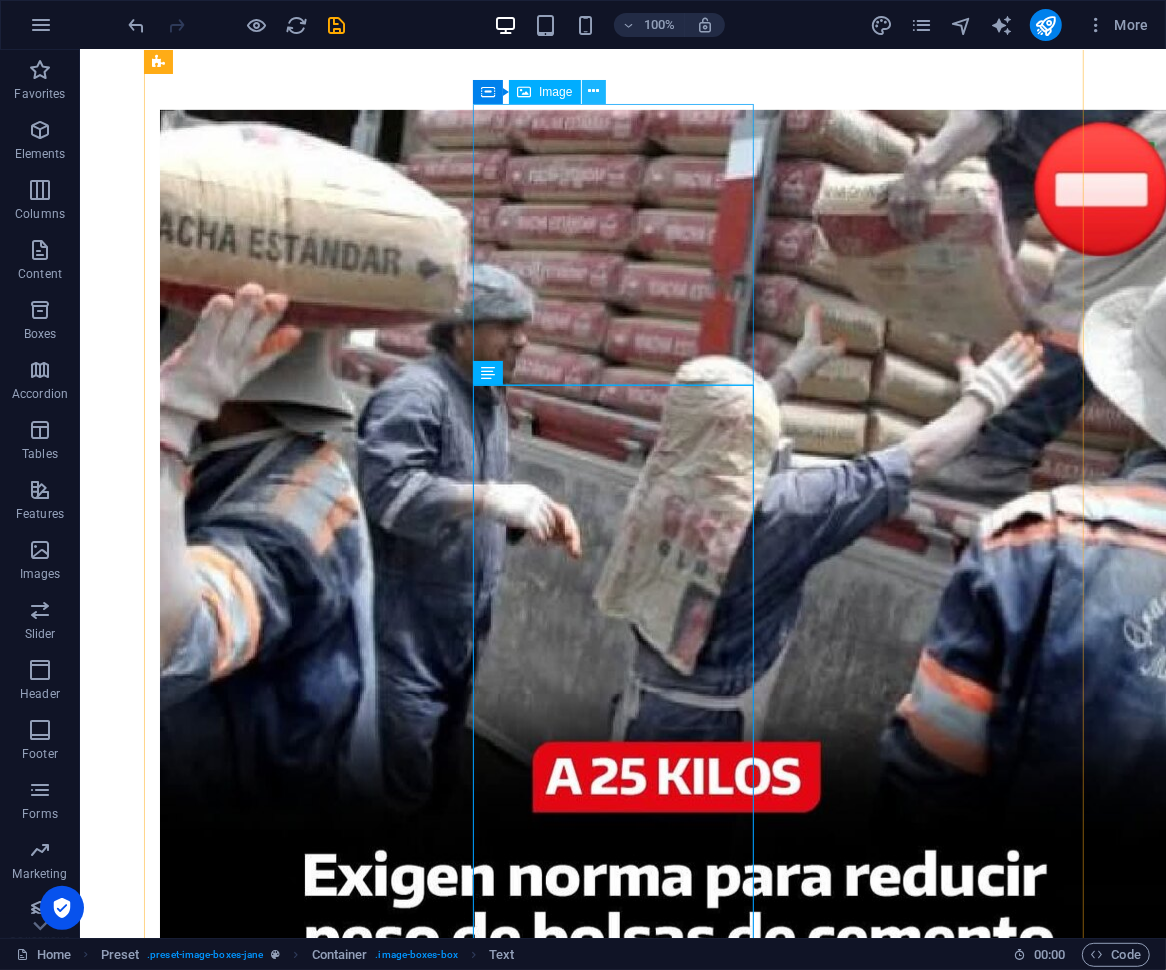 click at bounding box center (593, 91) 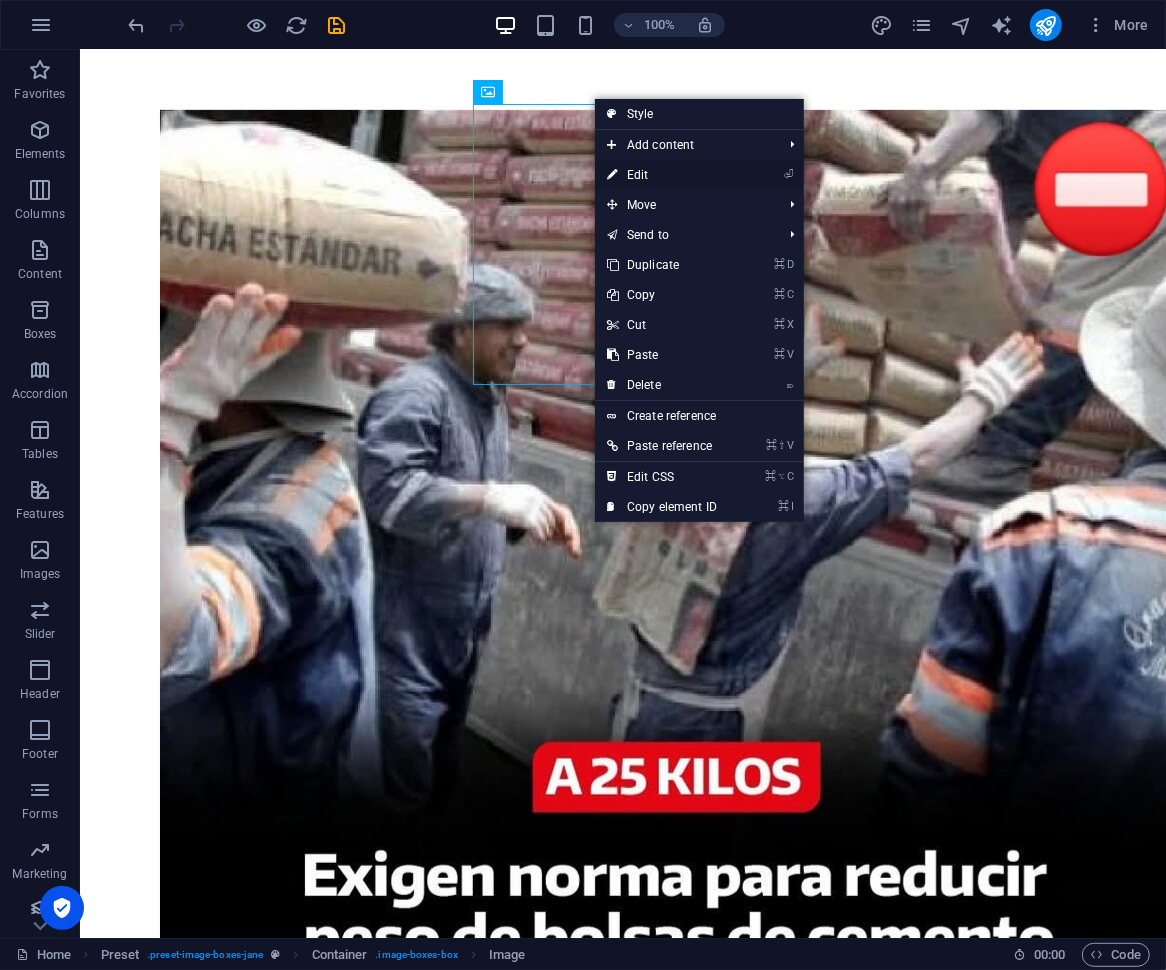 click on "⏎  Edit" at bounding box center [662, 175] 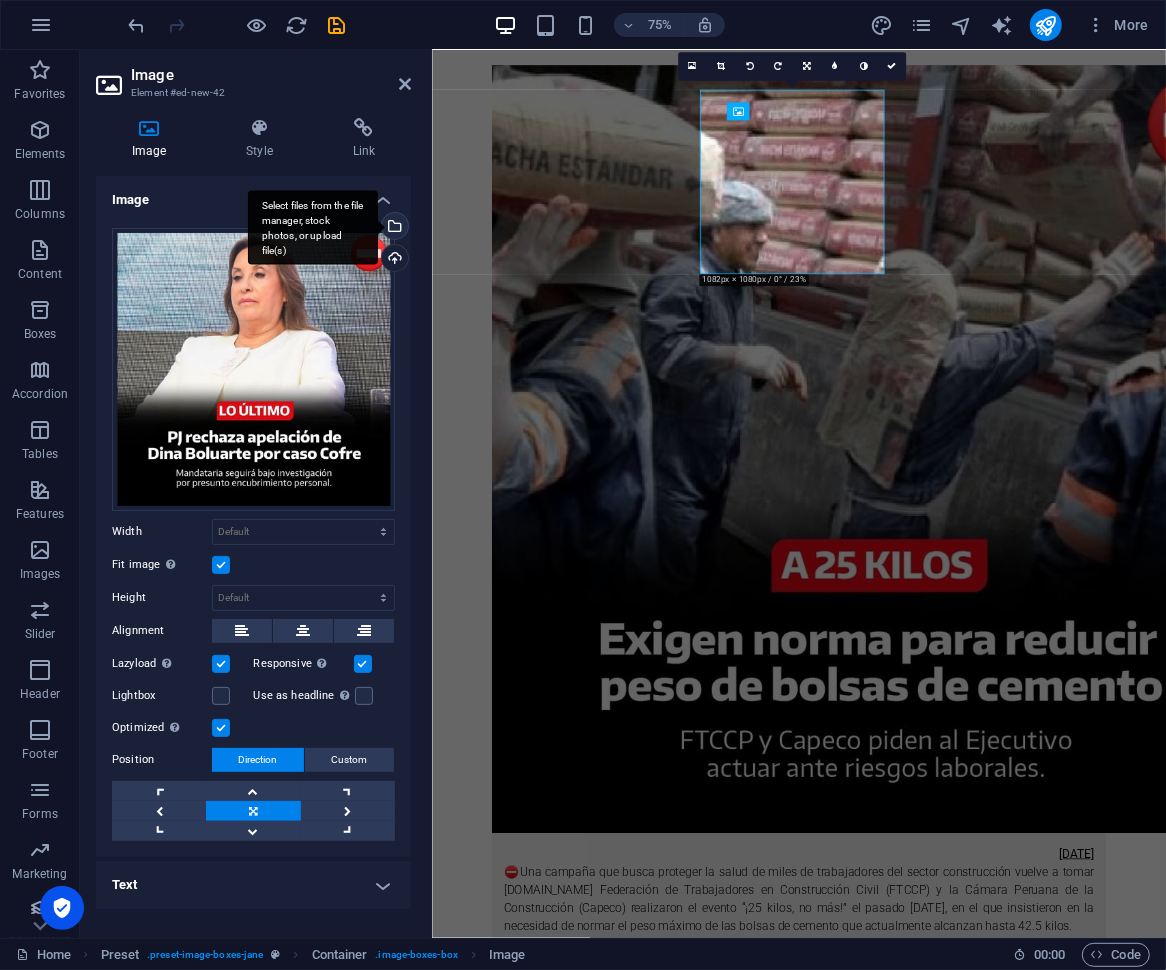 scroll, scrollTop: 535, scrollLeft: 0, axis: vertical 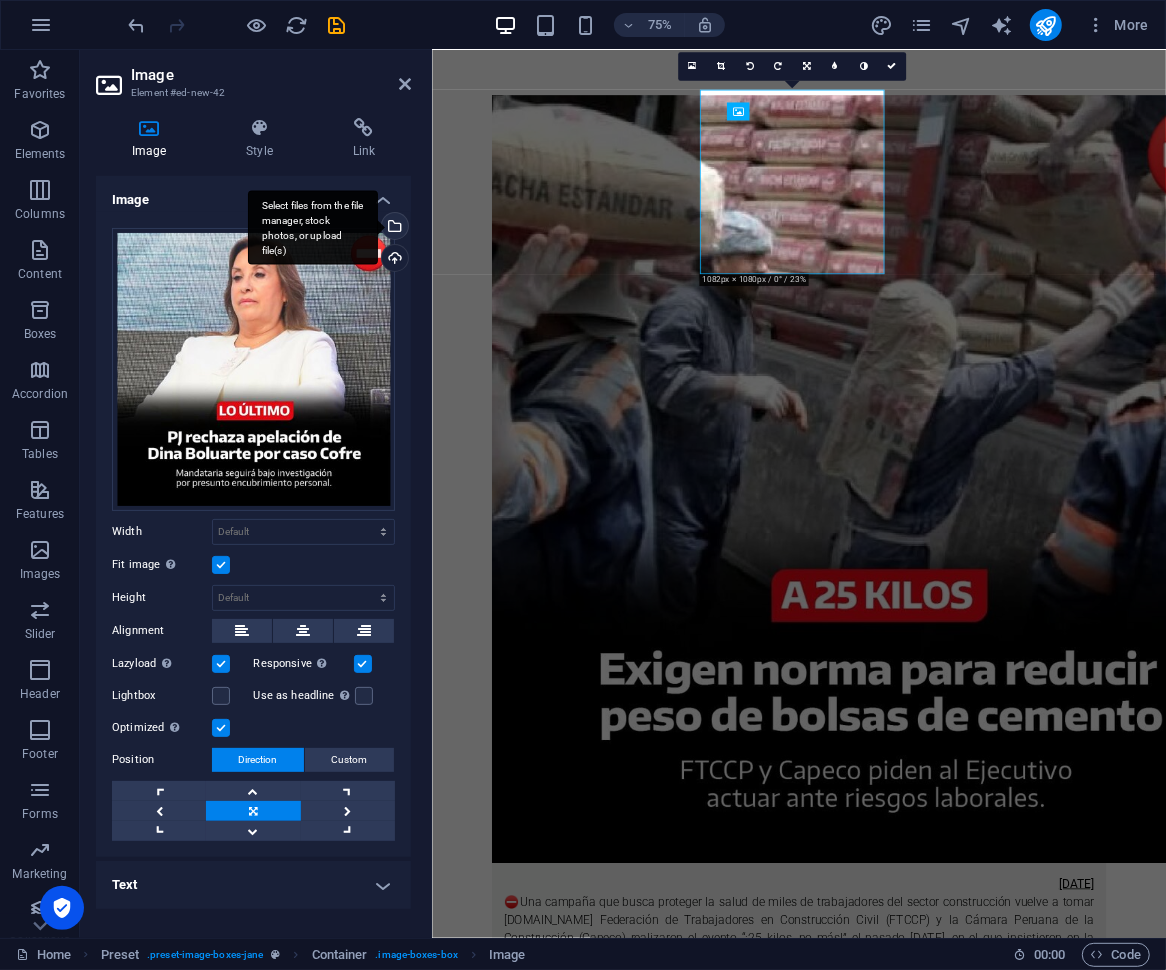 click on "Select files from the file manager, stock photos, or upload file(s)" at bounding box center (313, 227) 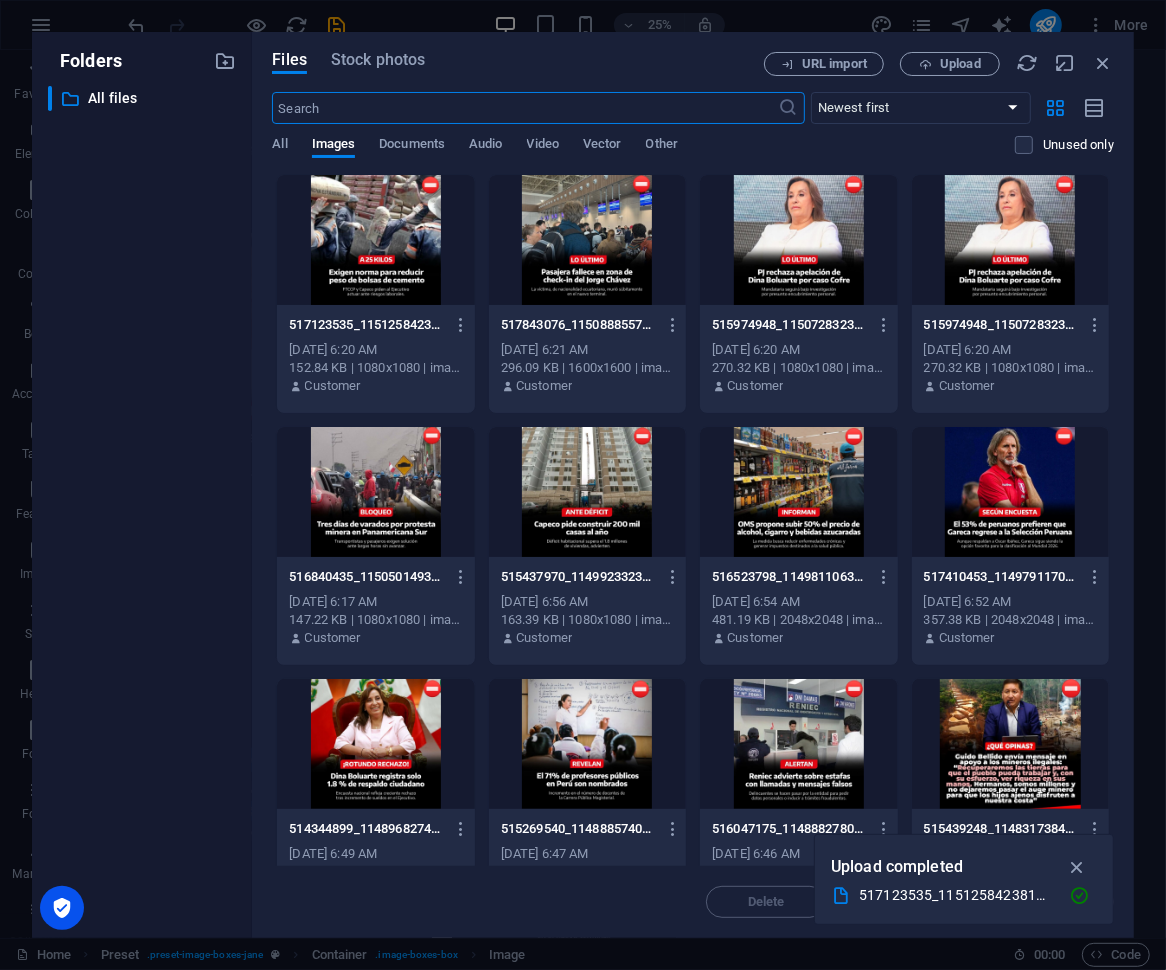 scroll, scrollTop: 533, scrollLeft: 0, axis: vertical 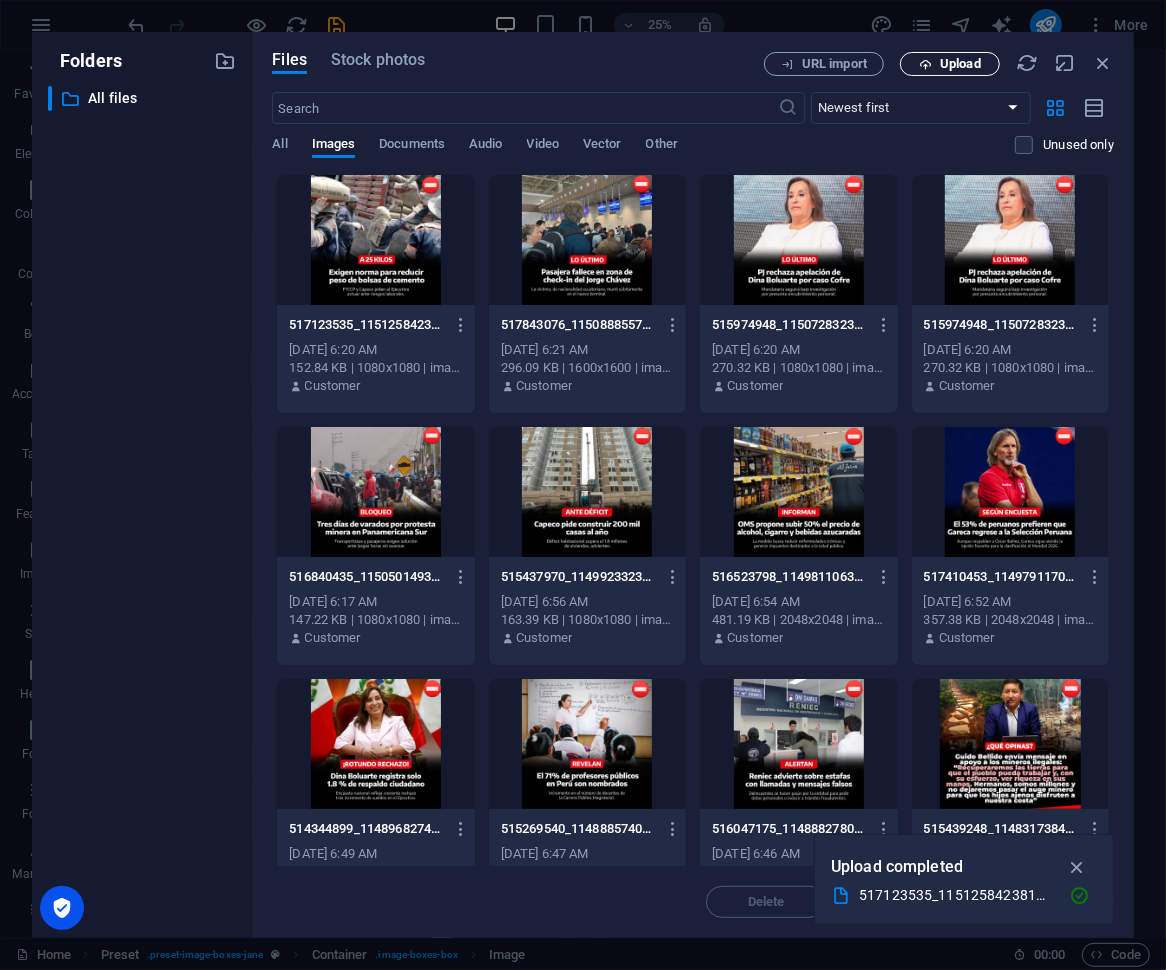 click on "Upload" at bounding box center (950, 64) 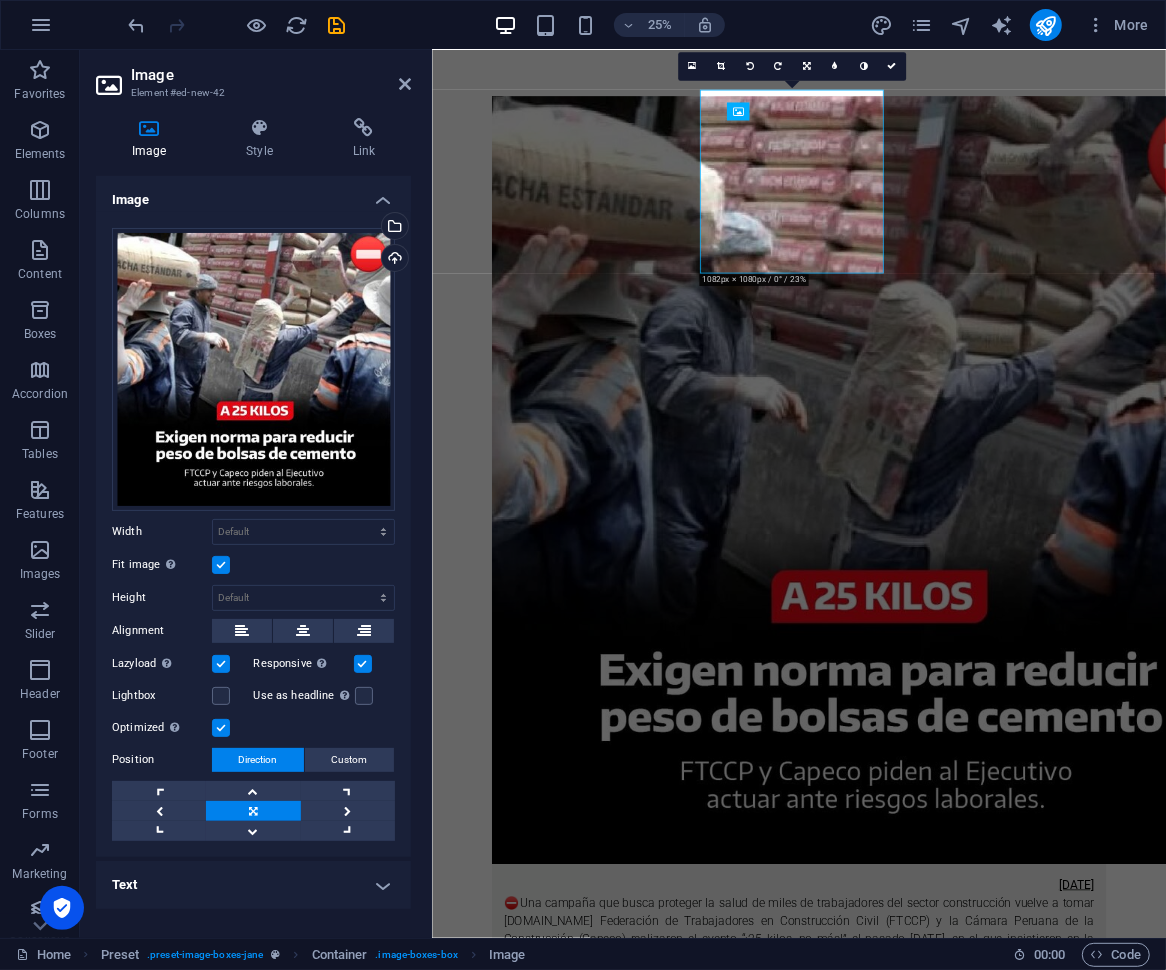 scroll, scrollTop: 535, scrollLeft: 0, axis: vertical 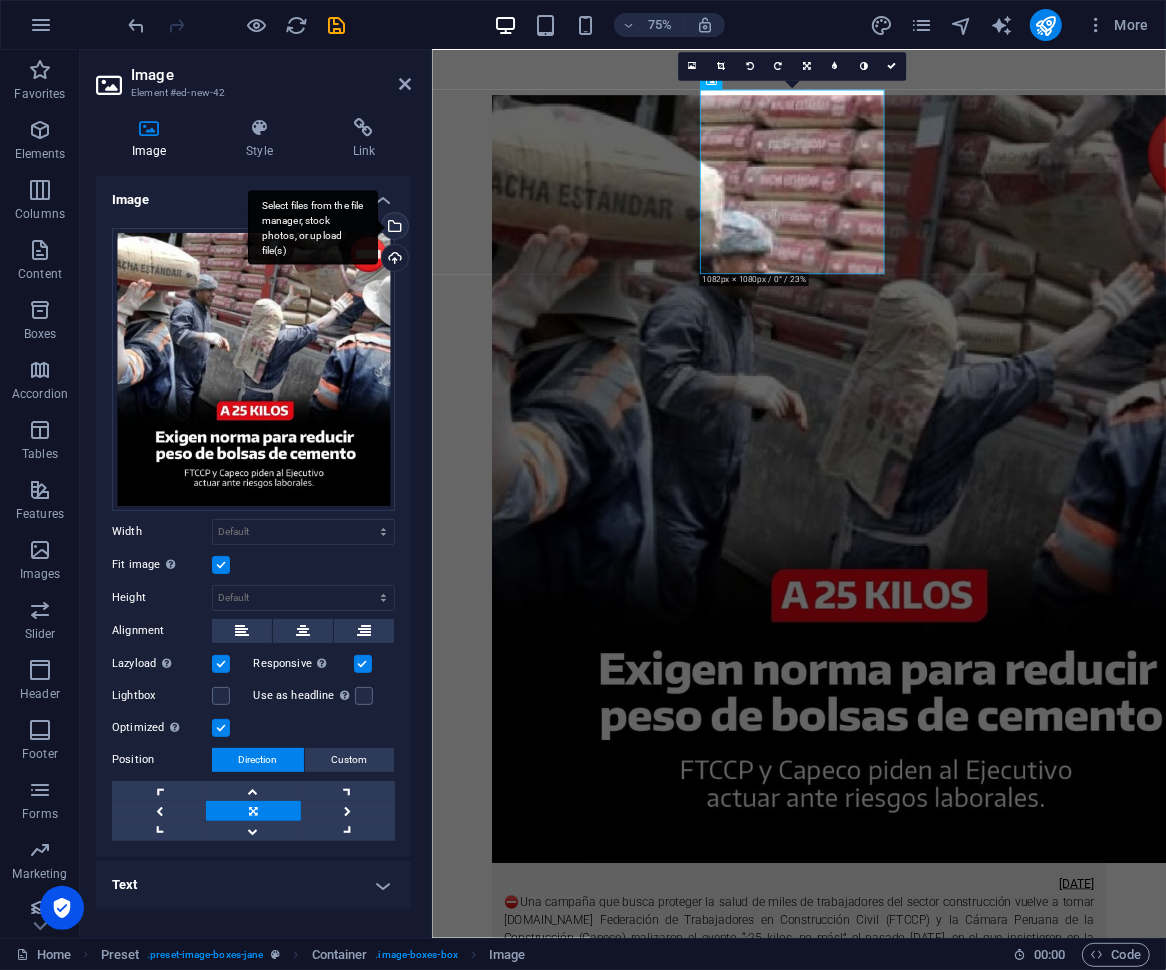click on "Select files from the file manager, stock photos, or upload file(s)" at bounding box center [393, 228] 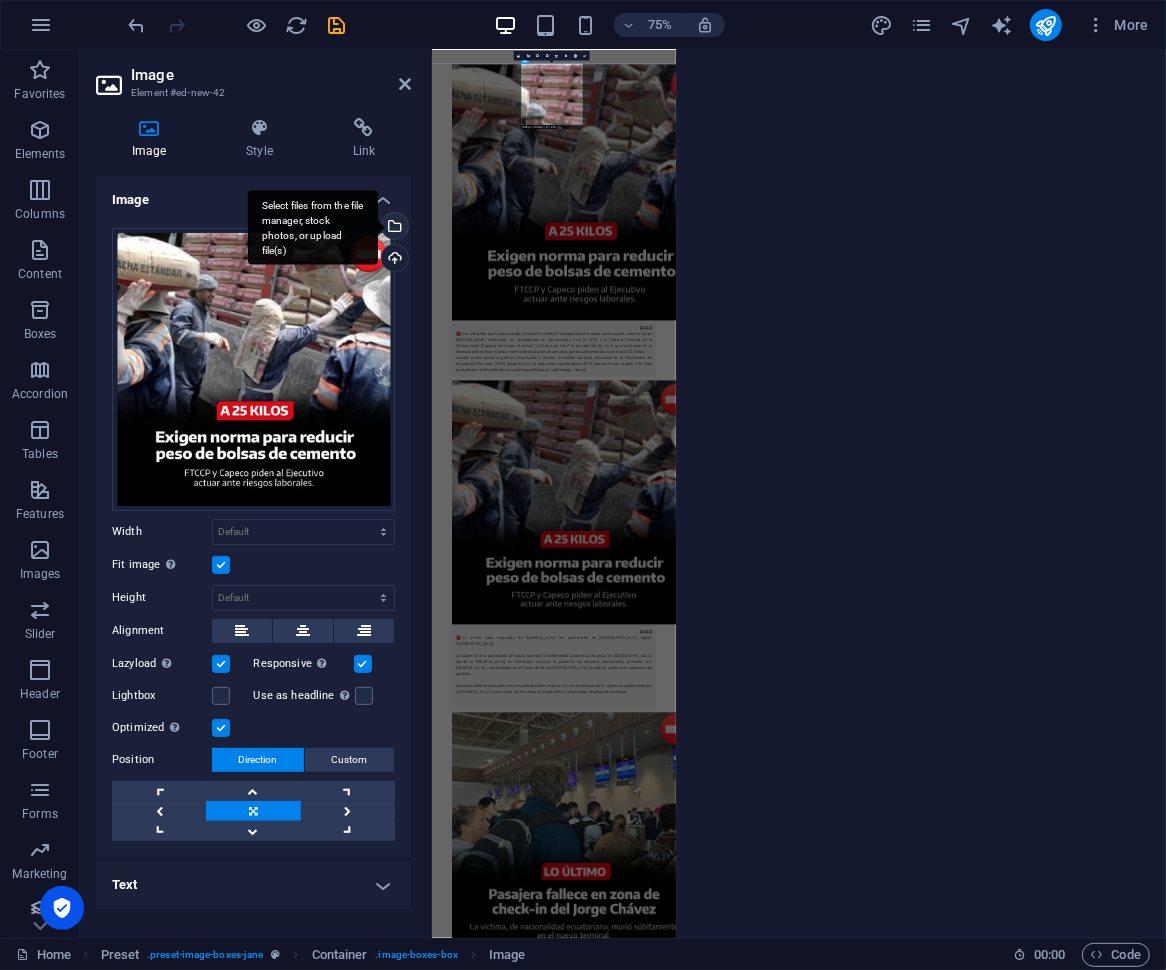scroll, scrollTop: 533, scrollLeft: 0, axis: vertical 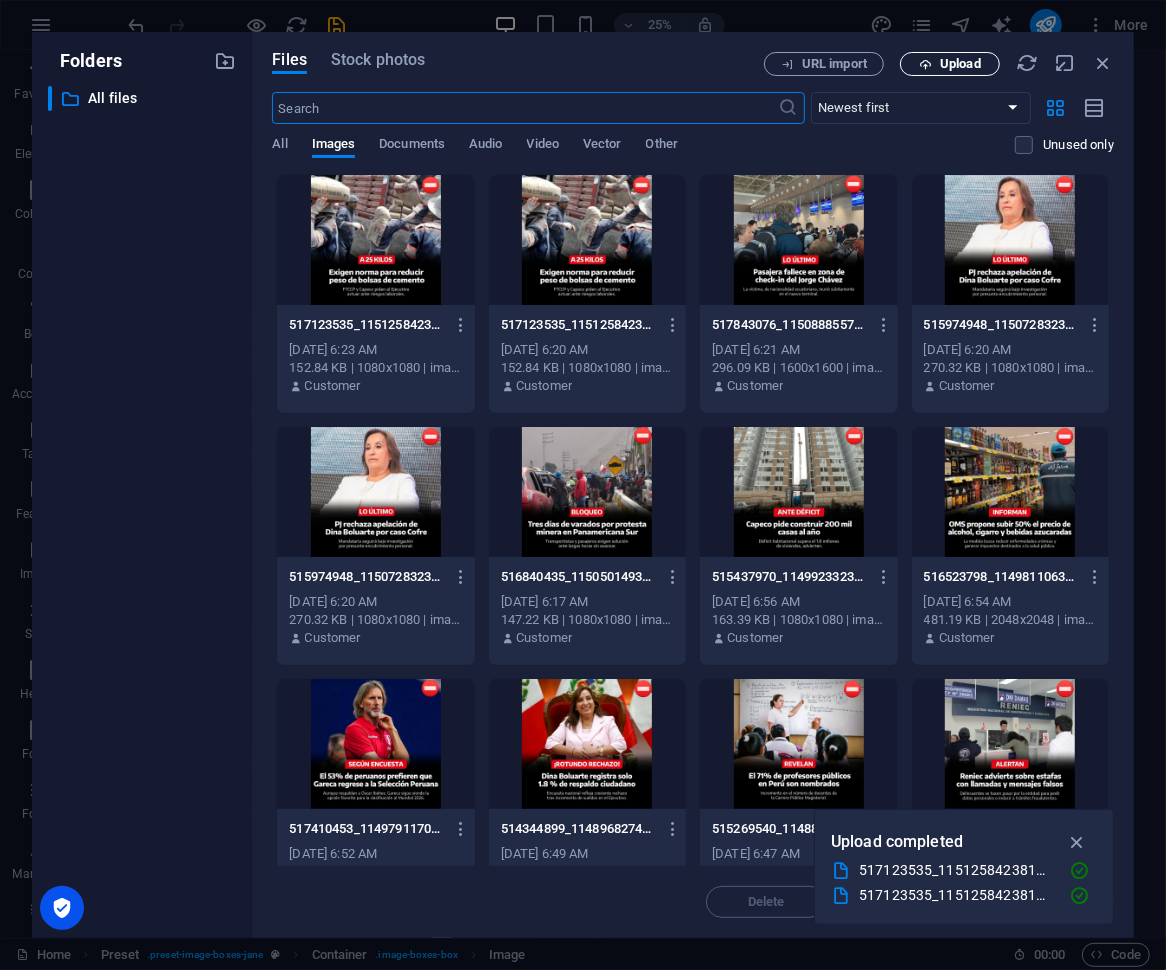 click on "Upload" at bounding box center [950, 64] 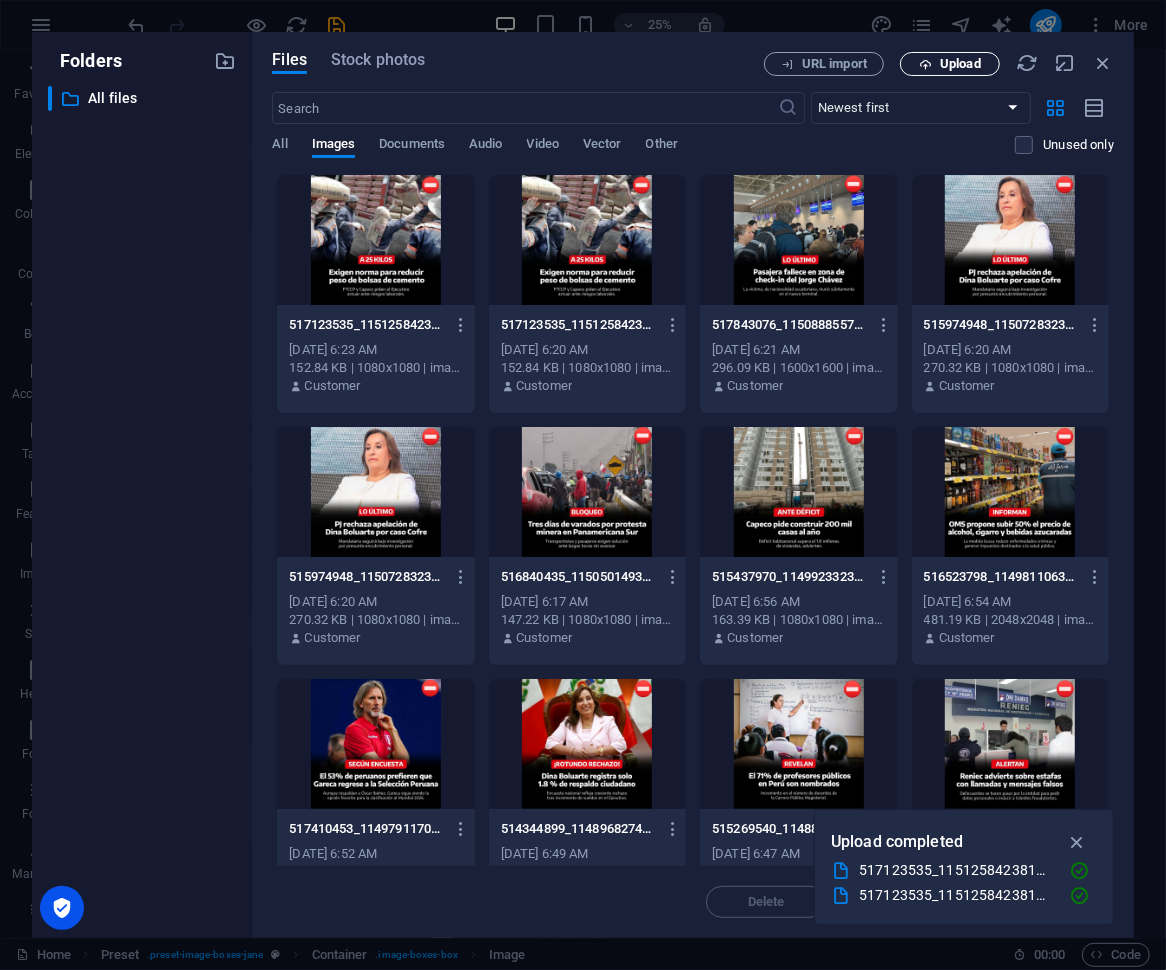click on "Upload" at bounding box center [950, 64] 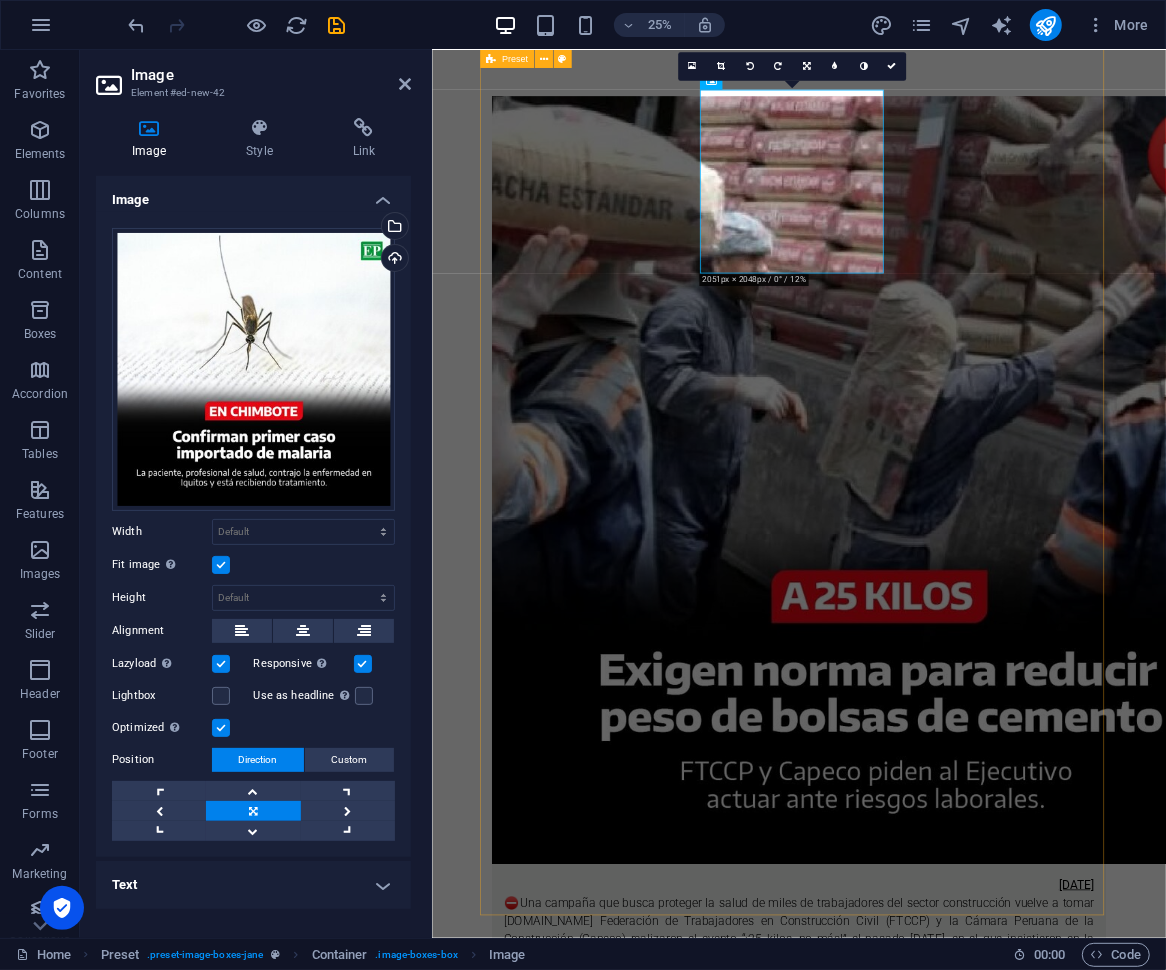 scroll, scrollTop: 535, scrollLeft: 0, axis: vertical 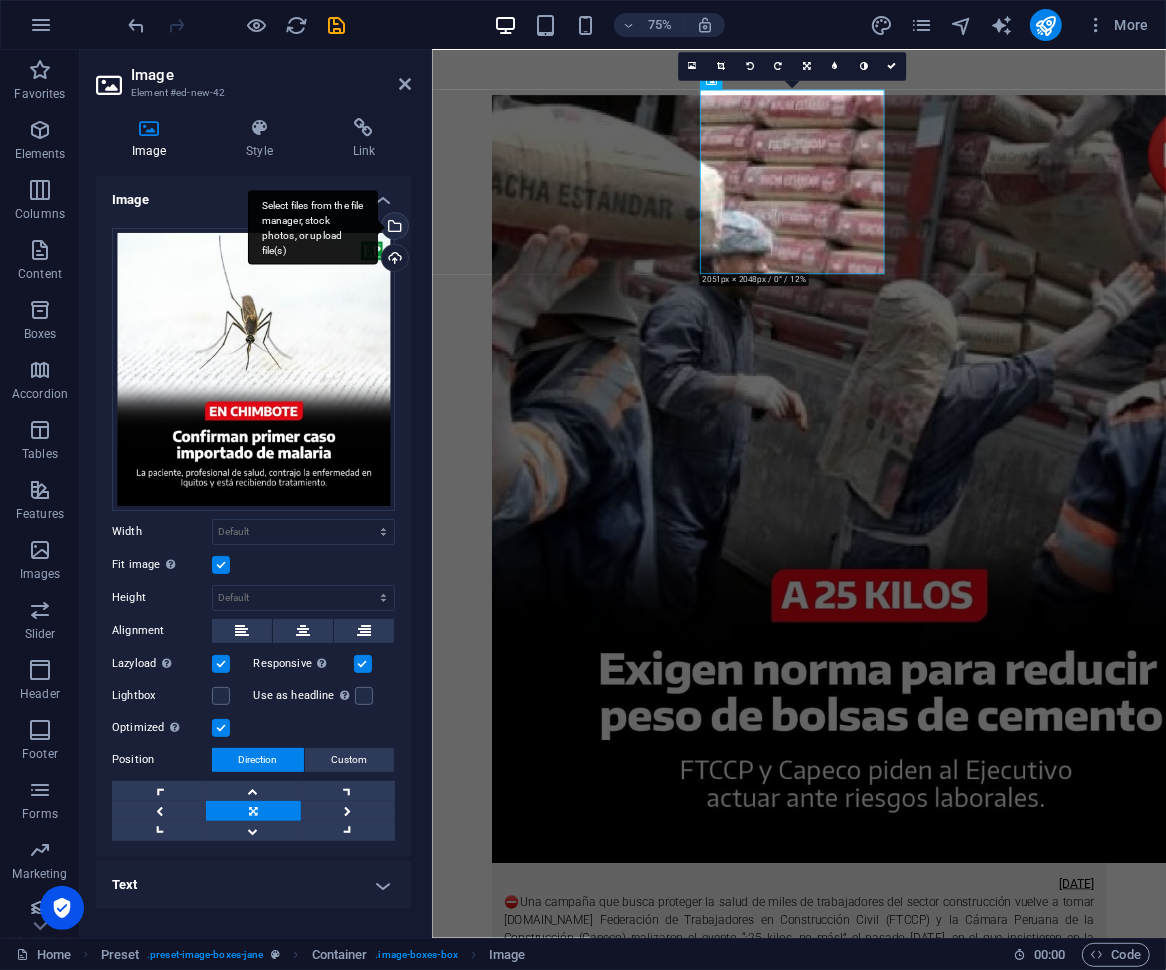 click on "Select files from the file manager, stock photos, or upload file(s)" at bounding box center [393, 228] 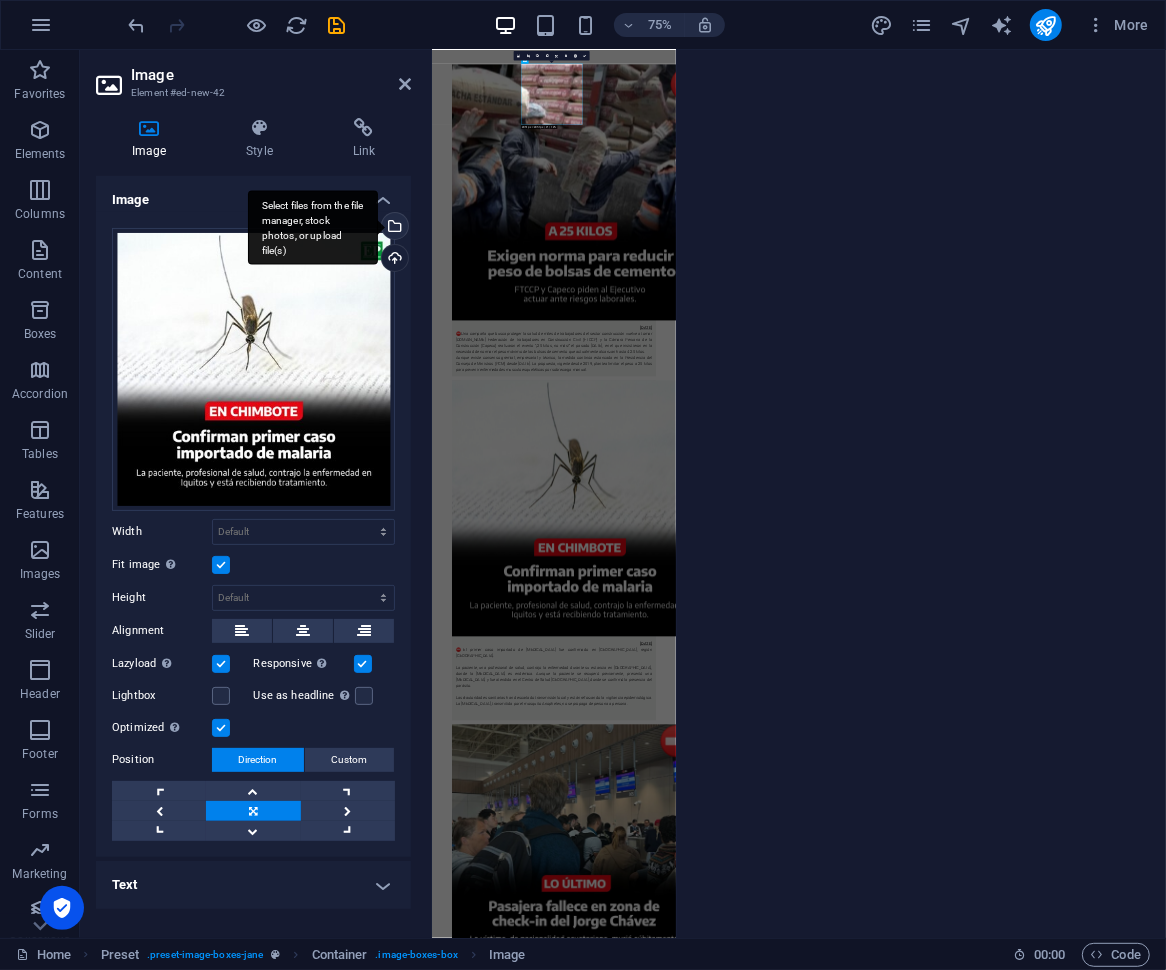 scroll, scrollTop: 533, scrollLeft: 0, axis: vertical 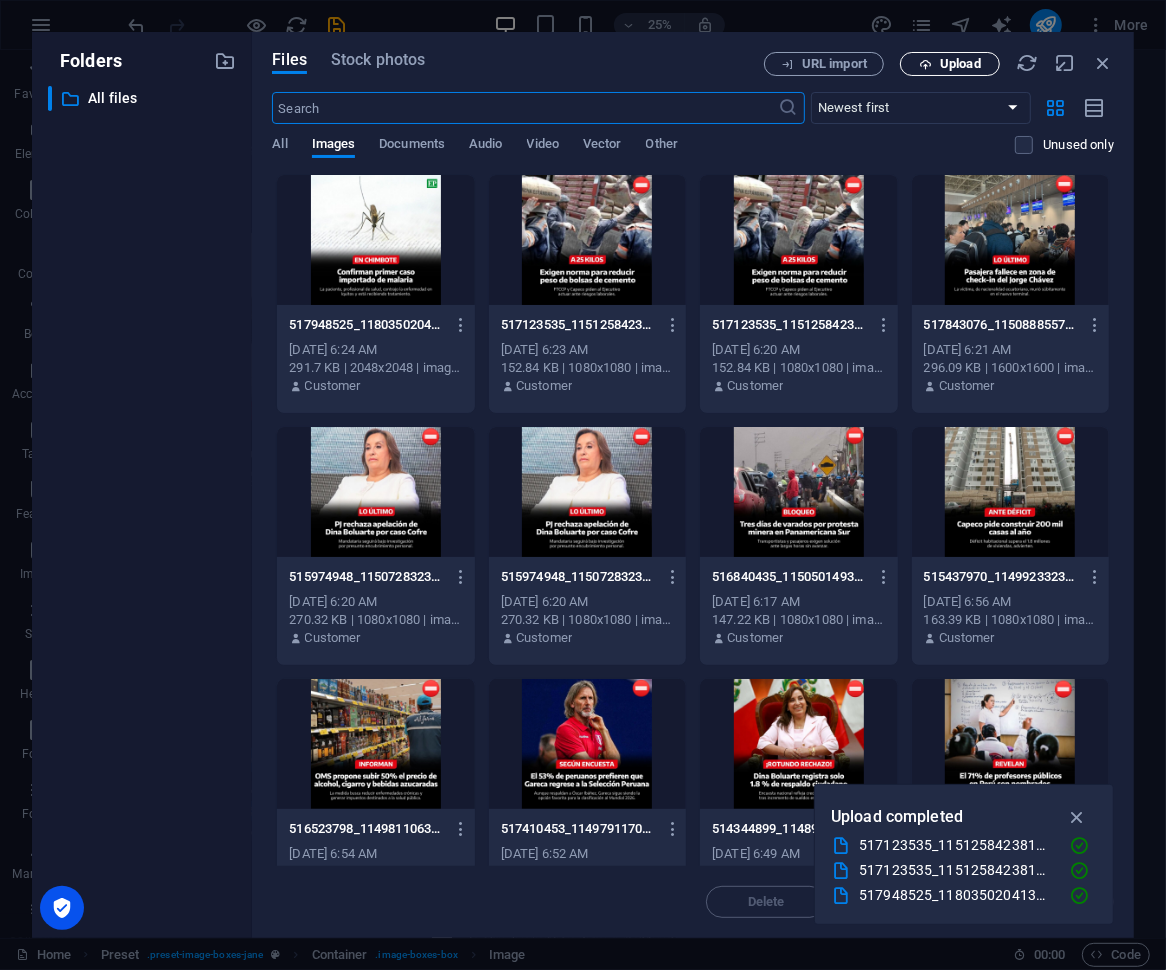 click on "Upload" at bounding box center [950, 64] 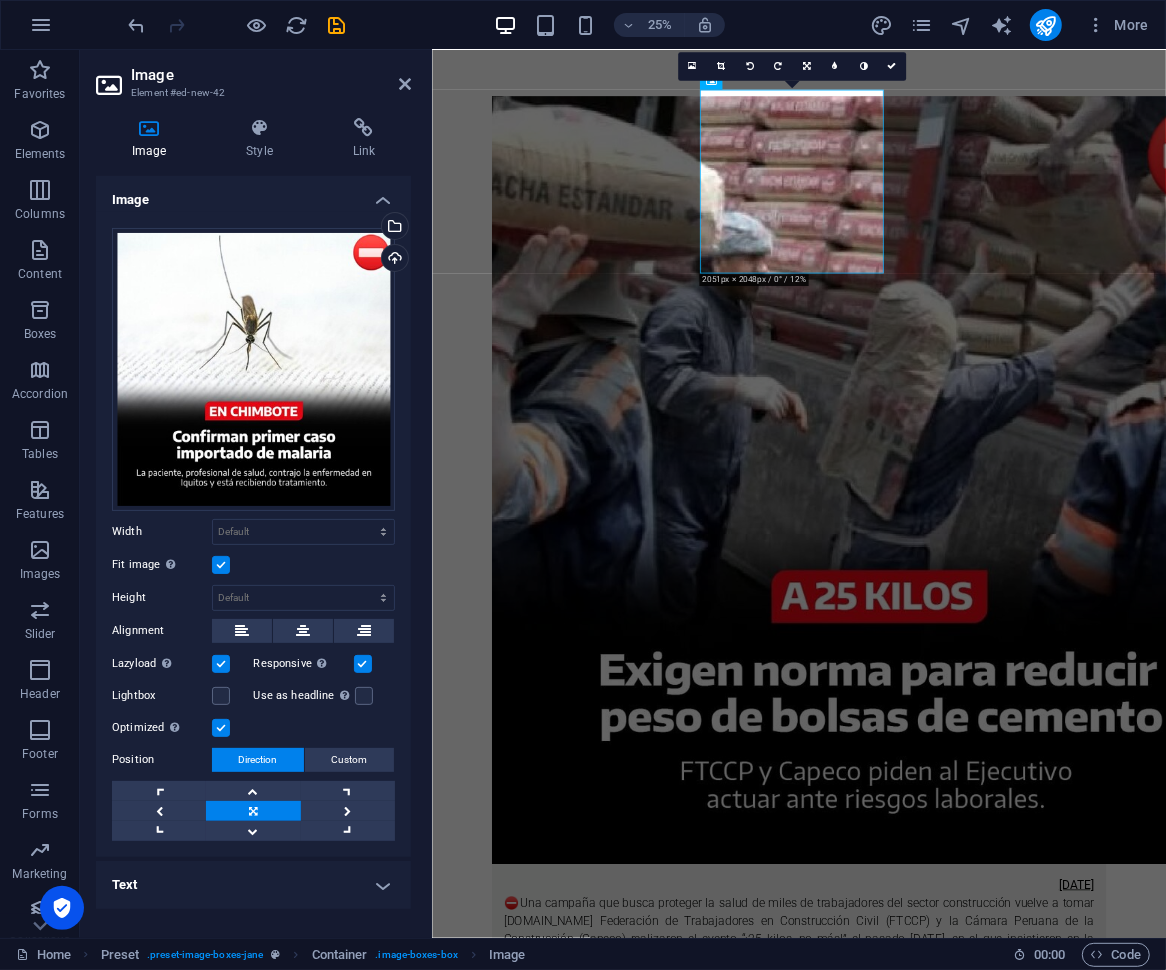 scroll, scrollTop: 535, scrollLeft: 0, axis: vertical 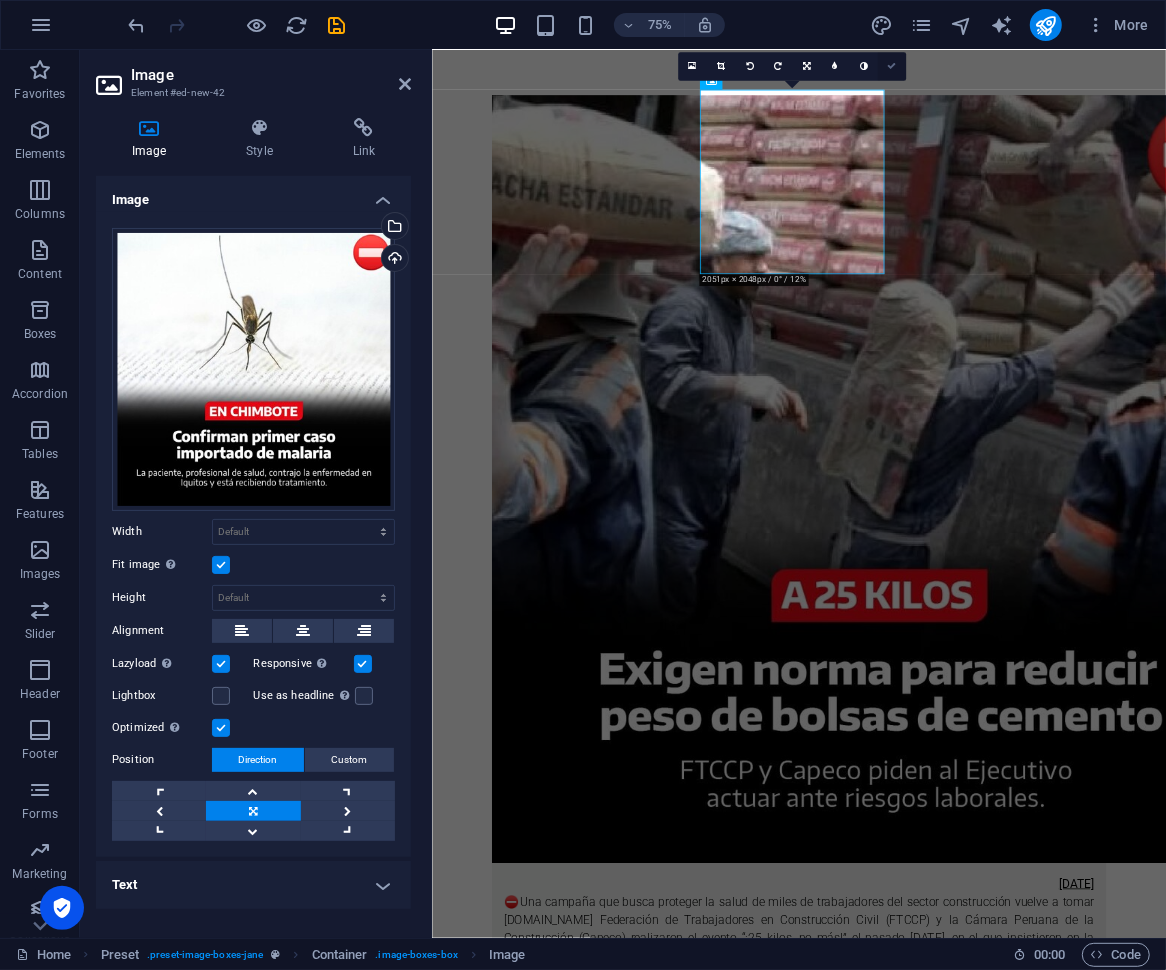 drag, startPoint x: 892, startPoint y: 71, endPoint x: 765, endPoint y: 12, distance: 140.0357 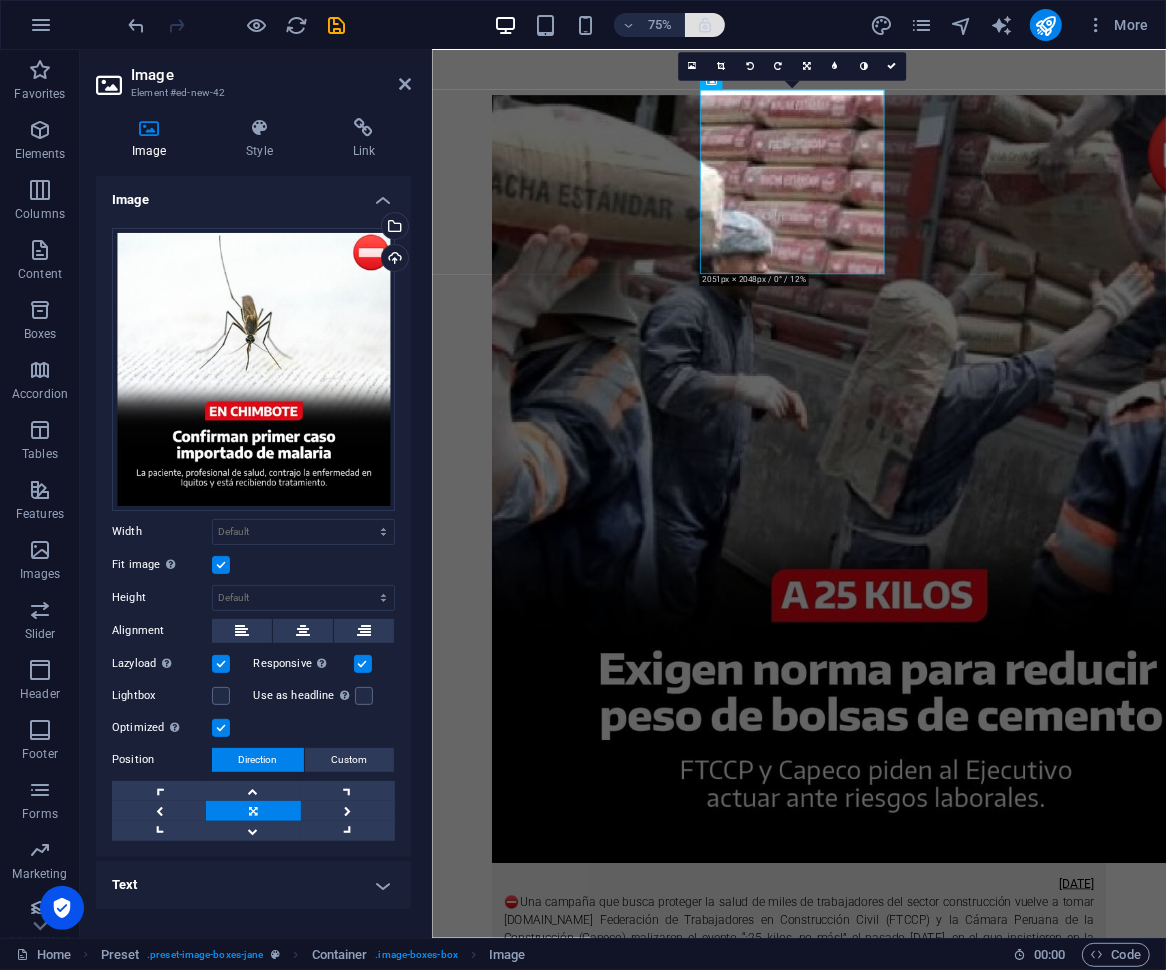scroll, scrollTop: 575, scrollLeft: 0, axis: vertical 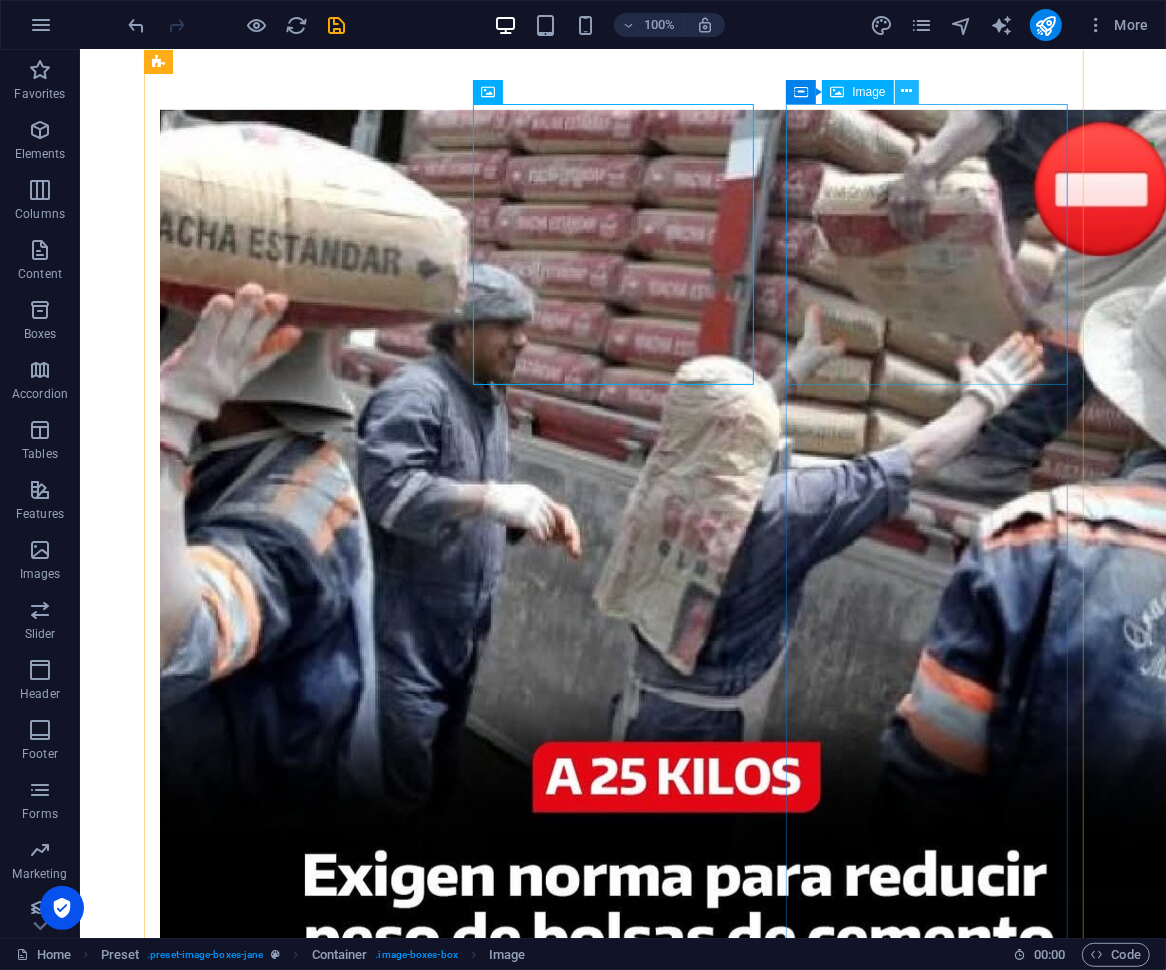 click at bounding box center (906, 91) 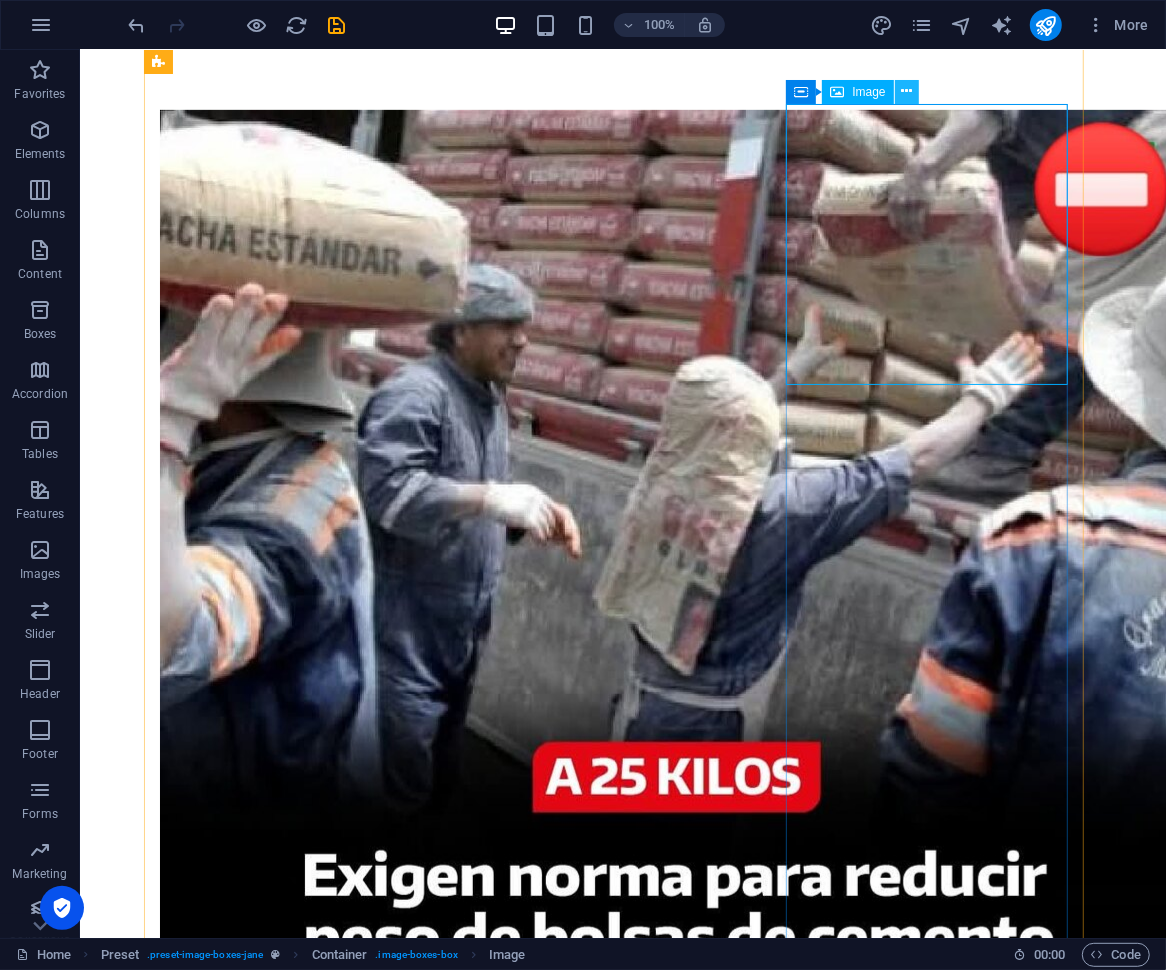 click at bounding box center [906, 91] 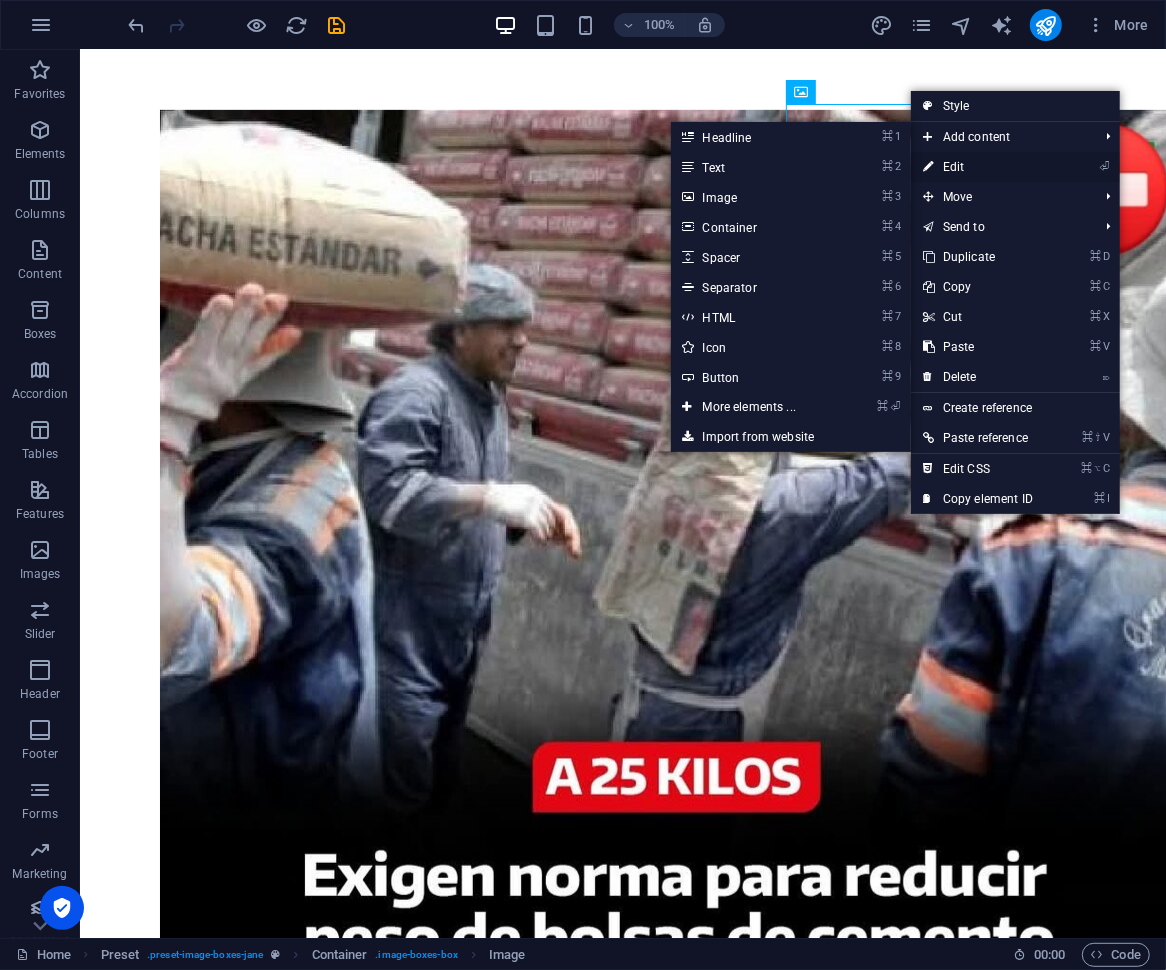 click on "⏎  Edit" at bounding box center (978, 167) 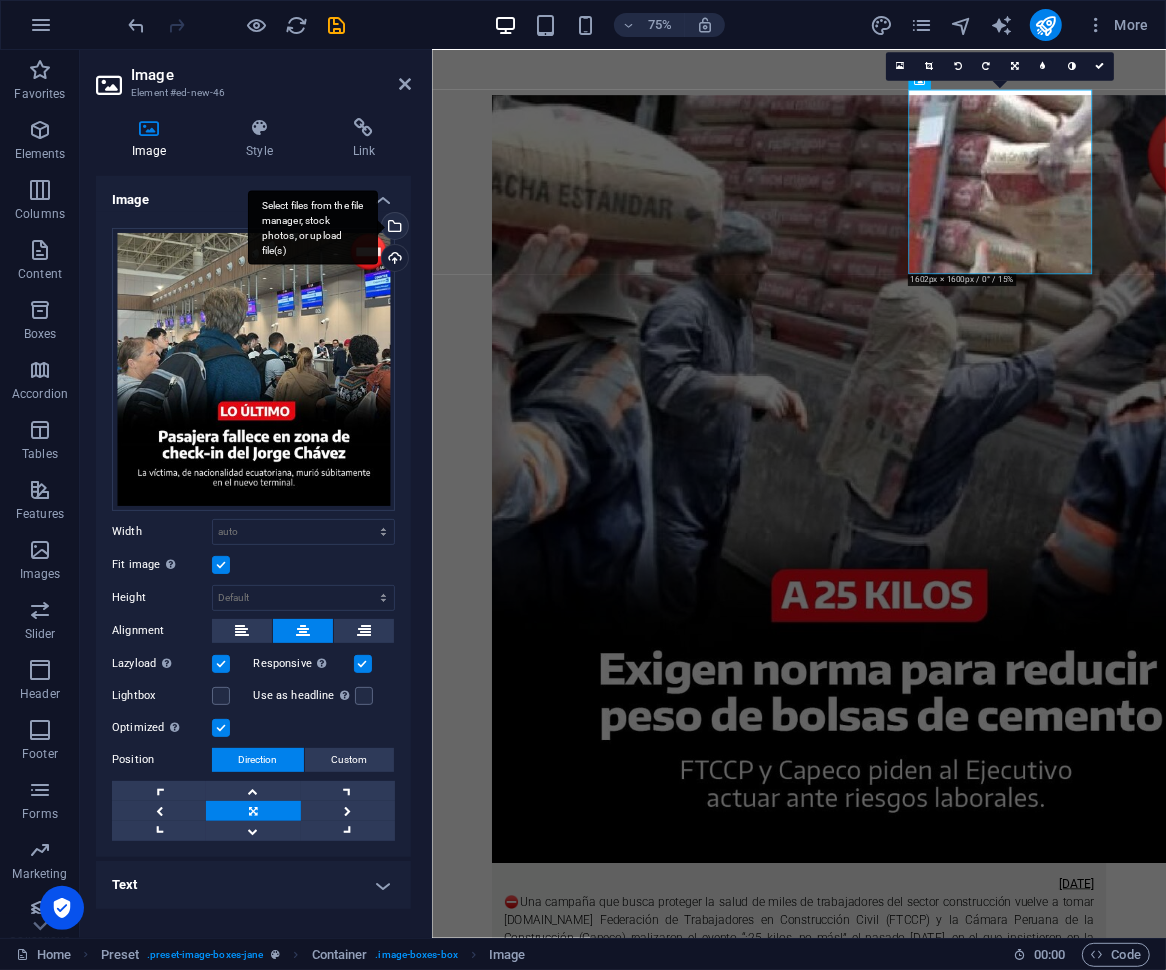 click on "Select files from the file manager, stock photos, or upload file(s)" at bounding box center (393, 228) 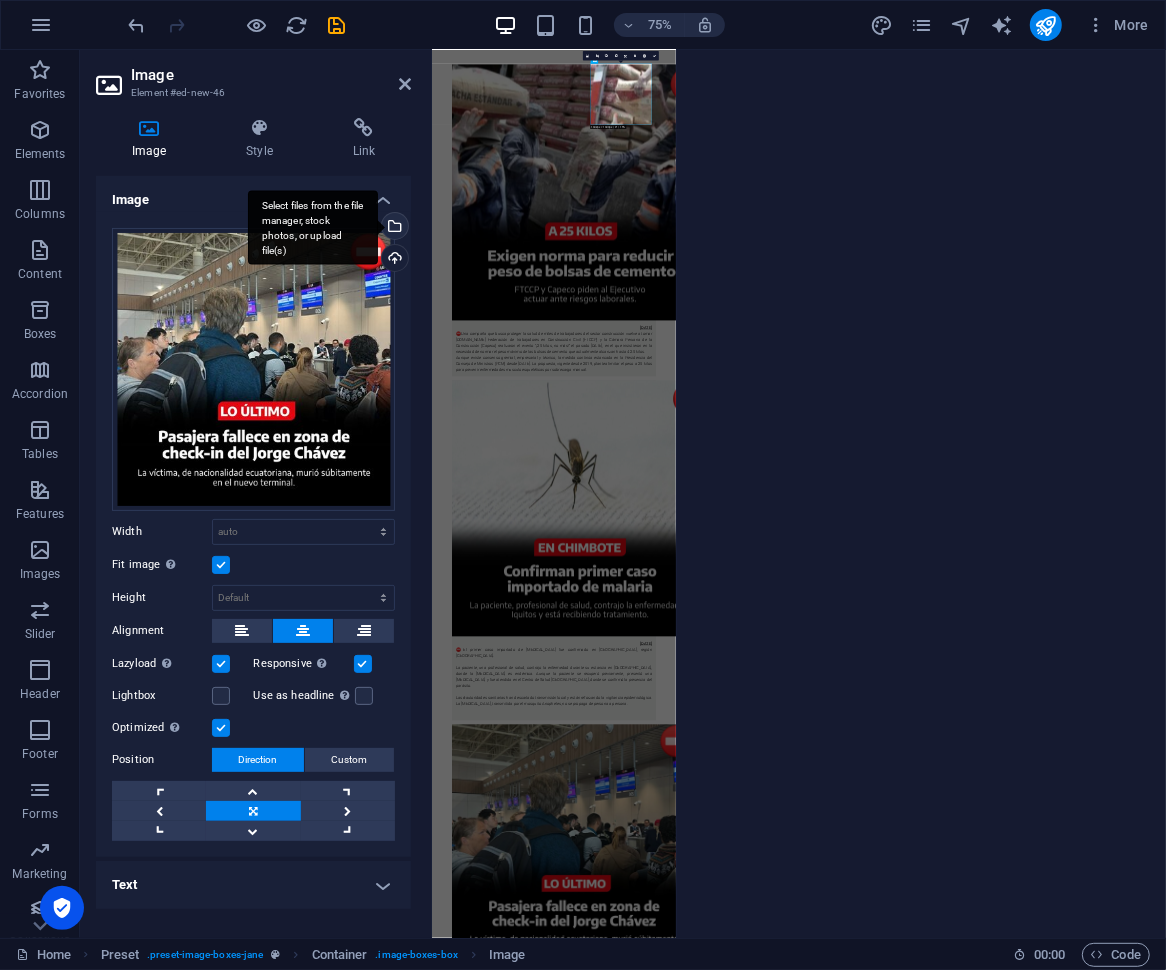 scroll, scrollTop: 533, scrollLeft: 0, axis: vertical 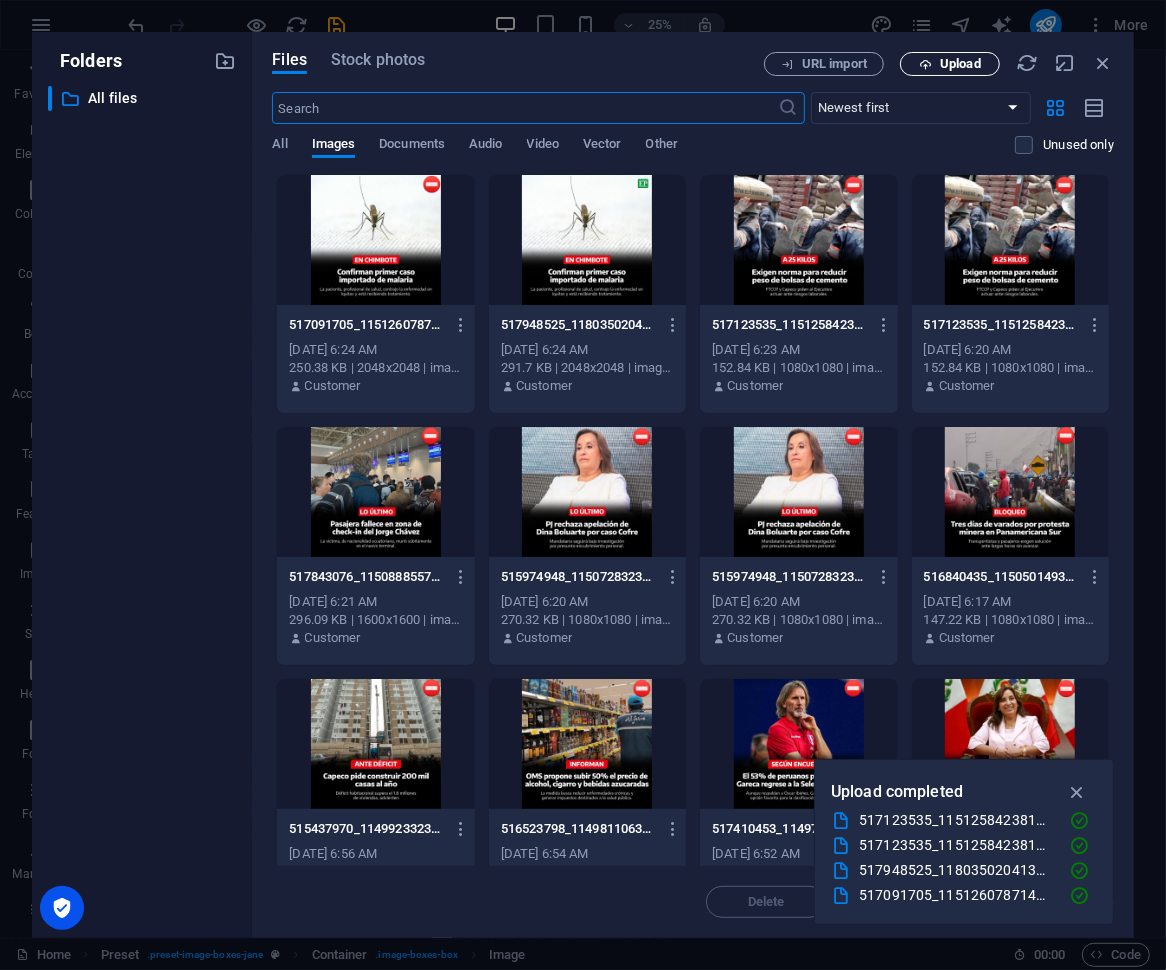 click on "Upload" at bounding box center [950, 64] 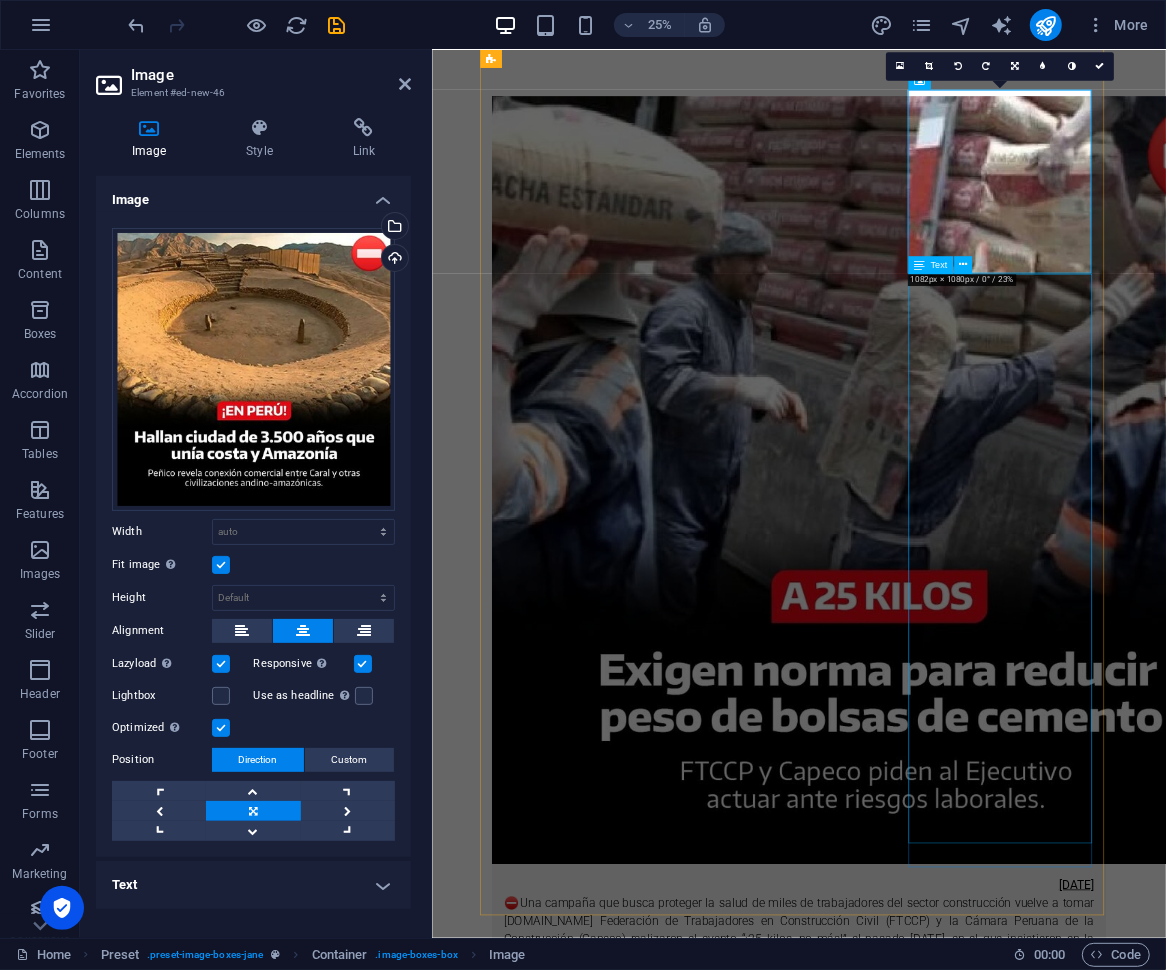 scroll, scrollTop: 535, scrollLeft: 0, axis: vertical 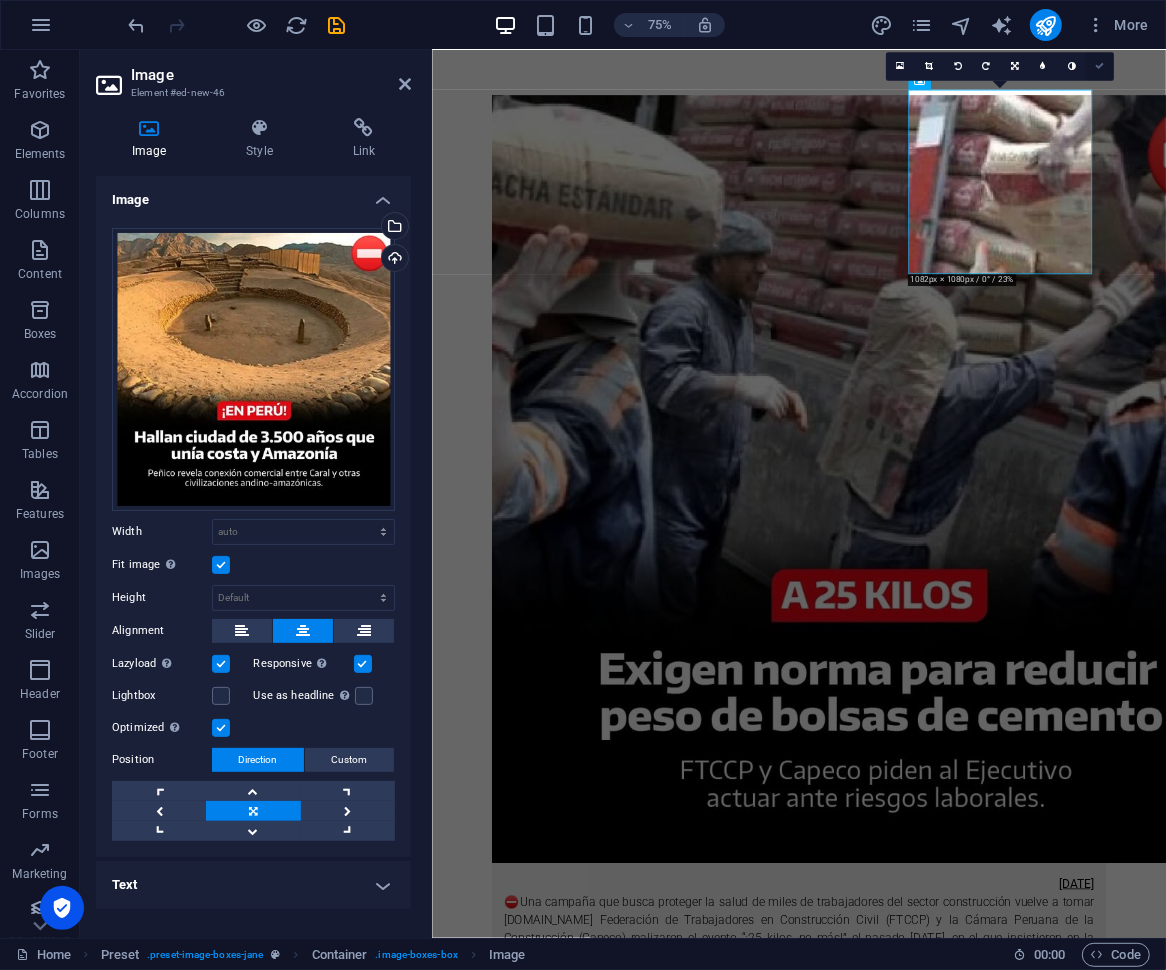 click at bounding box center (1099, 66) 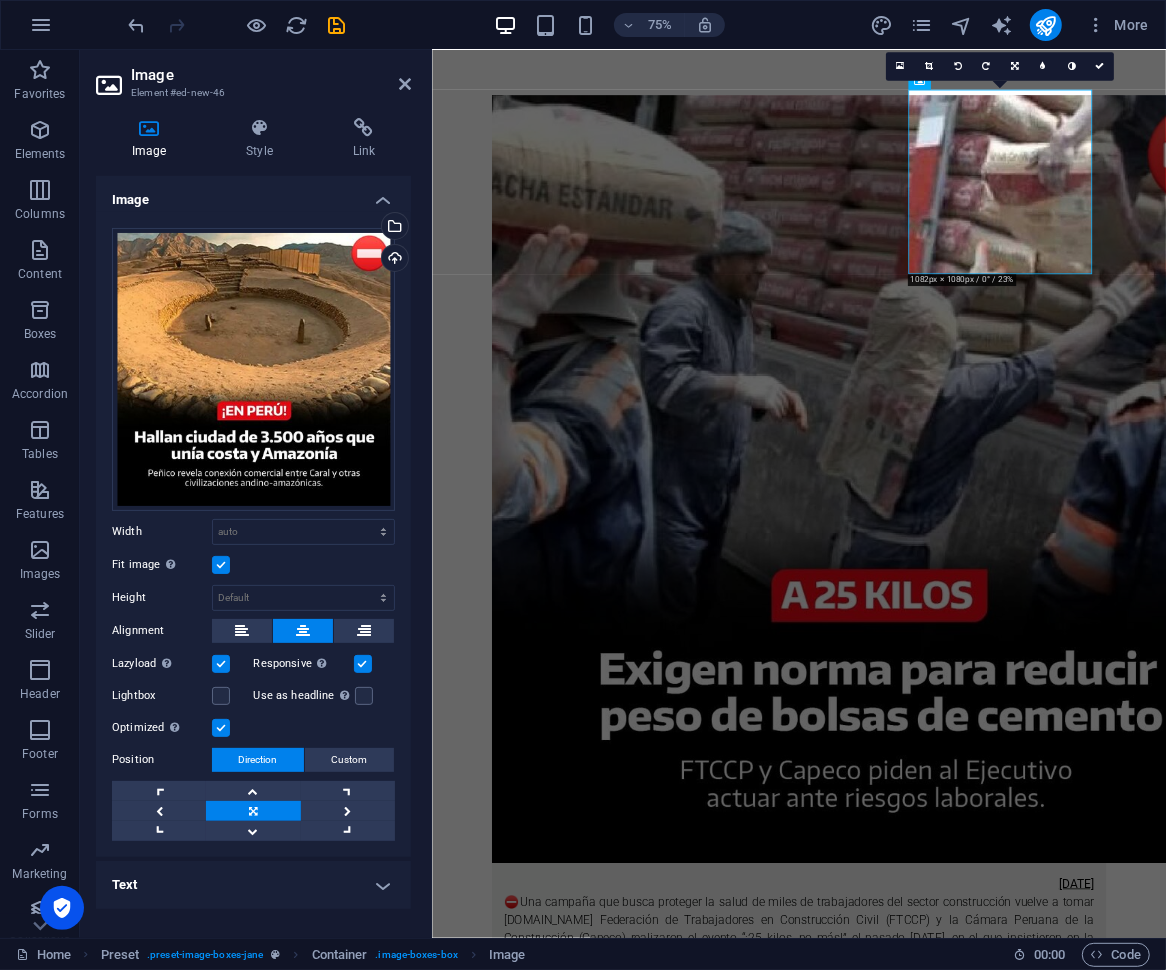 scroll, scrollTop: 575, scrollLeft: 0, axis: vertical 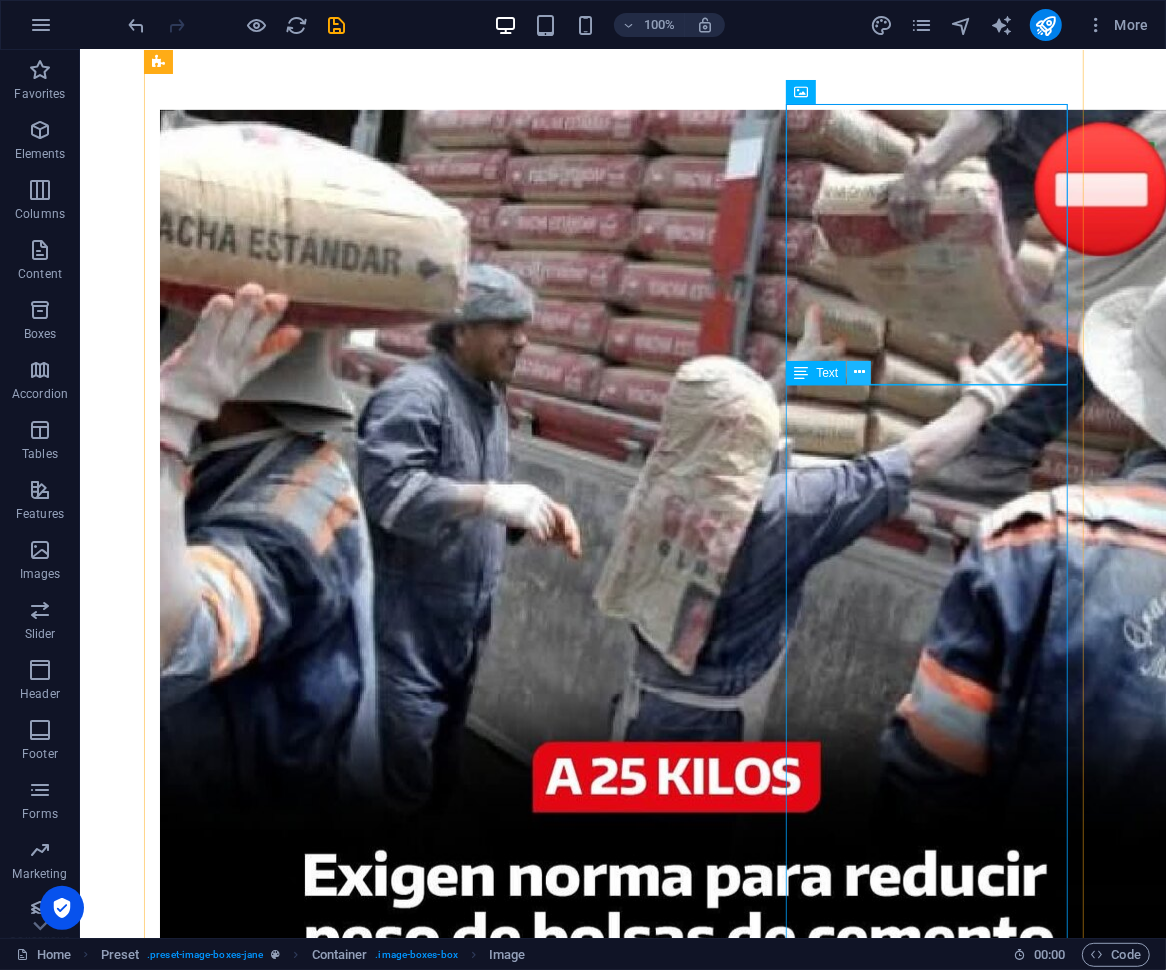 click at bounding box center (859, 372) 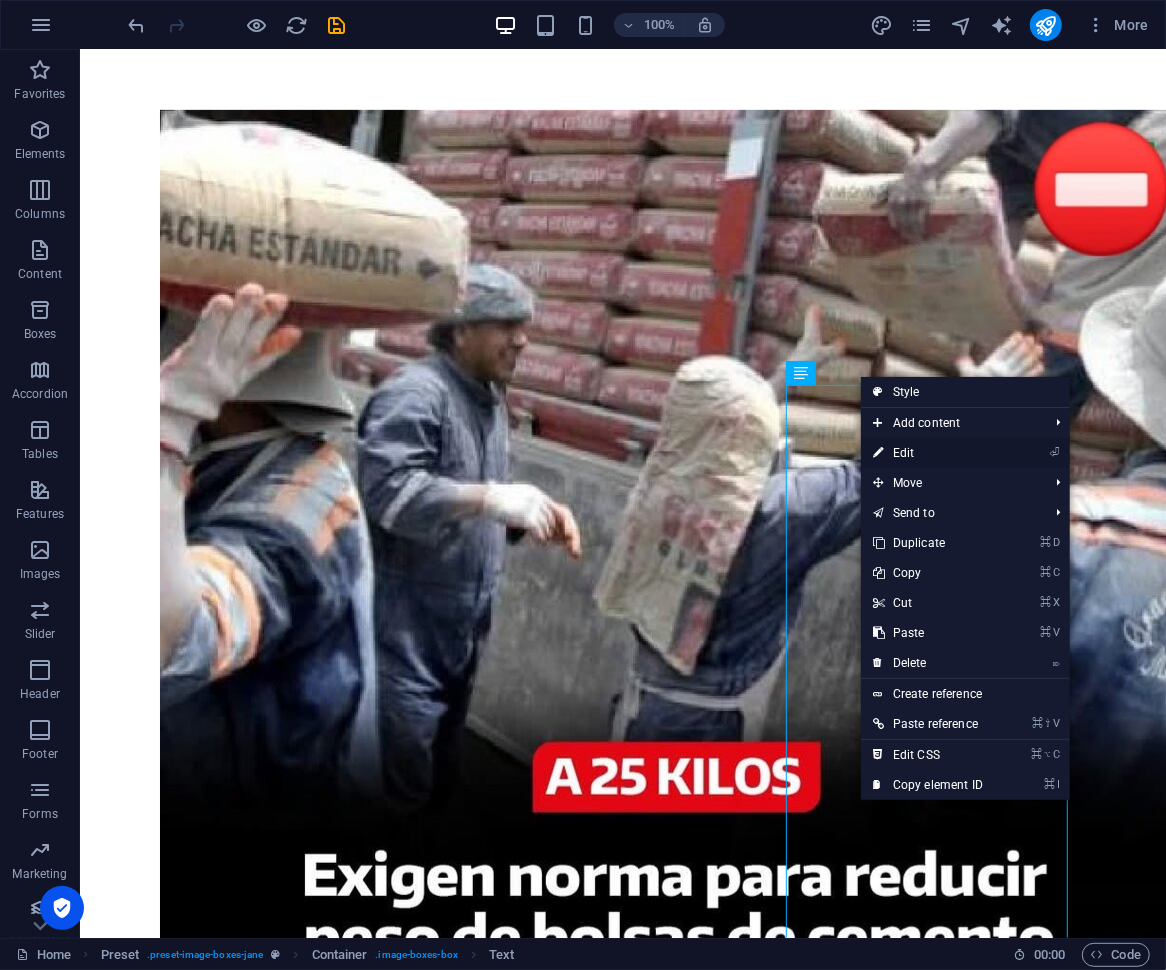 click at bounding box center (878, 453) 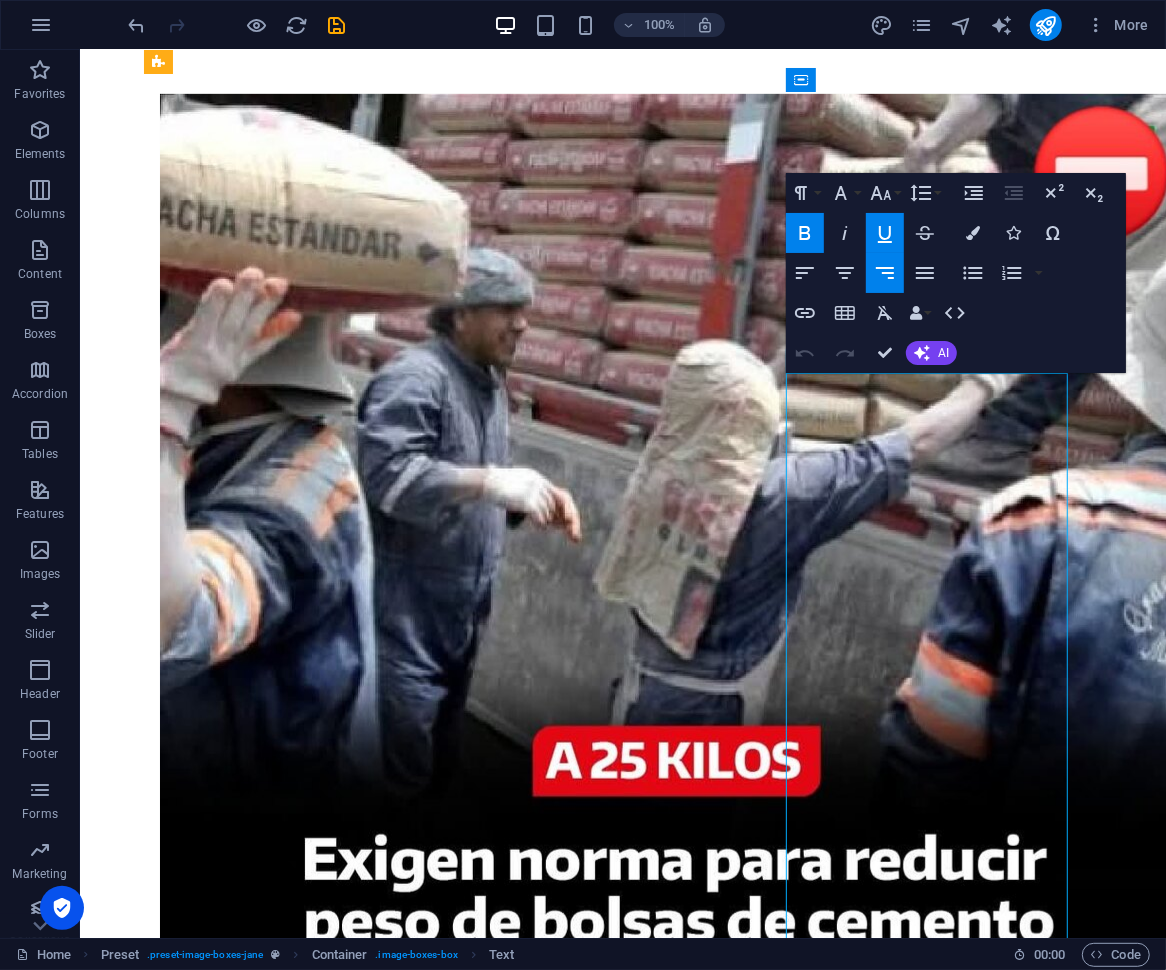 scroll, scrollTop: 605, scrollLeft: 0, axis: vertical 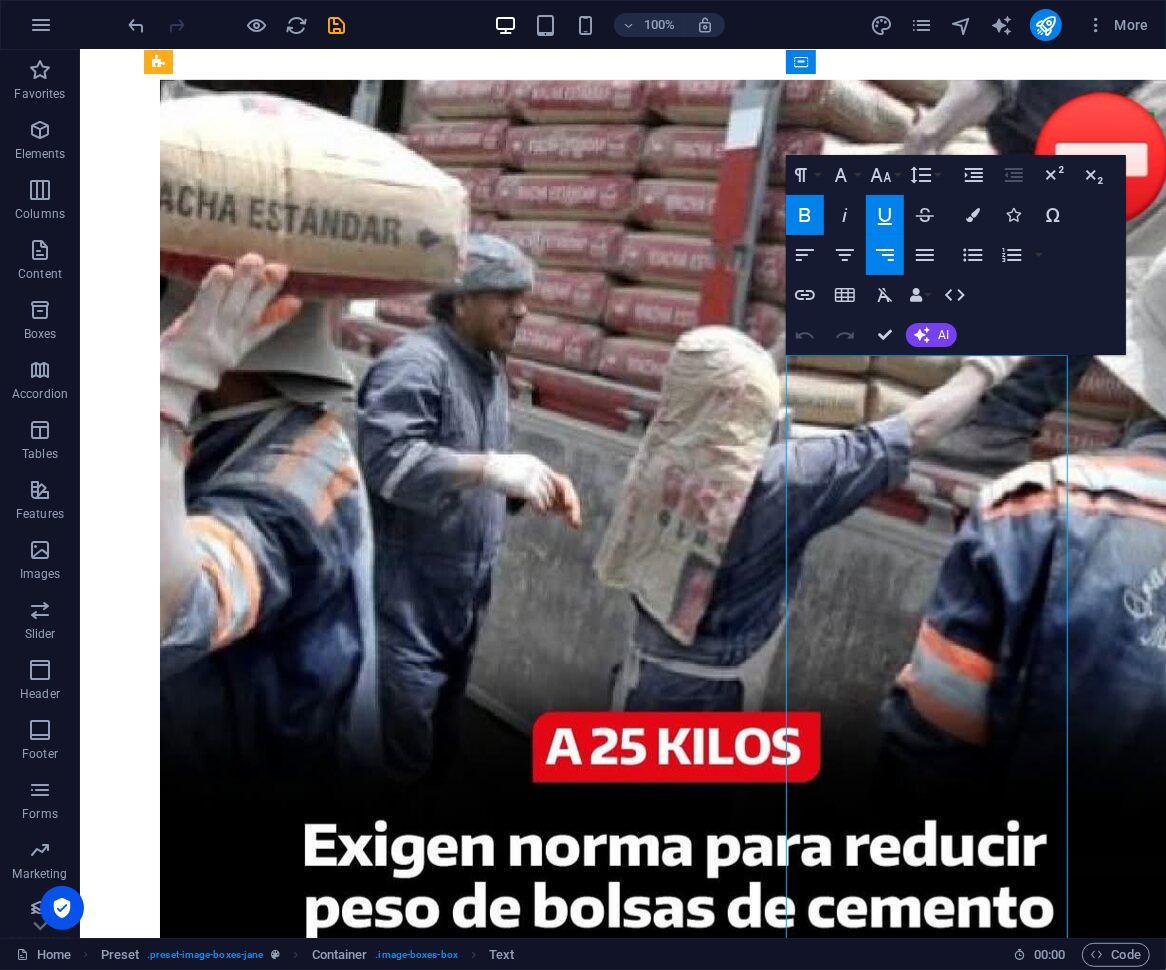 click on "[DATE]" at bounding box center [1045, 3784] 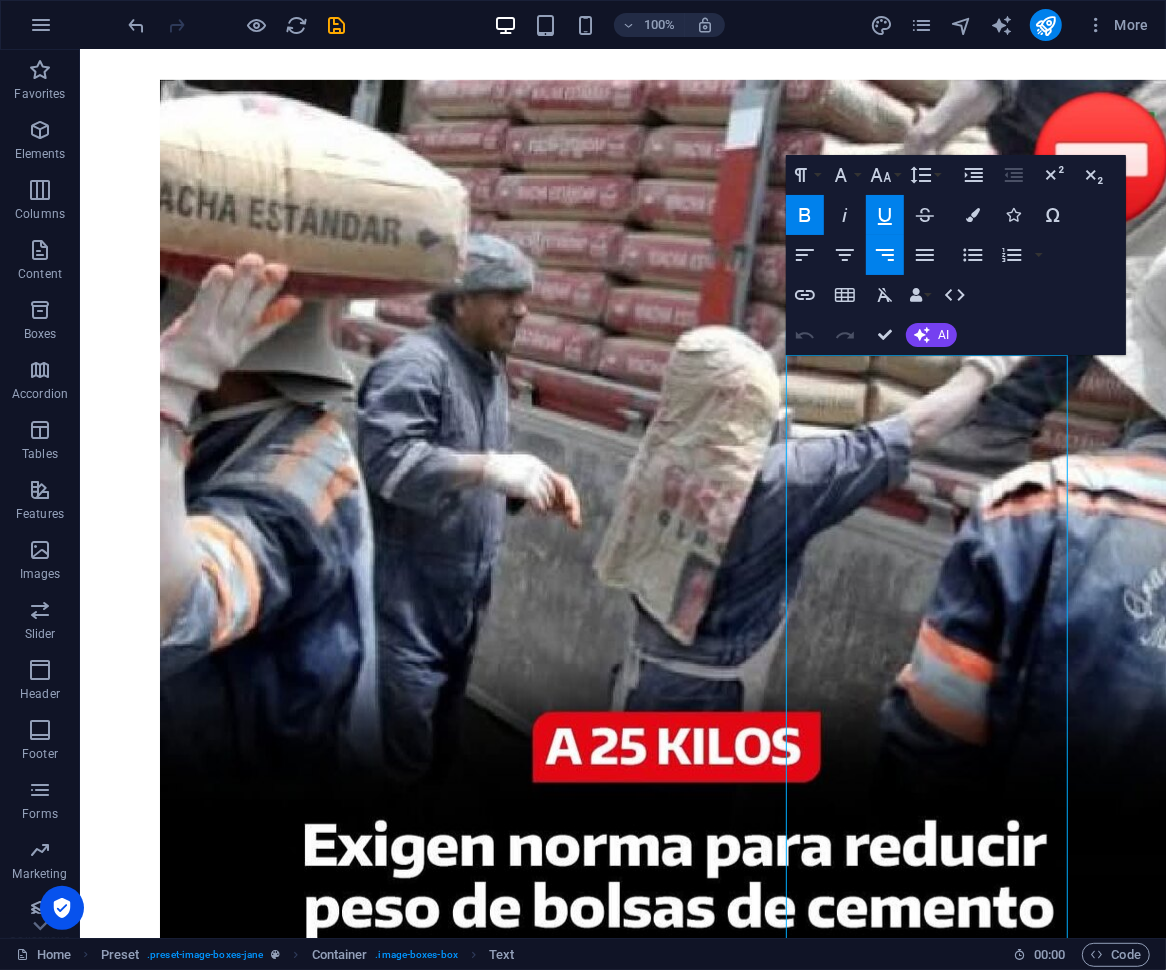type 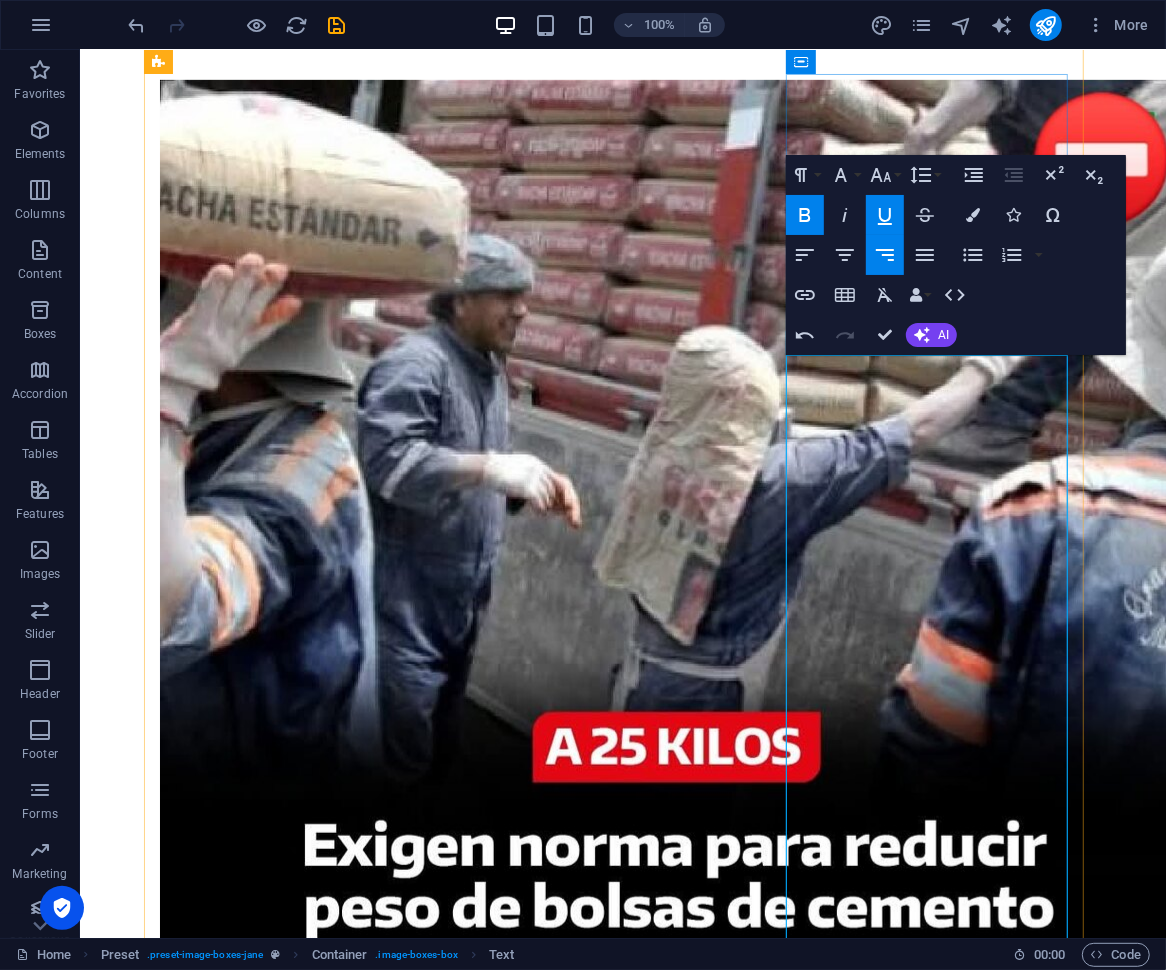 click on "⛔La tarde de [DATE][DATE], una pasajera ecuatoriana falleció repentinamente en la zona de check-in del nuevo terminal del [GEOGRAPHIC_DATA][PERSON_NAME], según confirmó Lima Airport Partners (LAP).La concesionaria expresó sus condolencias a los familiares y comunicó que el caso ha sido puesto en conocimiento de la PolicíaNacional del [GEOGRAPHIC_DATA], que deberá realizar las diligencias correspondientes.Hasta el momento, no se ha revelado la identidad ni las causas del deceso, aunque se trata de un fallecimiento súbito durante el tránsito por el área previa al embarque. El incidente se suma a otros similares ocurridos anteriormente en este aeropuerto.En [DATE], una ciudadana chilena perdió la vida durante un vuelo con destino [PERSON_NAME][GEOGRAPHIC_DATA], lo que obligó a una parada de emergencia en [GEOGRAPHIC_DATA]." at bounding box center [622, 3881] 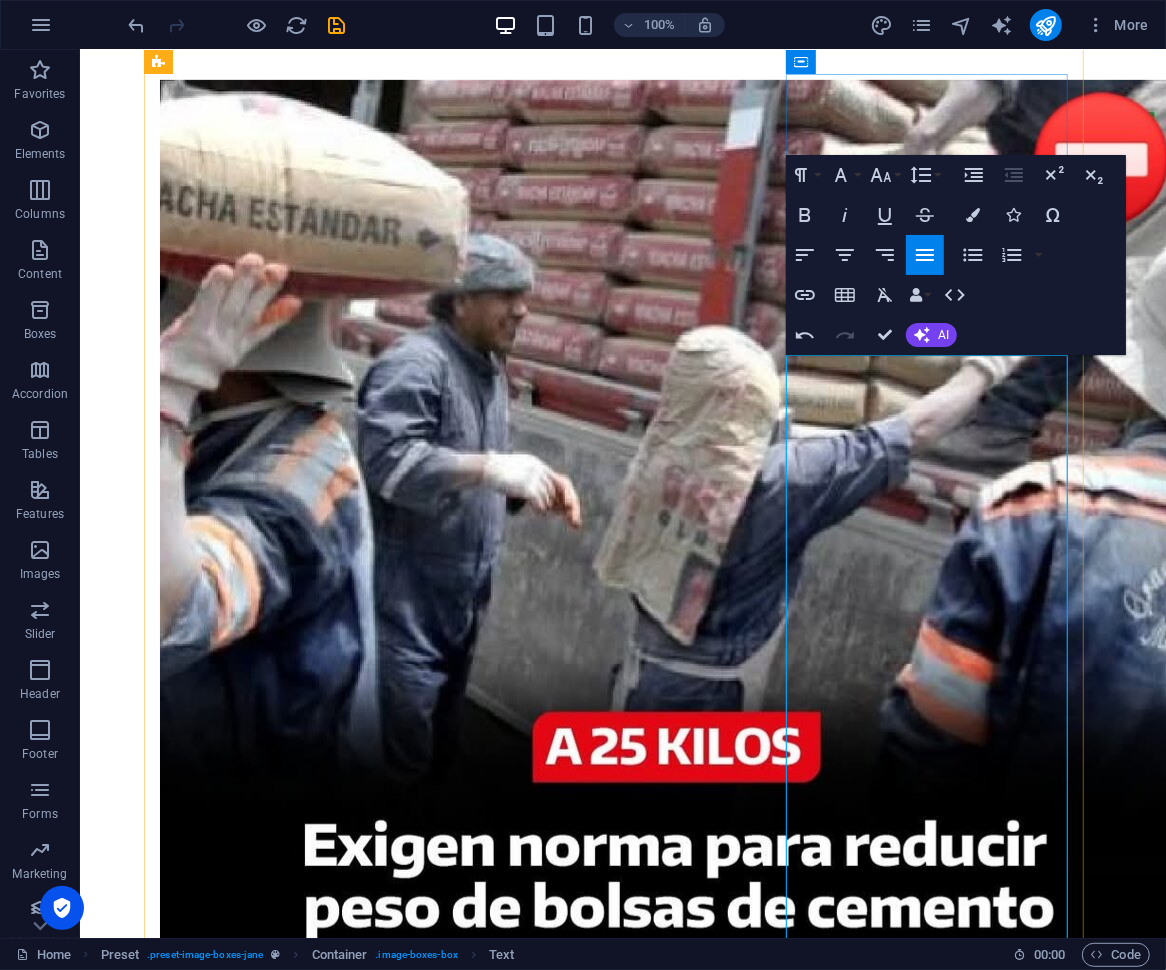 drag, startPoint x: 836, startPoint y: 403, endPoint x: 934, endPoint y: 759, distance: 369.24246 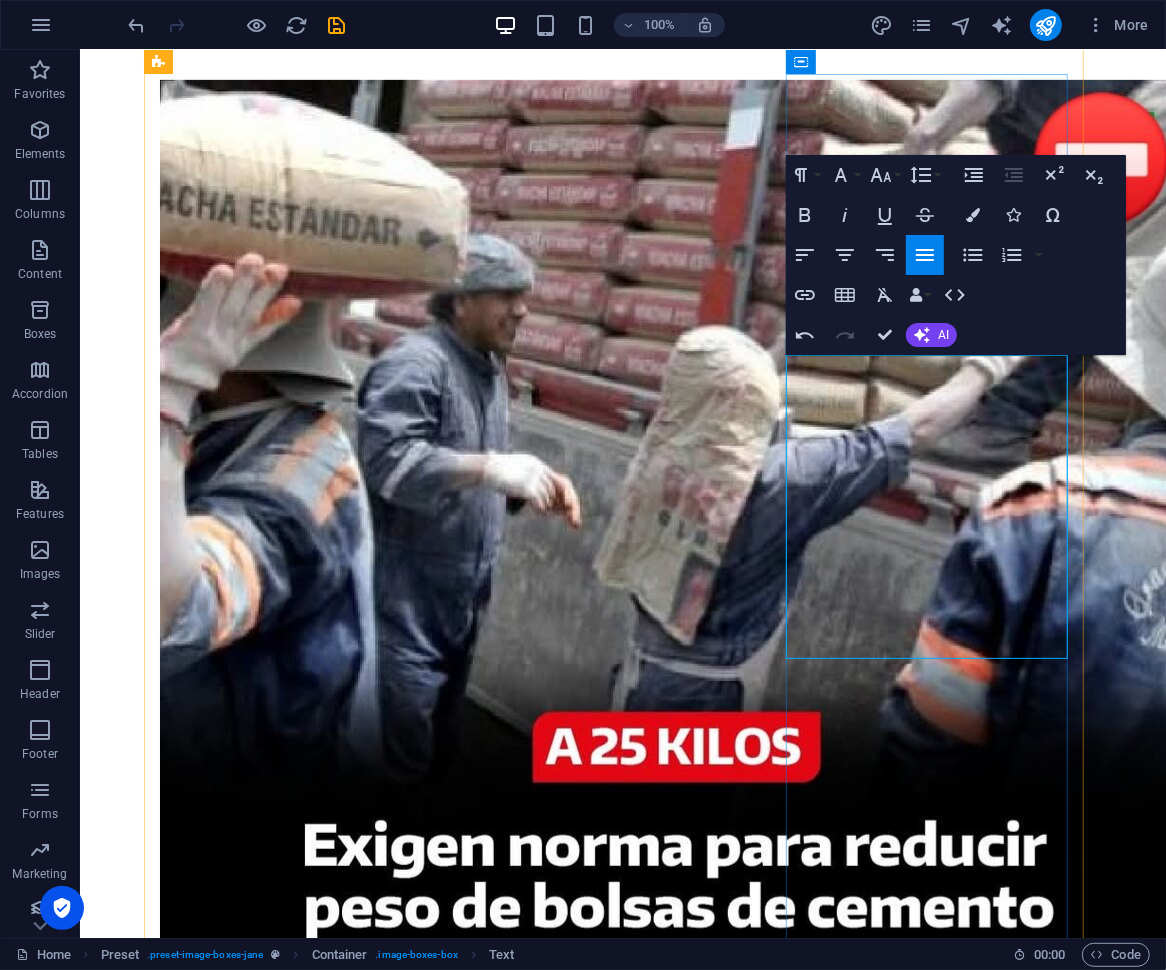 drag, startPoint x: 829, startPoint y: 401, endPoint x: 949, endPoint y: 610, distance: 241 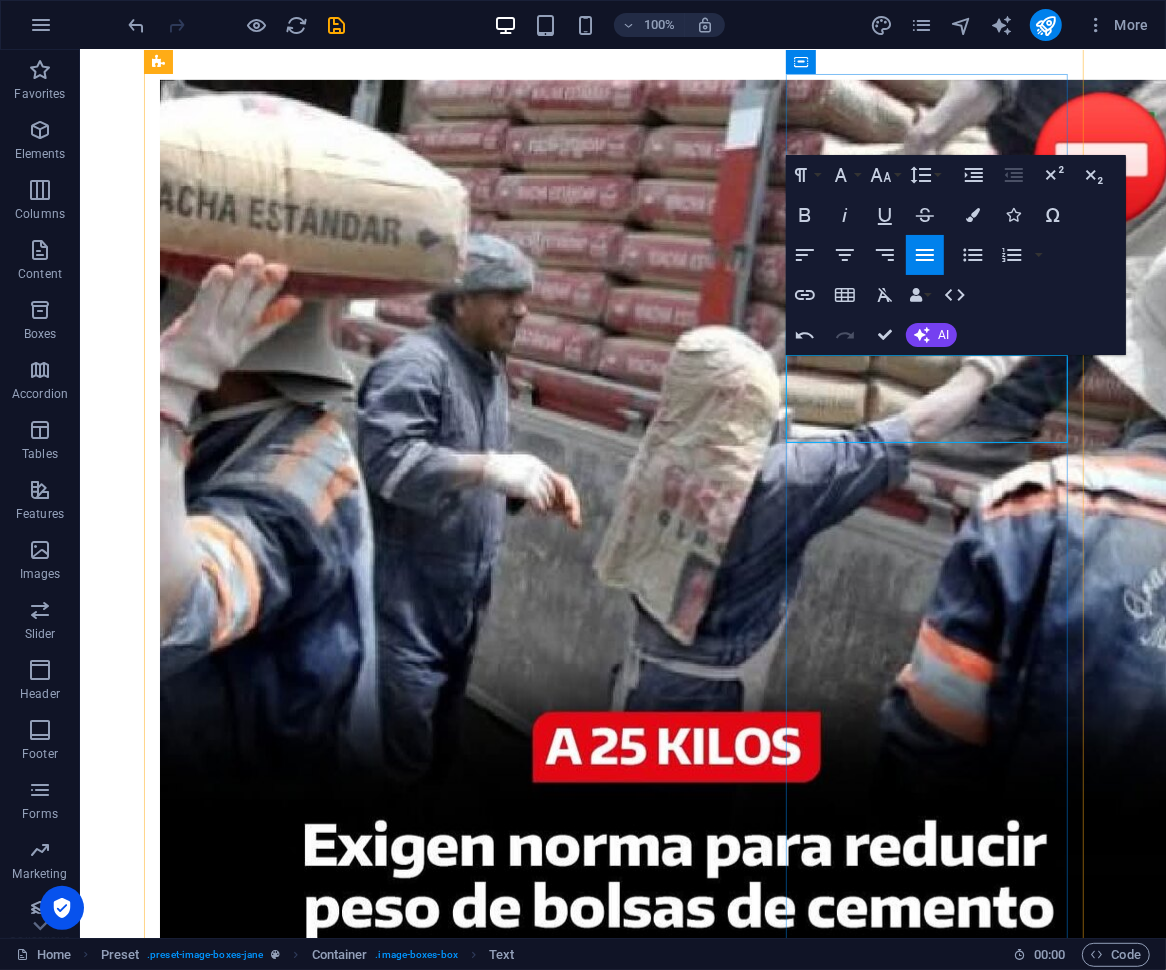 drag, startPoint x: 910, startPoint y: 426, endPoint x: 824, endPoint y: 404, distance: 88.76936 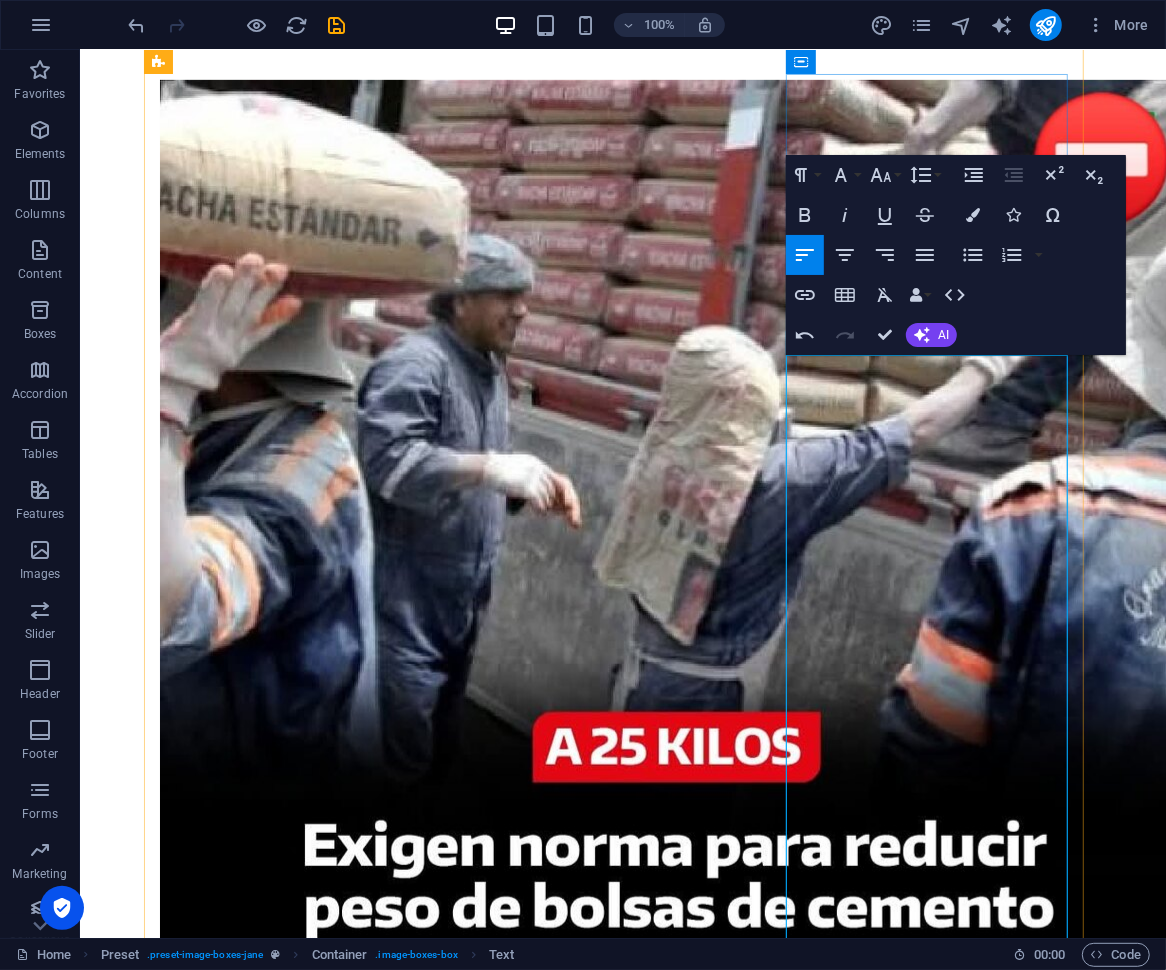click on "Un equipo de arqueólogos [DEMOGRAPHIC_DATA] anunció el hallazgo [PERSON_NAME][GEOGRAPHIC_DATA], una ciudad de 3.500 años ubicada en la provincia [PERSON_NAME][GEOGRAPHIC_DATA], al norte de [GEOGRAPHIC_DATA]. El descubrimiento revela que esta urbe prehispánica fue un centro de intercambio entre las comunidades de la [PERSON_NAME], los Andes y la Amazonía, lo que aporta nueva luz sobre la expansión cultural tras la civilización [PERSON_NAME]." at bounding box center (622, 3869) 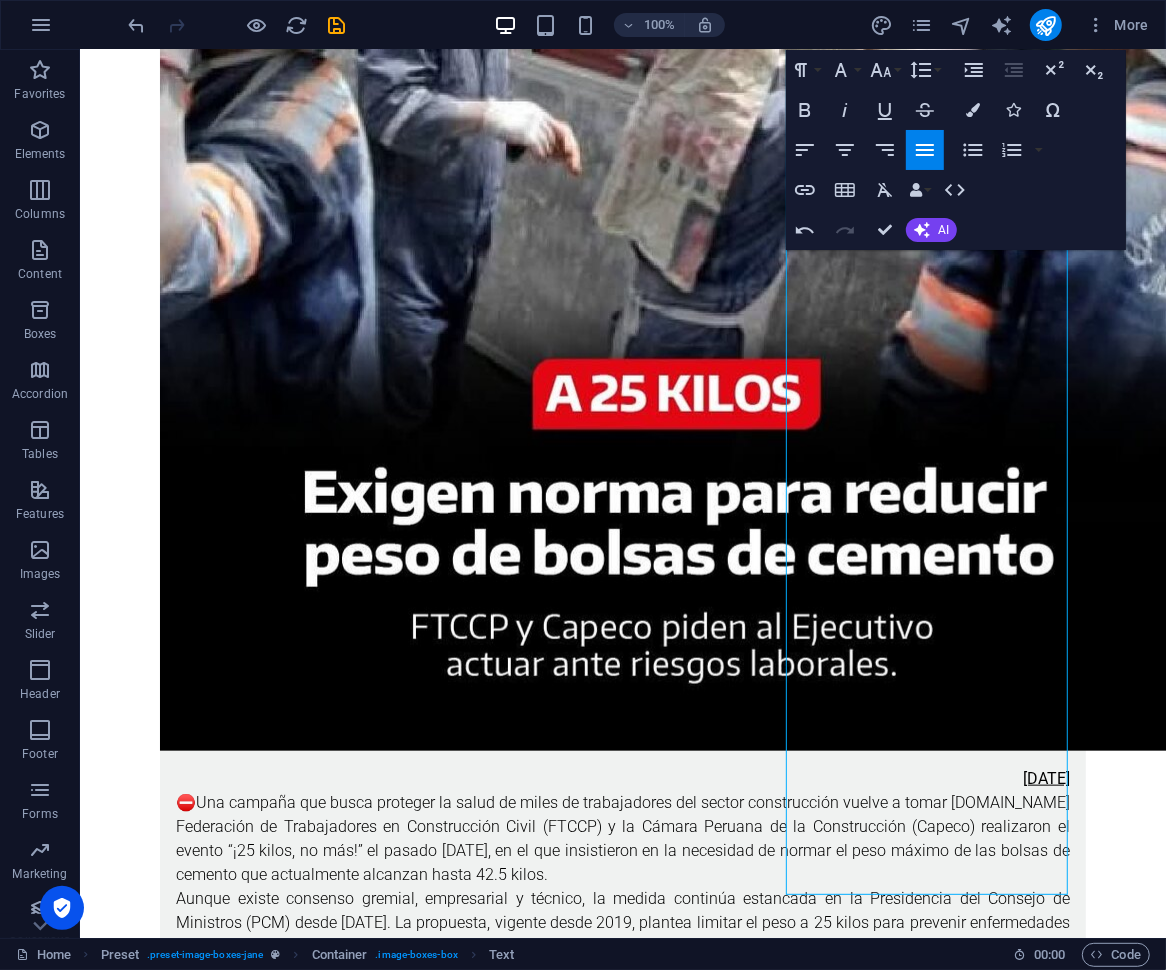 scroll, scrollTop: 880, scrollLeft: 0, axis: vertical 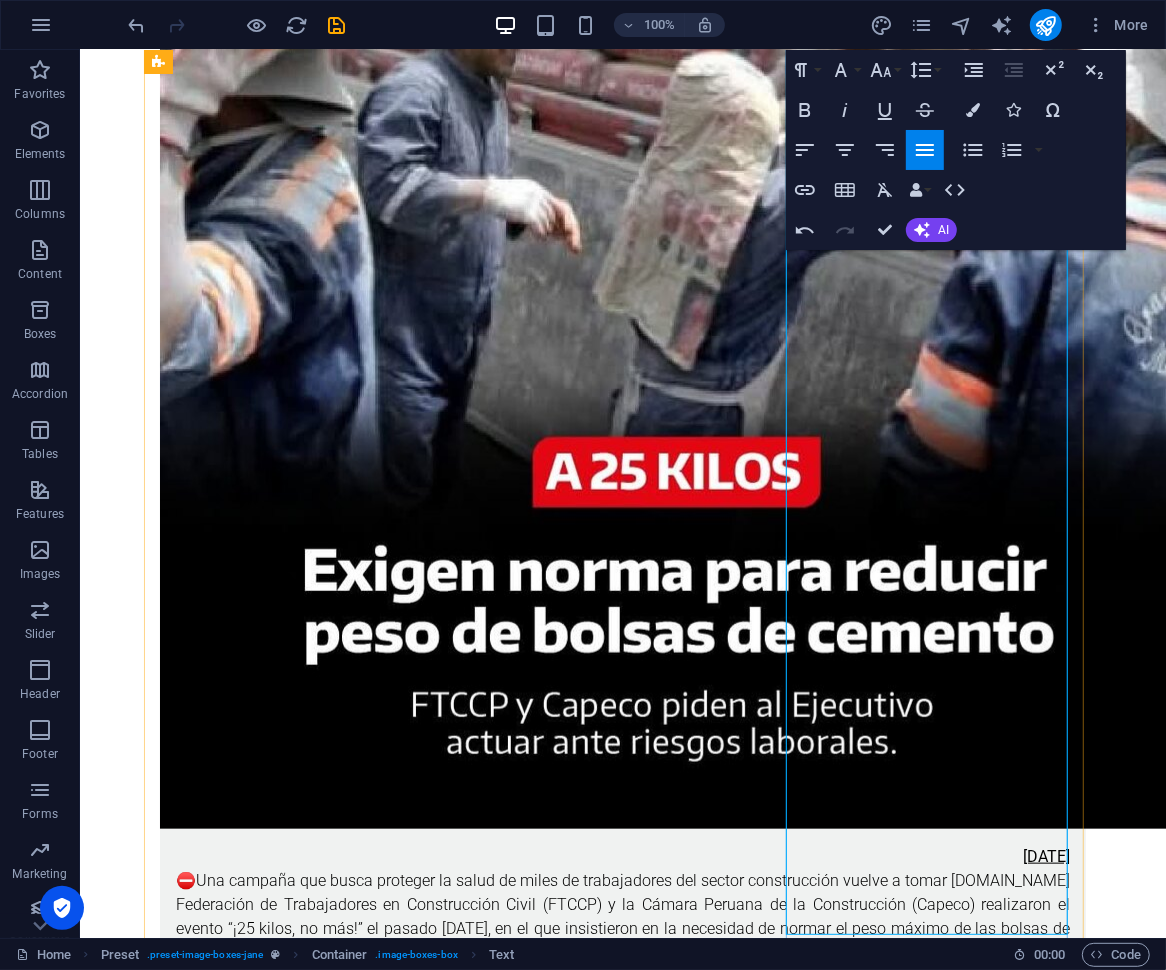 click on "El yacimiento, que abrirá al público el [DATE], está situado a 600 metros sobre el nivel del mar y conserva 18 estructuras, entre ellas templos, recintos ceremoniales y áreas residenciales. Drones captaron una impresionante plaza circular central. Entre los hallazgos destacan esculturas humanas y animales en arcilla, [PERSON_NAME] marinas y murales con figuras de pututus, instrumentos hechos con caracolas." at bounding box center (622, 3666) 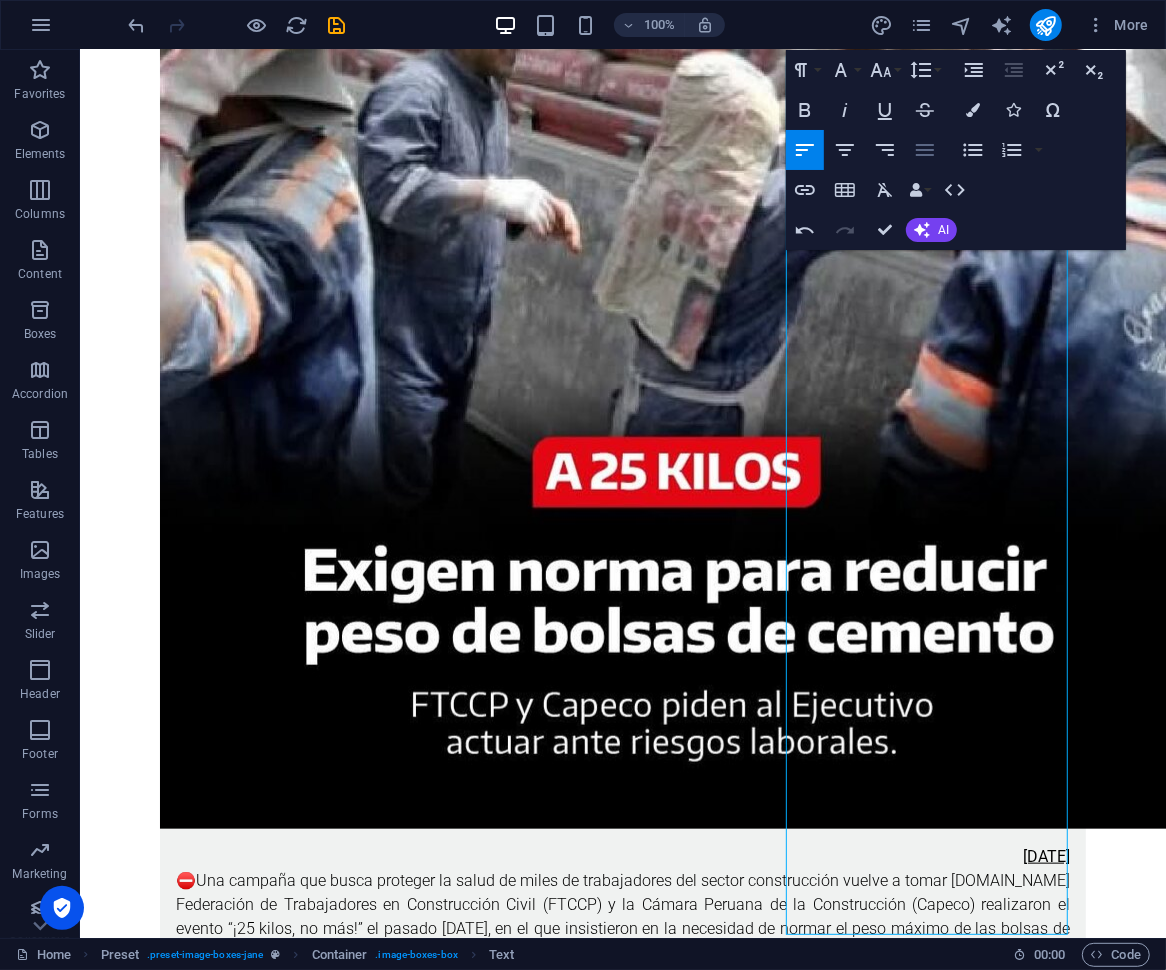 click 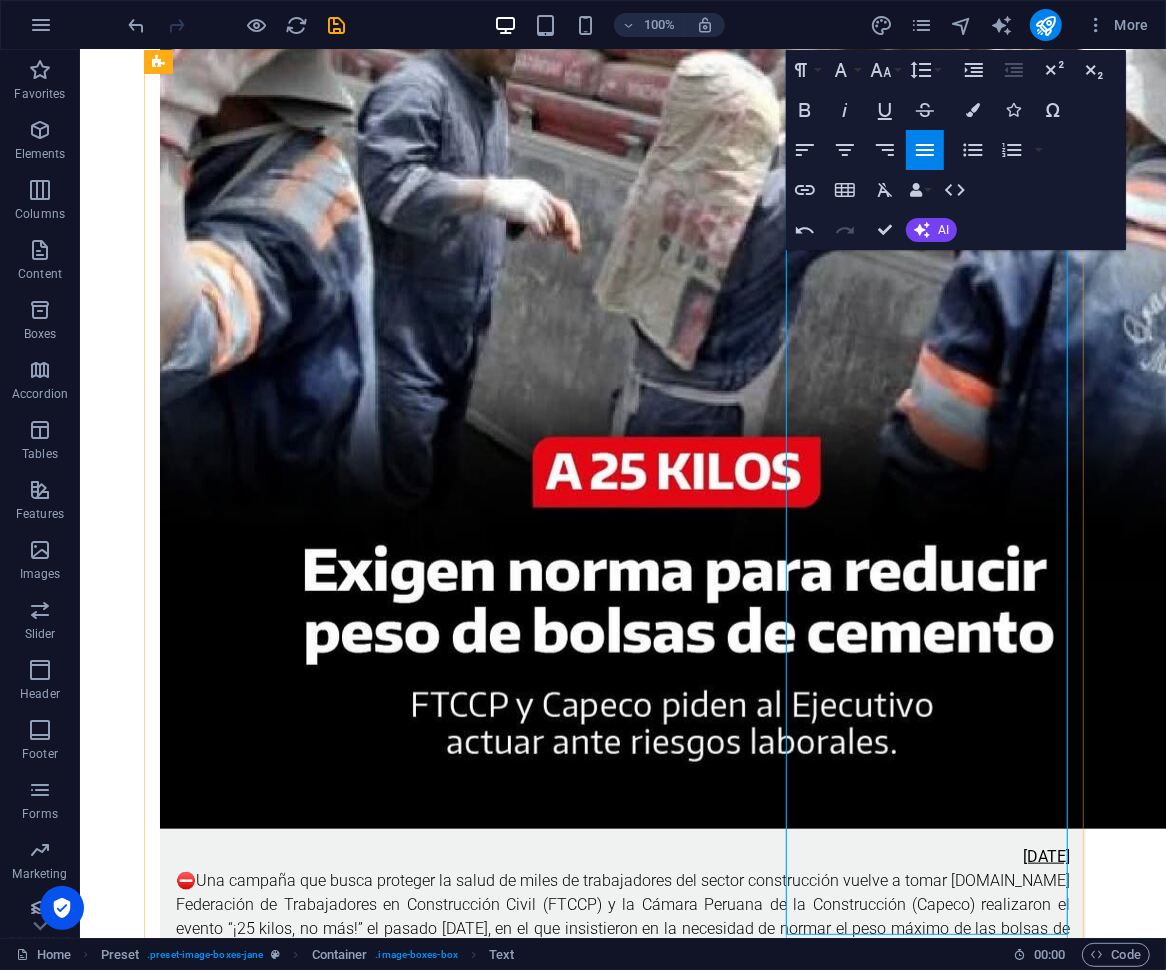 click on "Para la arqueóloga [PERSON_NAME], este hallazgo permite entender qué sucedió con [PERSON_NAME] tras el impacto del cambio climático. Según el Ministerio de Cultura, Peñico sería una prolongación cultural y comercial de esta civilización, al estar estratégicamente ubicado para conectar selva, sierra y [PERSON_NAME]." at bounding box center (622, 3750) 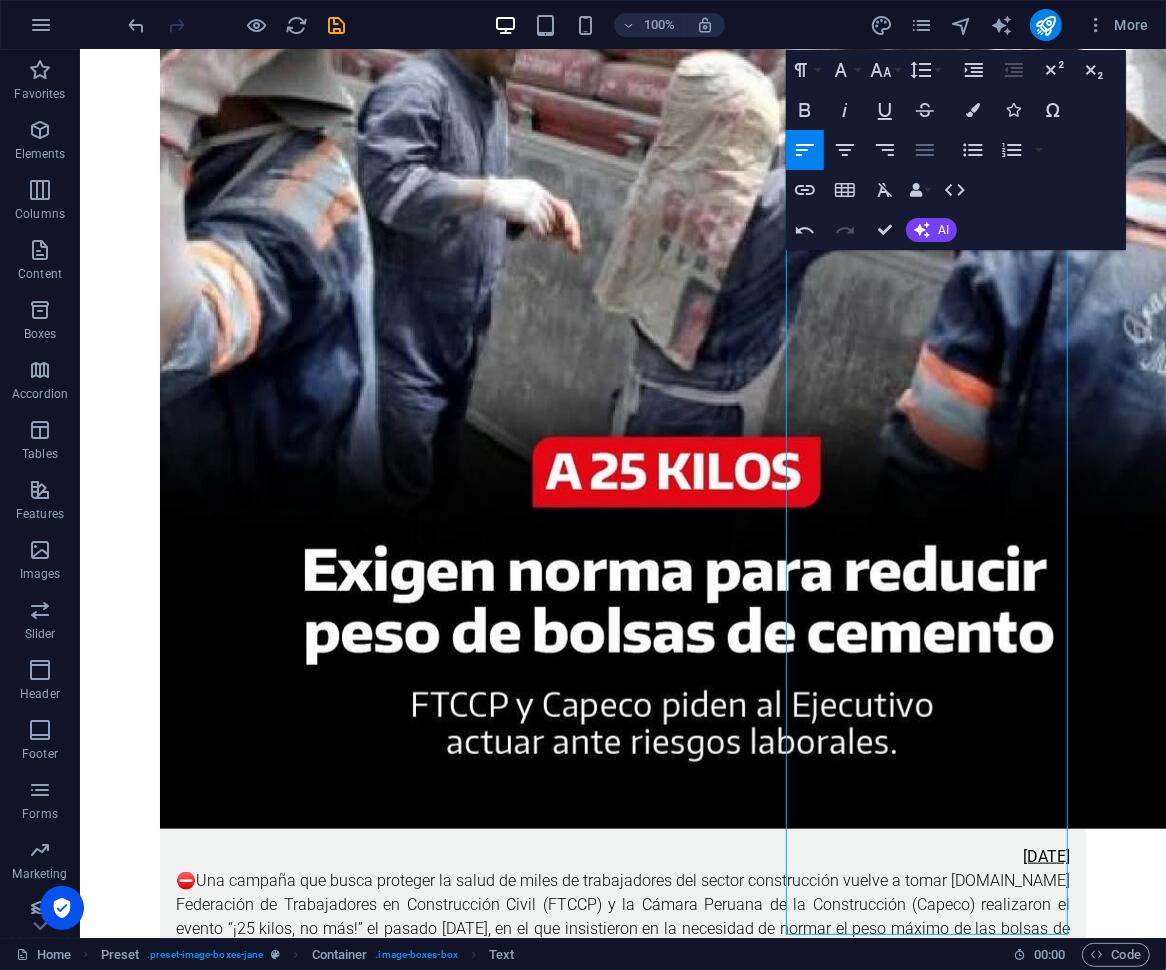 click 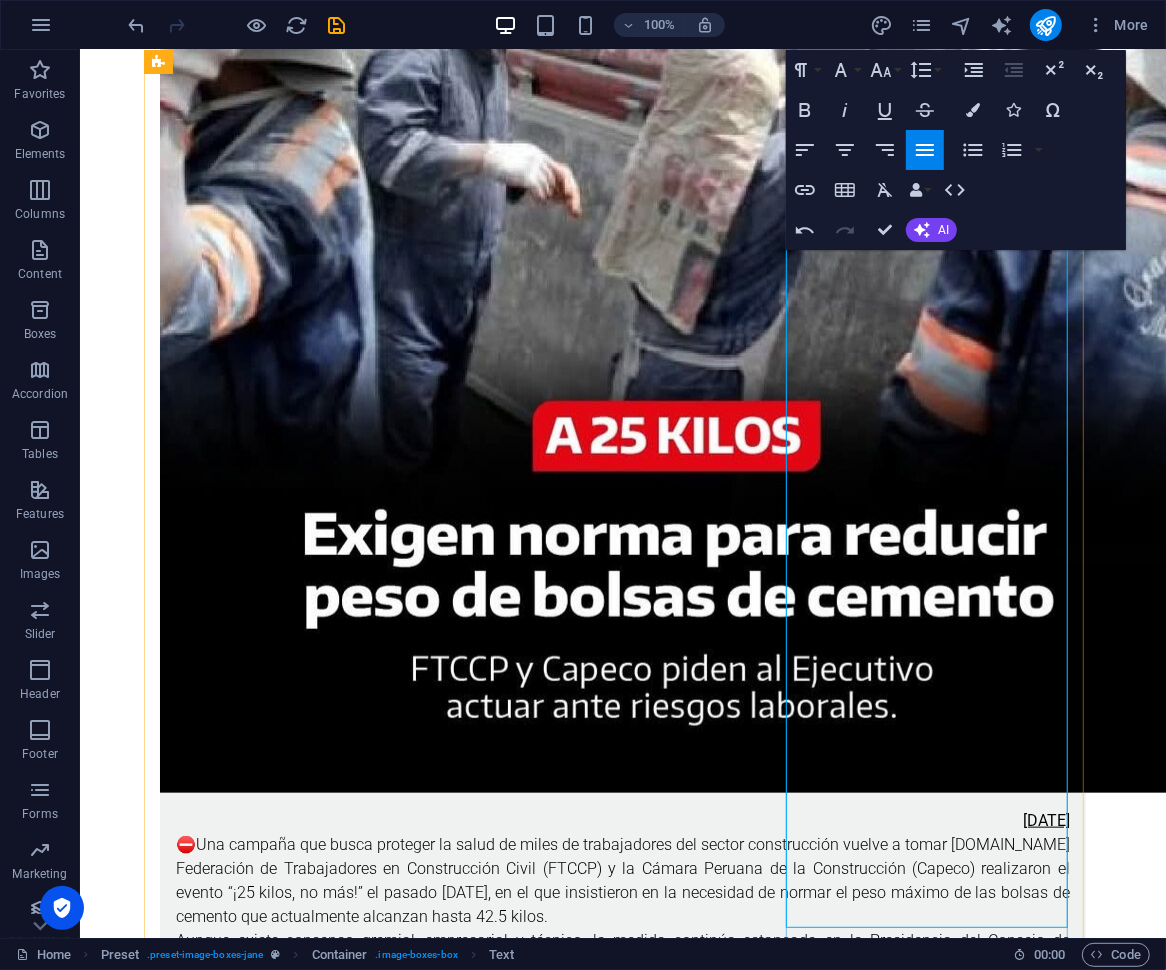 scroll, scrollTop: 947, scrollLeft: 0, axis: vertical 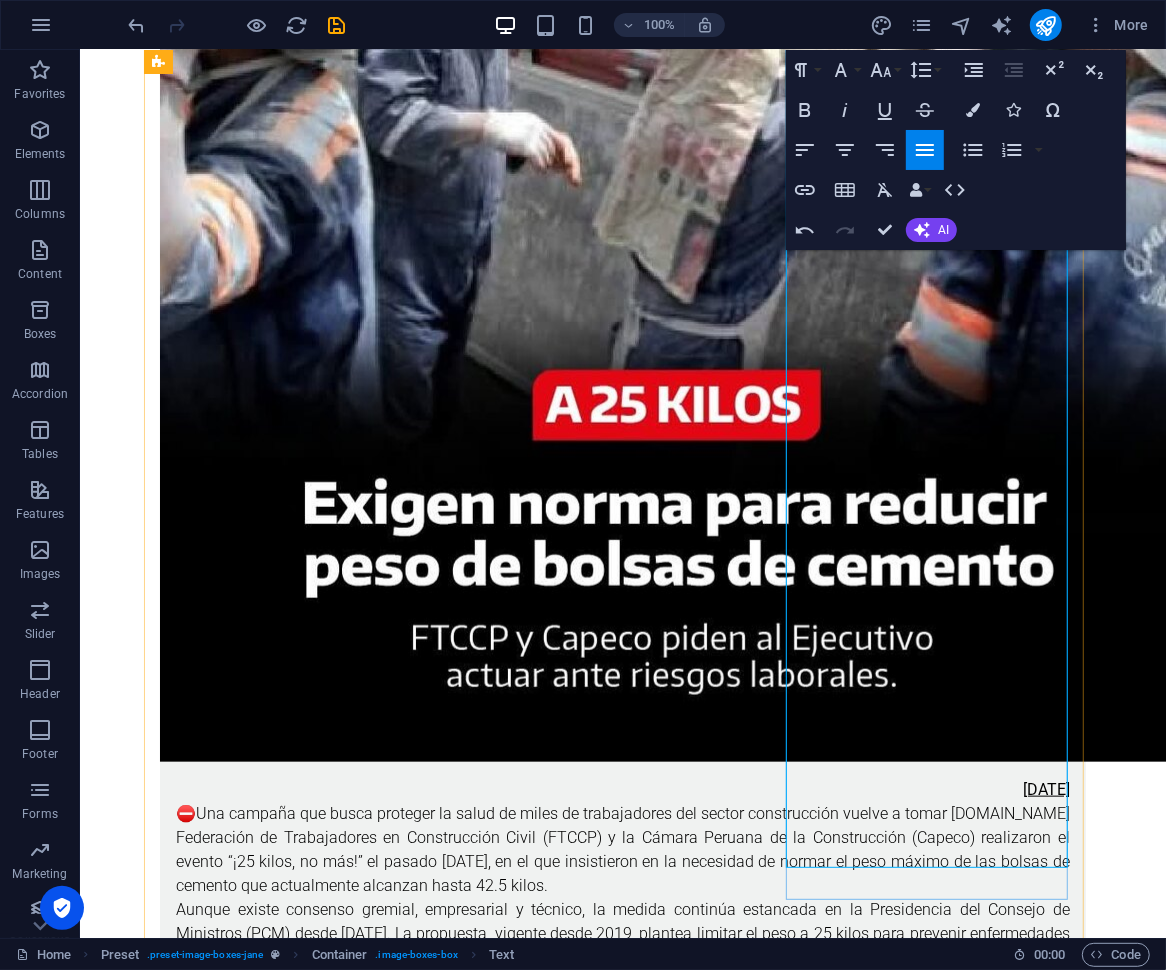 click on "El yacimiento, que abrirá al público el [DATE], está situado a 600 metros sobre el nivel del mar y conserva 18 estructuras, entre ellas templos, recintos ceremoniales y áreas residenciales. Drones captaron una impresionante plaza circular central. Entre los hallazgos destacan esculturas humanas y animales en arcilla, [PERSON_NAME] marinas y murales con figuras de pututus, instrumentos hechos con caracolas." at bounding box center (622, 3599) 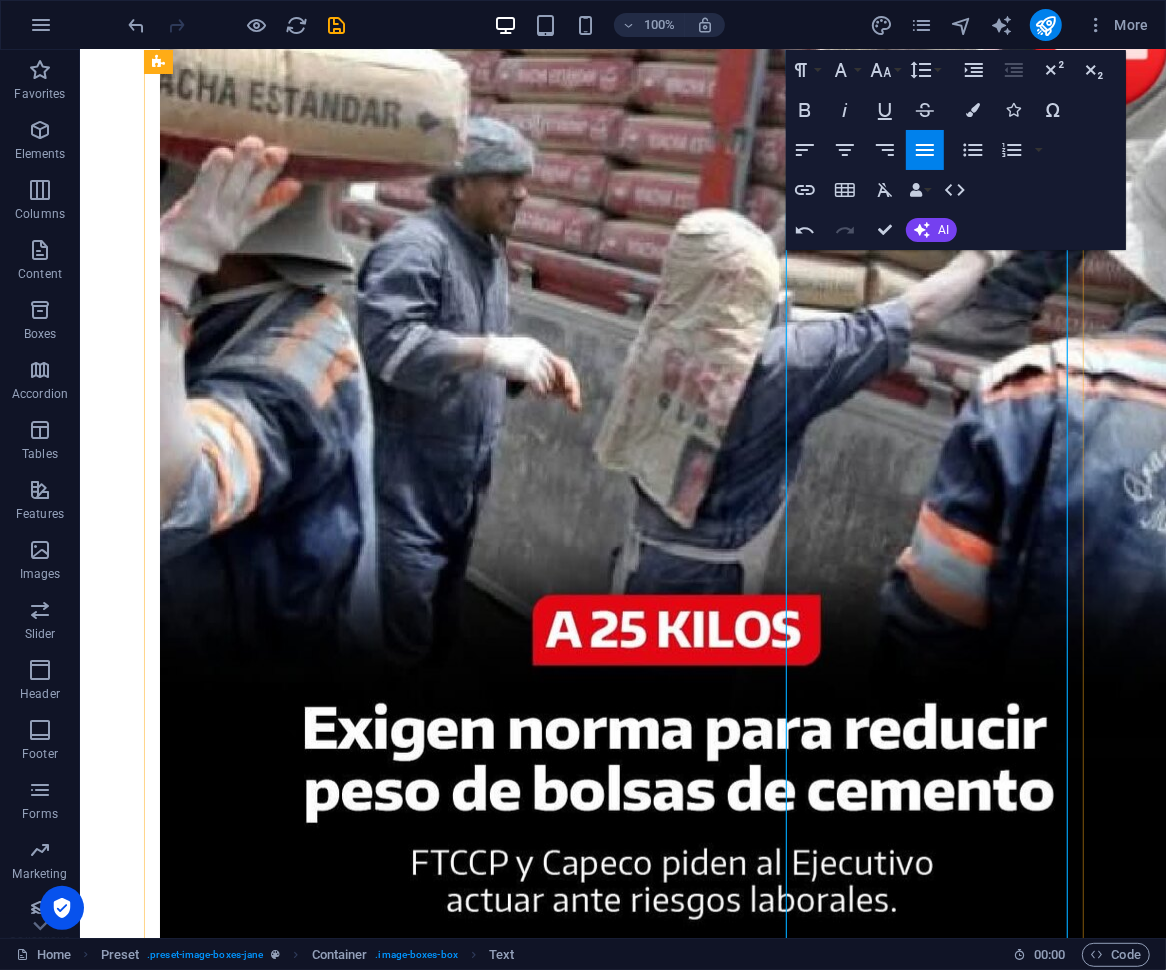 scroll, scrollTop: 723, scrollLeft: 0, axis: vertical 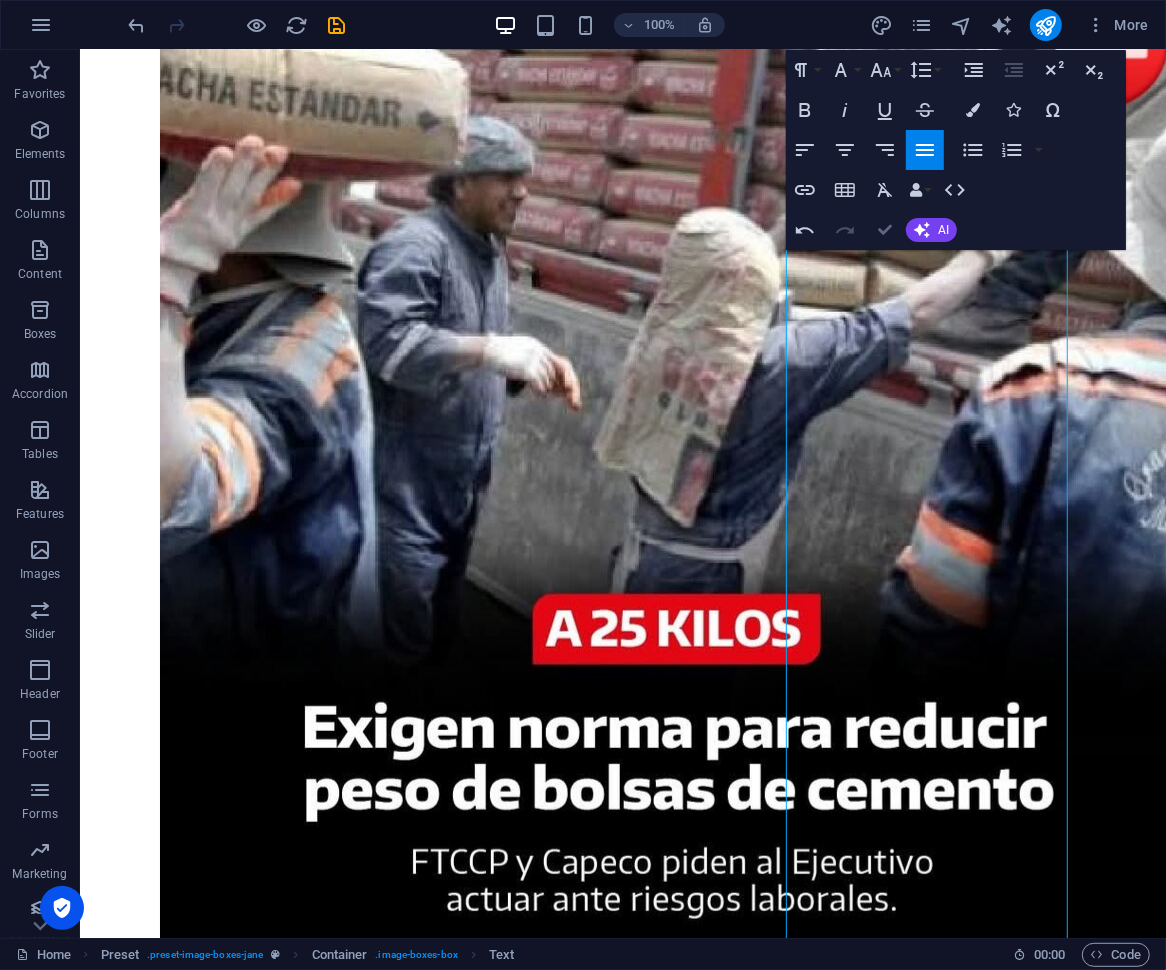 click at bounding box center (885, 230) 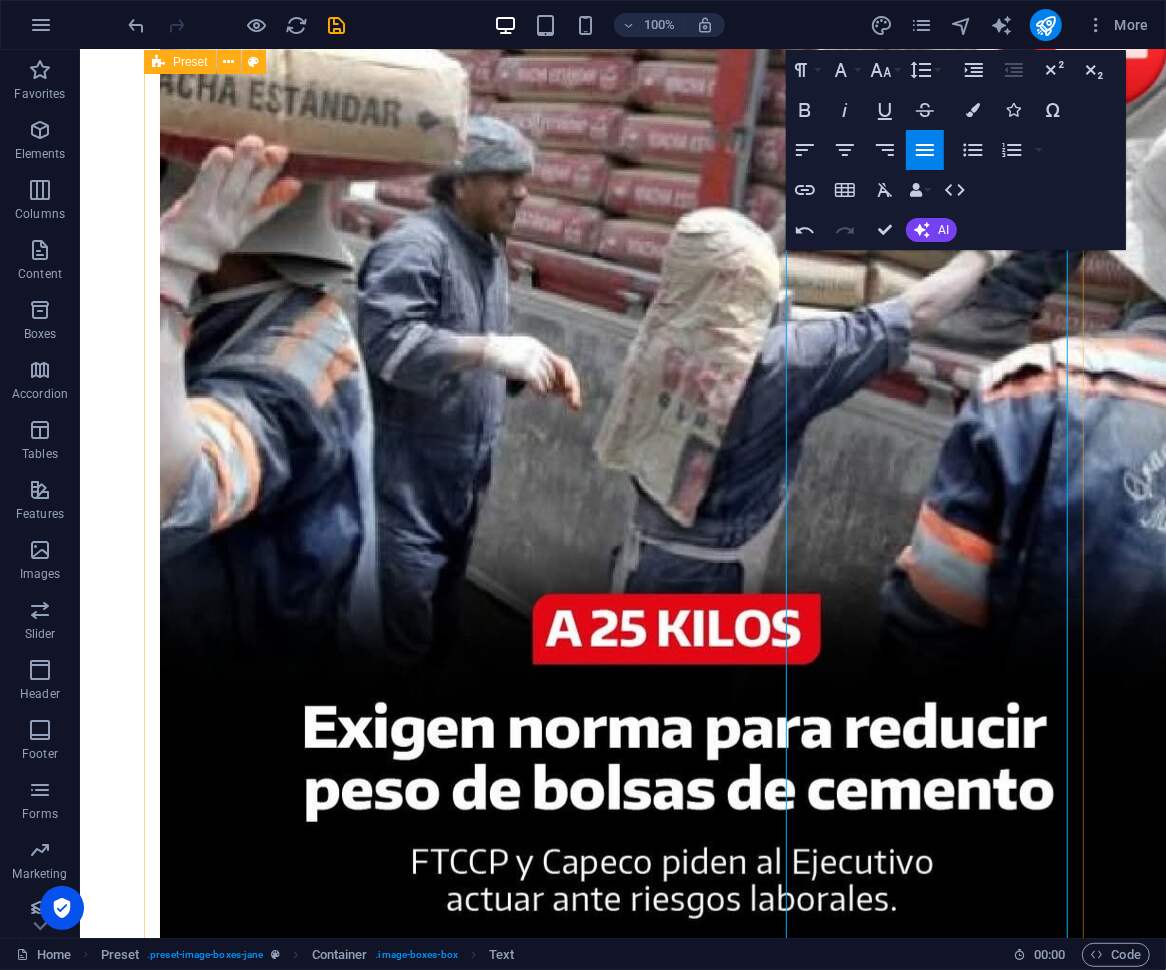 click on "[DATE] ⛔Una campaña que busca proteger la salud de miles de trabajadores del sector construcción vuelve a tomar [DOMAIN_NAME] Federación de Trabajadores en Construcción Civil (FTCCP) y la Cámara Peruana de la Construcción (Capeco) realizaron el evento “¡25 kilos, no más!” el pasado [DATE], en el que insistieron en la necesidad de normar el peso máximo de las bolsas de cemento que actualmente alcanzan hasta 42.5 kilos. Aunque existe consenso gremial, empresarial y técnico, la medida continúa estancada en la Presidencia del Consejo de Ministros (PCM) desde [DATE]. La propuesta, vigente desde 2019, plantea limitar el peso a 25 kilos para prevenir enfermedades musculo esqueléticas por sobrecarga manual. [DATE] ⛔El primer caso importado de [MEDICAL_DATA] fue confirmado en [GEOGRAPHIC_DATA], región [GEOGRAPHIC_DATA]. [DATE]" at bounding box center (622, 1956) 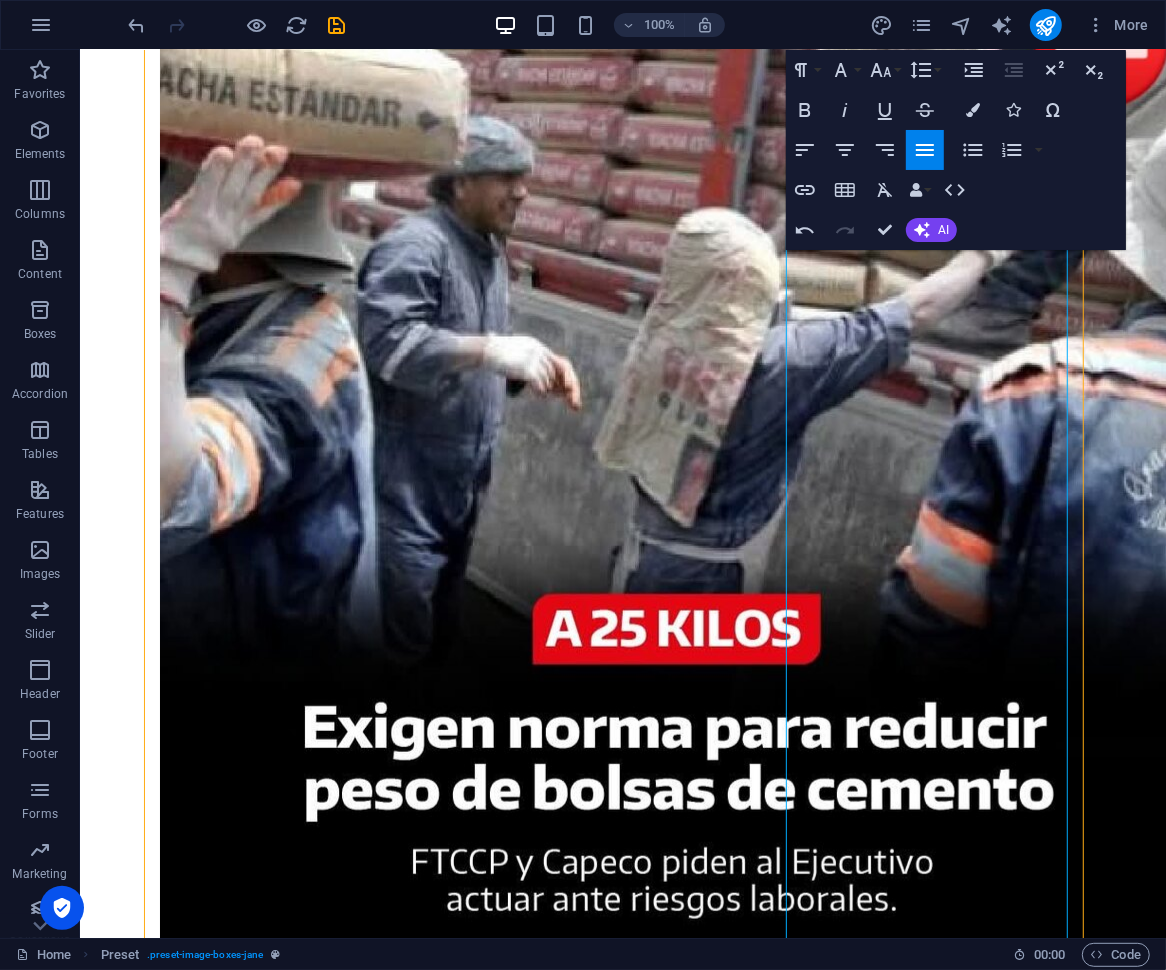 click on "Skip to main content
Acerca de Contacto NOTICIAS DEL DÍA-CHINCHA 21 [DATE] ⛔Una campaña que busca proteger la salud de miles de trabajadores del sector construcción vuelve a tomar [DOMAIN_NAME] Federación de Trabajadores en Construcción Civil (FTCCP) y la Cámara Peruana de la Construcción (Capeco) realizaron el evento “¡25 kilos, no más!” el pasado [DATE], en el que insistieron en la necesidad de normar el peso máximo de las bolsas de cemento que actualmente alcanzan hasta 42.5 kilos. Aunque existe consenso gremial, empresarial y técnico, la medida continúa estancada en la Presidencia del Consejo de Ministros (PCM) desde [DATE]. La propuesta, vigente desde 2019, plantea limitar el peso a 25 kilos para prevenir enfermedades musculo esqueléticas por sobrecarga manual. [DATE] ⛔El primer caso importado de [MEDICAL_DATA] fue confirmado en [GEOGRAPHIC_DATA], región [GEOGRAPHIC_DATA]. [DATE] [DATE] [DATE] [DATE] [DATE] [DATE] [DATE] . [DATE] [DATE] [DATE] . . ." at bounding box center (622, 103226) 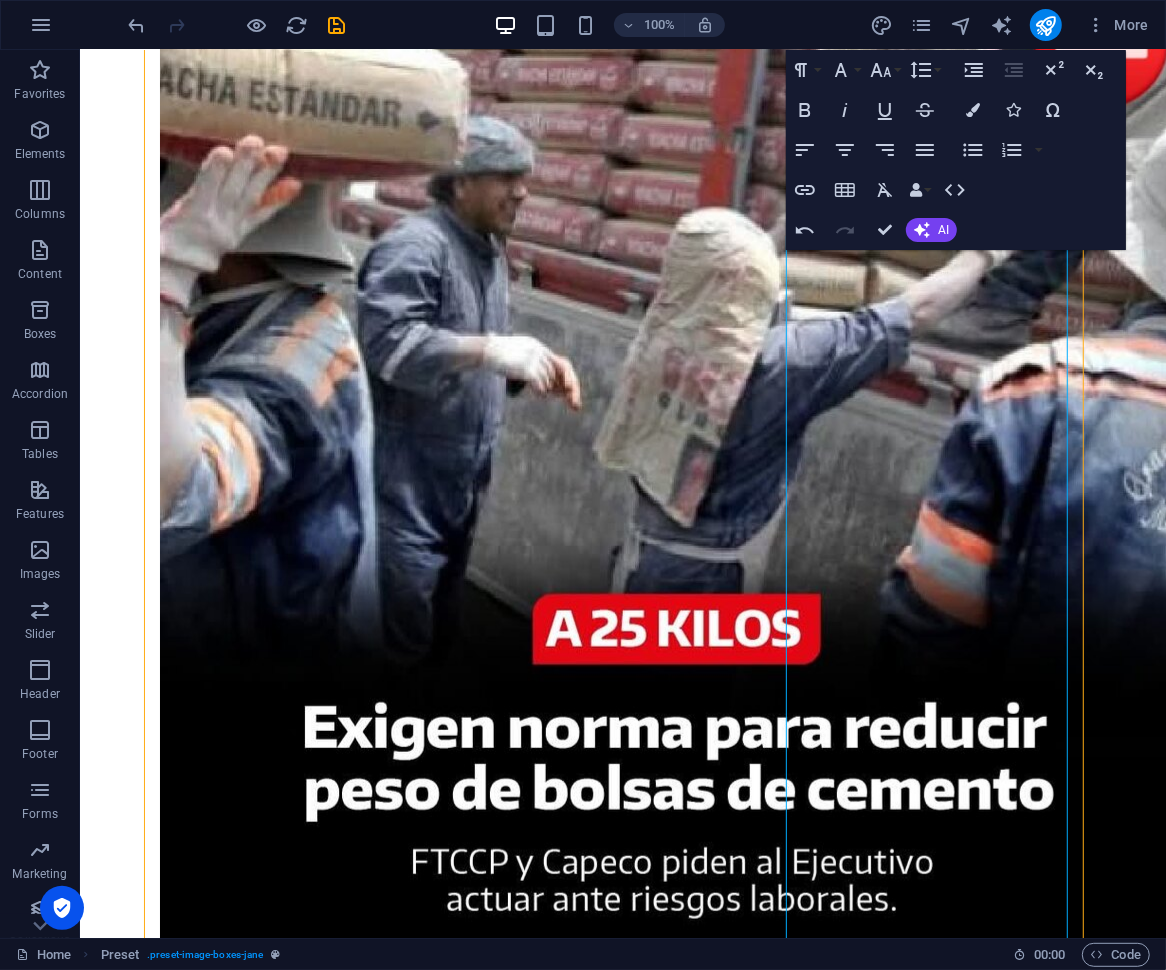 click on "Skip to main content
Acerca de Contacto NOTICIAS DEL DÍA-CHINCHA 21 [DATE] ⛔Una campaña que busca proteger la salud de miles de trabajadores del sector construcción vuelve a tomar [DOMAIN_NAME] Federación de Trabajadores en Construcción Civil (FTCCP) y la Cámara Peruana de la Construcción (Capeco) realizaron el evento “¡25 kilos, no más!” el pasado [DATE], en el que insistieron en la necesidad de normar el peso máximo de las bolsas de cemento que actualmente alcanzan hasta 42.5 kilos. Aunque existe consenso gremial, empresarial y técnico, la medida continúa estancada en la Presidencia del Consejo de Ministros (PCM) desde [DATE]. La propuesta, vigente desde 2019, plantea limitar el peso a 25 kilos para prevenir enfermedades musculo esqueléticas por sobrecarga manual. [DATE] ⛔El primer caso importado de [MEDICAL_DATA] fue confirmado en [GEOGRAPHIC_DATA], región [GEOGRAPHIC_DATA]. [DATE] [DATE] [DATE] [DATE] [DATE] [DATE] [DATE] . [DATE] [DATE] [DATE] . . ." at bounding box center [622, 103226] 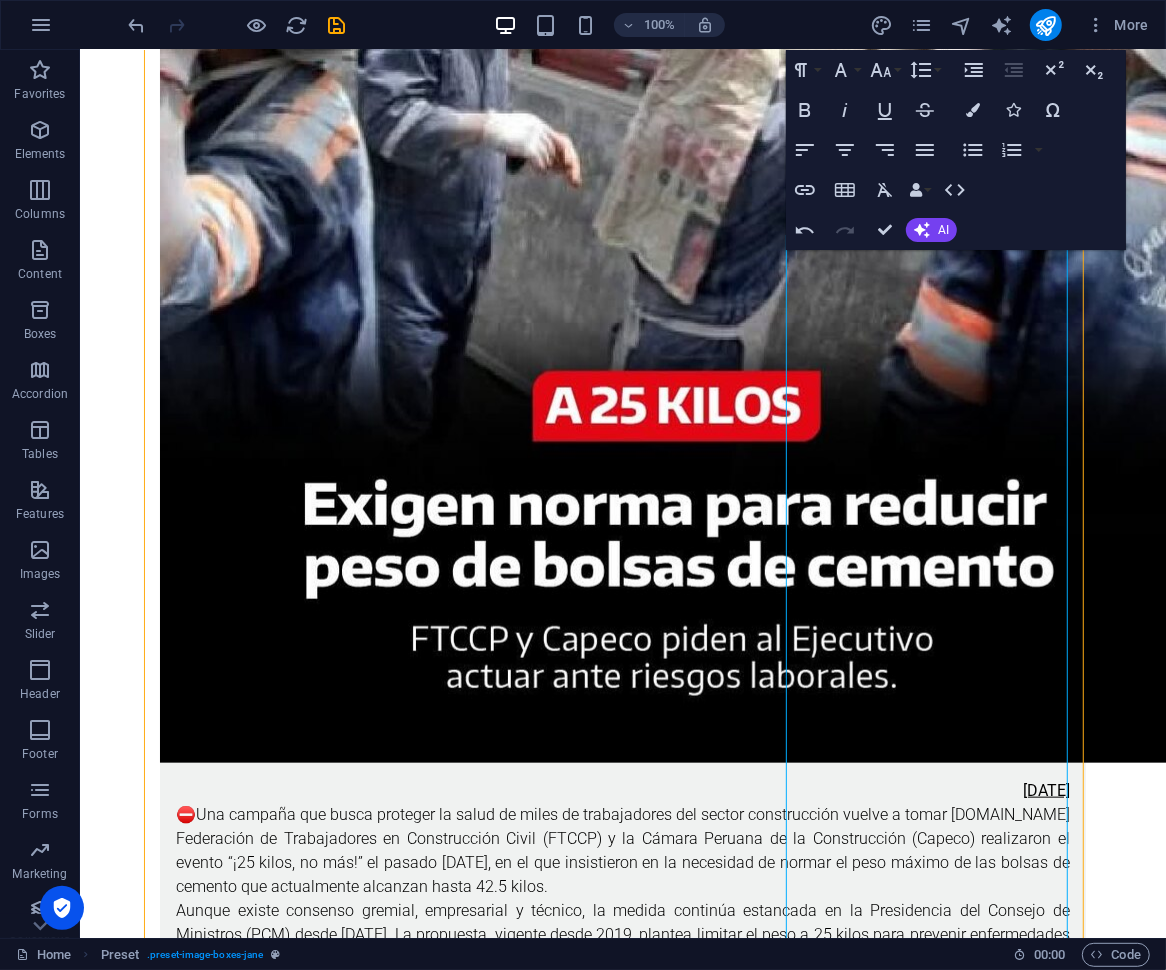 scroll, scrollTop: 1147, scrollLeft: 0, axis: vertical 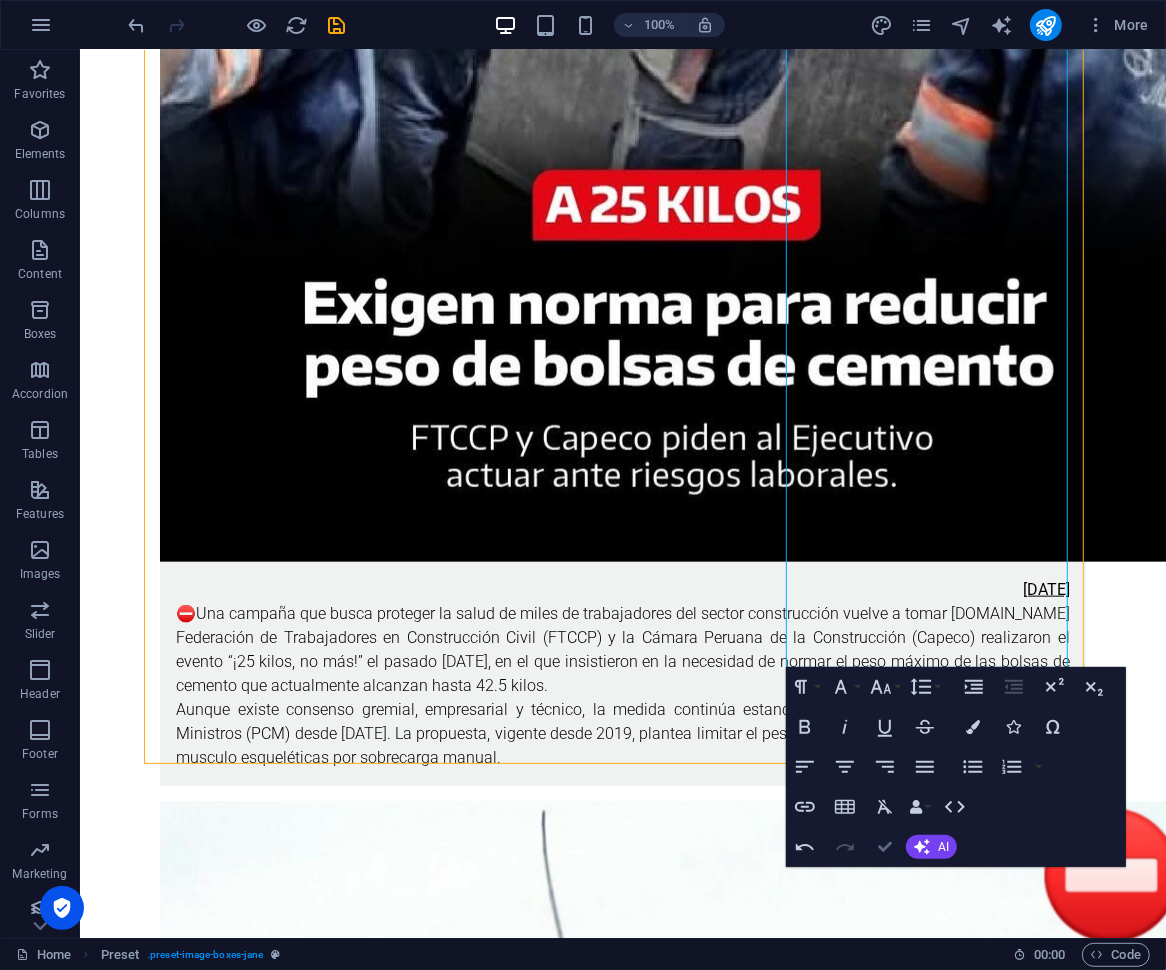 click at bounding box center [885, 847] 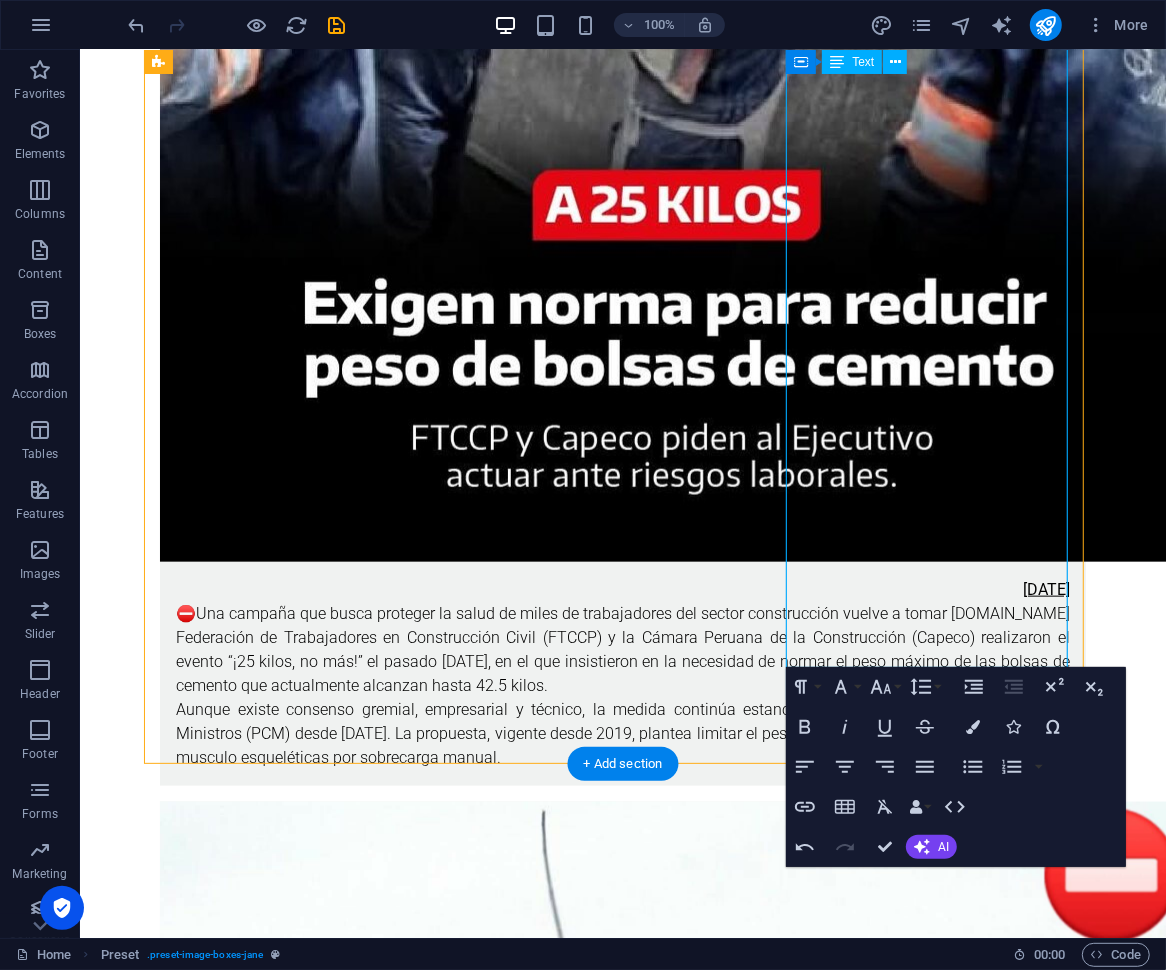 click at bounding box center [622, 3375] 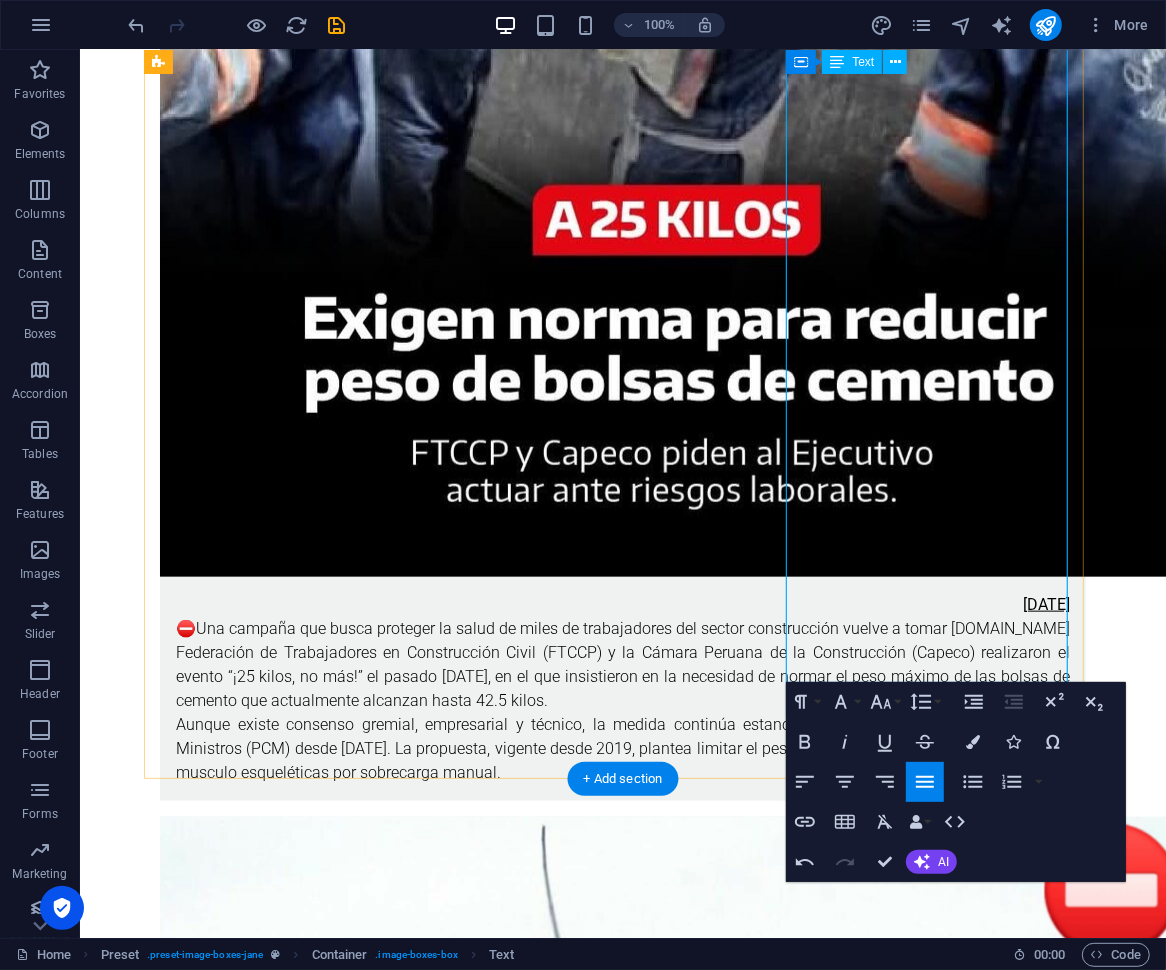 scroll, scrollTop: 683, scrollLeft: 0, axis: vertical 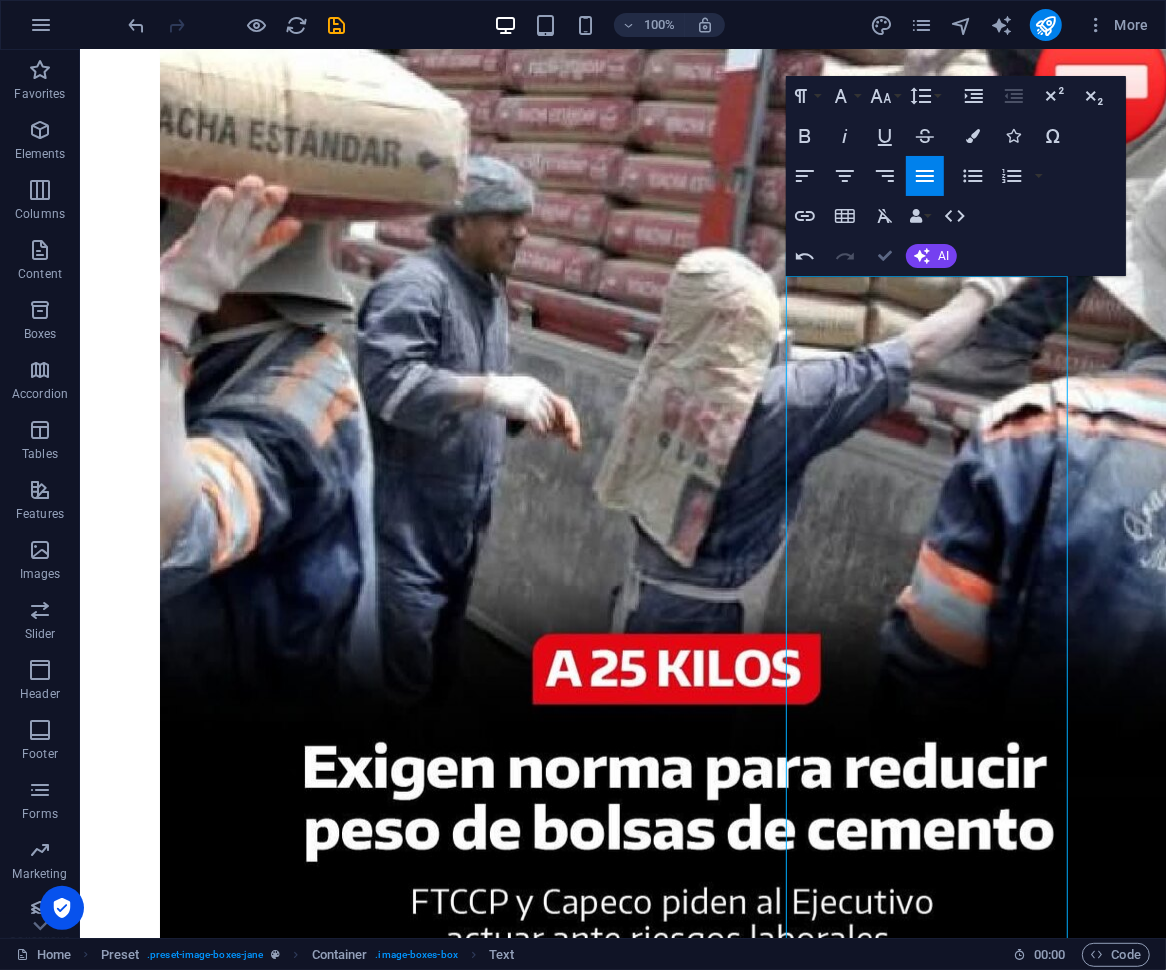 click at bounding box center [885, 256] 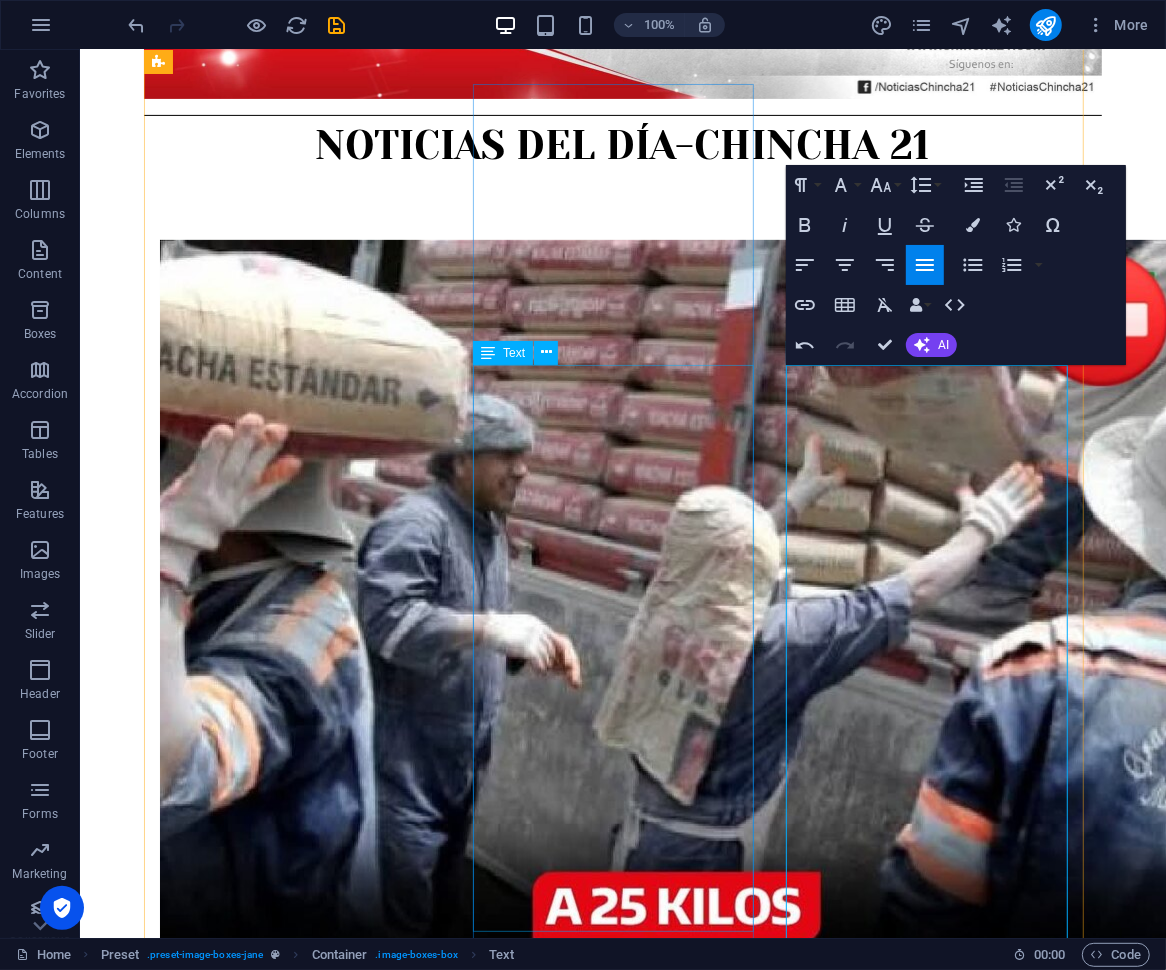 scroll, scrollTop: 276, scrollLeft: 0, axis: vertical 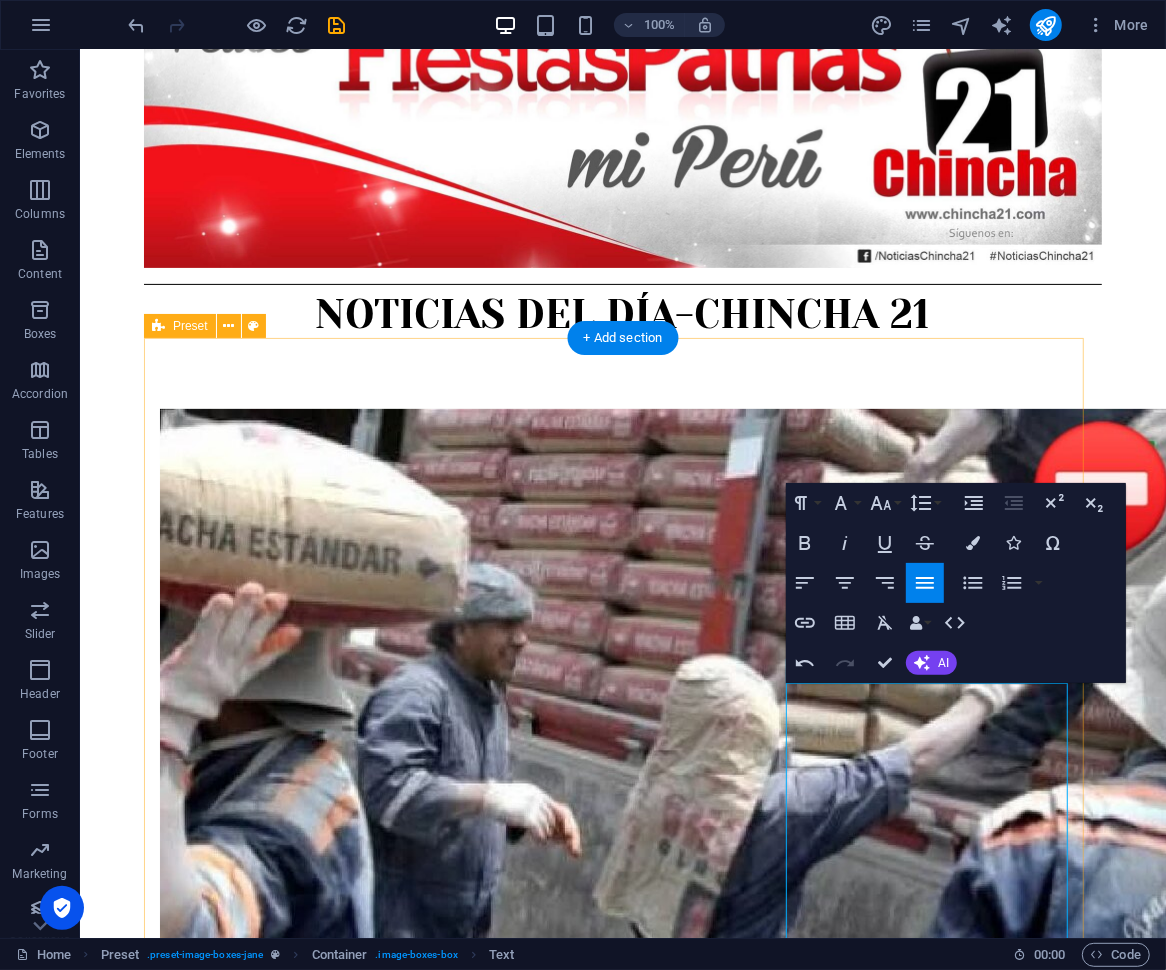 click on "[DATE] ⛔Una campaña que busca proteger la salud de miles de trabajadores del sector construcción vuelve a tomar [DOMAIN_NAME] Federación de Trabajadores en Construcción Civil (FTCCP) y la Cámara Peruana de la Construcción (Capeco) realizaron el evento “¡25 kilos, no más!” el pasado [DATE], en el que insistieron en la necesidad de normar el peso máximo de las bolsas de cemento que actualmente alcanzan hasta 42.5 kilos. Aunque existe consenso gremial, empresarial y técnico, la medida continúa estancada en la Presidencia del Consejo de Ministros (PCM) desde [DATE]. La propuesta, vigente desde 2019, plantea limitar el peso a 25 kilos para prevenir enfermedades musculo esqueléticas por sobrecarga manual. [DATE] ⛔El primer caso importado de [MEDICAL_DATA] fue confirmado en [GEOGRAPHIC_DATA], región [GEOGRAPHIC_DATA]. [DATE]" at bounding box center (622, 2403) 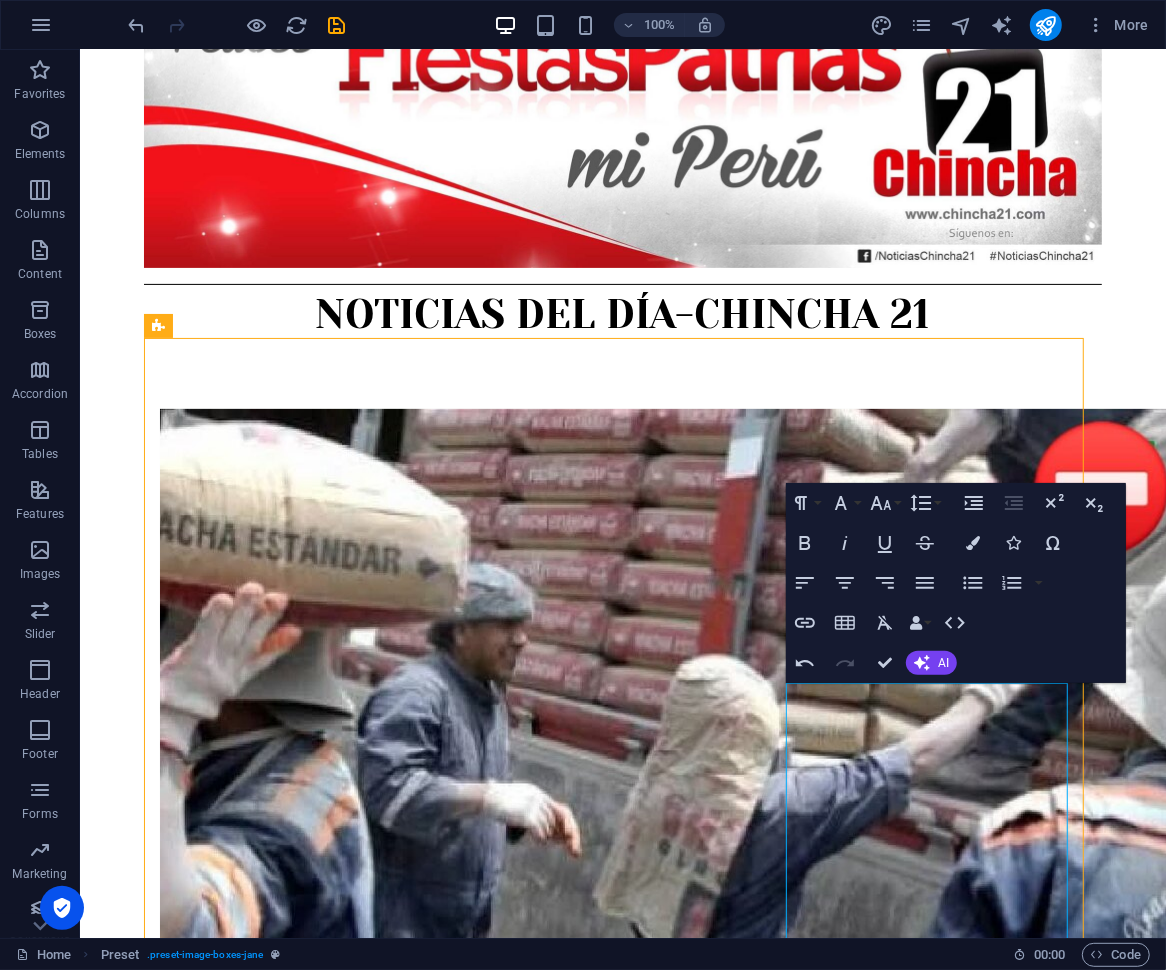 click on "Skip to main content
Acerca de Contacto NOTICIAS DEL DÍA-CHINCHA 21 [DATE] ⛔Una campaña que busca proteger la salud de miles de trabajadores del sector construcción vuelve a tomar [DOMAIN_NAME] Federación de Trabajadores en Construcción Civil (FTCCP) y la Cámara Peruana de la Construcción (Capeco) realizaron el evento “¡25 kilos, no más!” el pasado [DATE], en el que insistieron en la necesidad de normar el peso máximo de las bolsas de cemento que actualmente alcanzan hasta 42.5 kilos. Aunque existe consenso gremial, empresarial y técnico, la medida continúa estancada en la Presidencia del Consejo de Ministros (PCM) desde [DATE]. La propuesta, vigente desde 2019, plantea limitar el peso a 25 kilos para prevenir enfermedades musculo esqueléticas por sobrecarga manual. [DATE] ⛔El primer caso importado de [MEDICAL_DATA] fue confirmado en [GEOGRAPHIC_DATA], región [GEOGRAPHIC_DATA]. [DATE] [DATE] [DATE] [DATE] [DATE] [DATE] [DATE] . [DATE] [DATE] [DATE] . . ." at bounding box center (622, 103673) 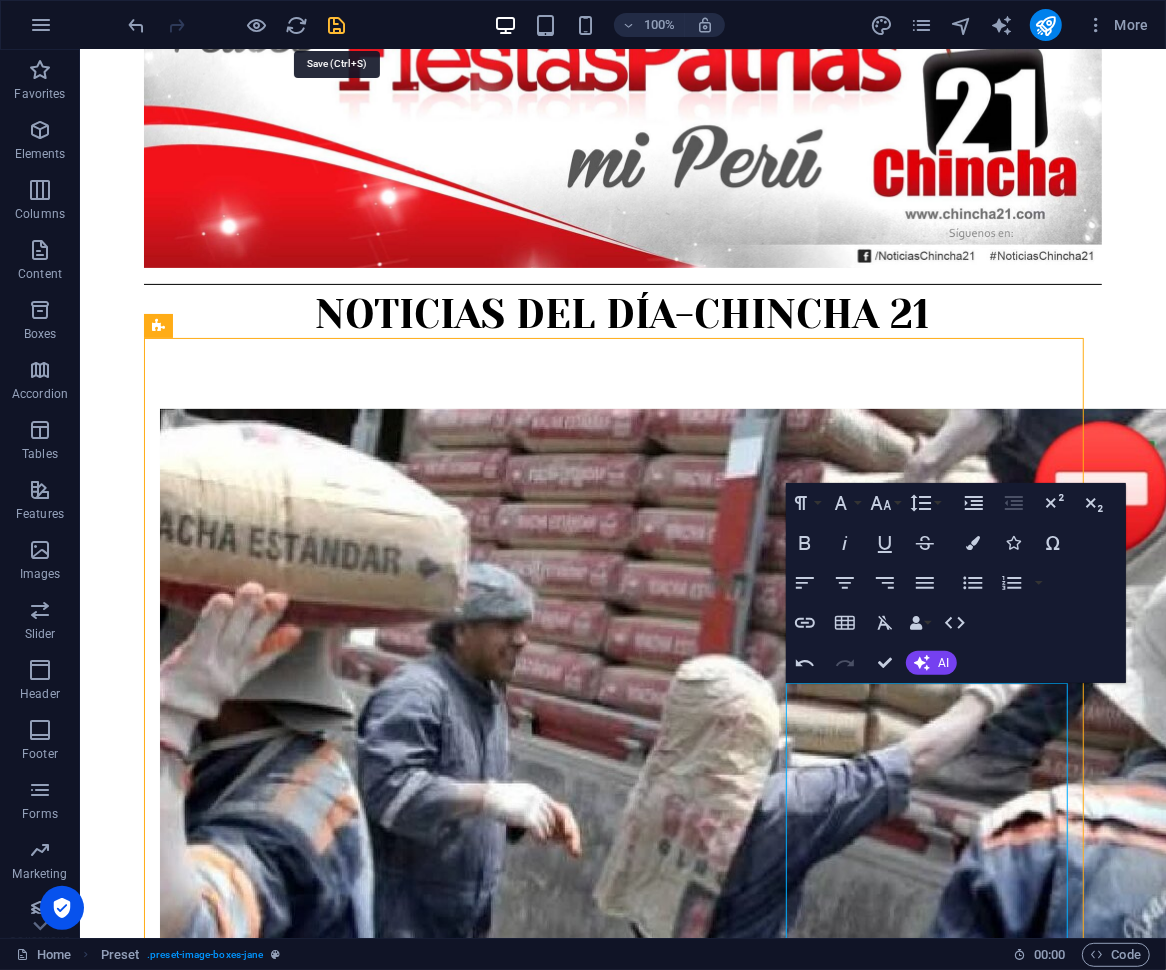 drag, startPoint x: 331, startPoint y: 26, endPoint x: 490, endPoint y: 437, distance: 440.68356 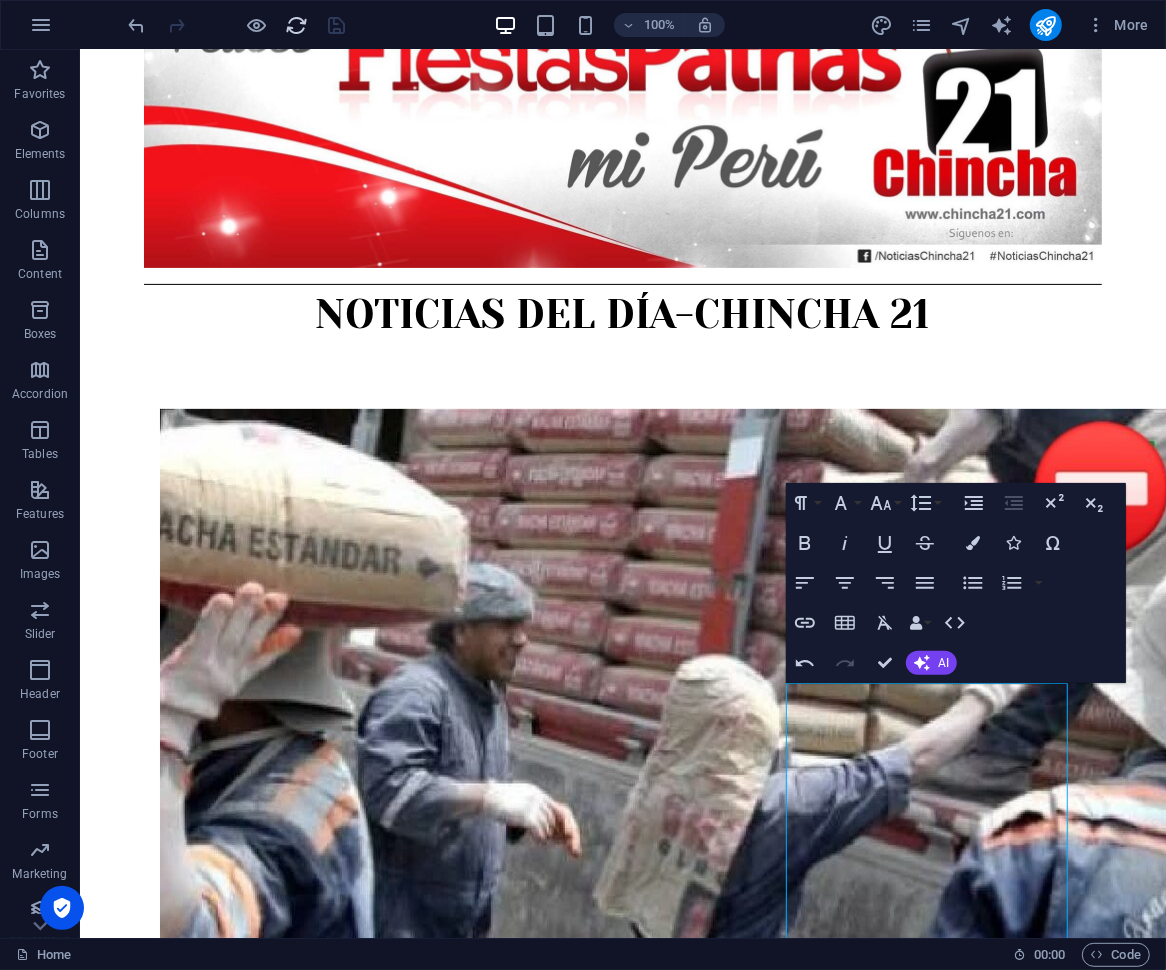 click at bounding box center (297, 25) 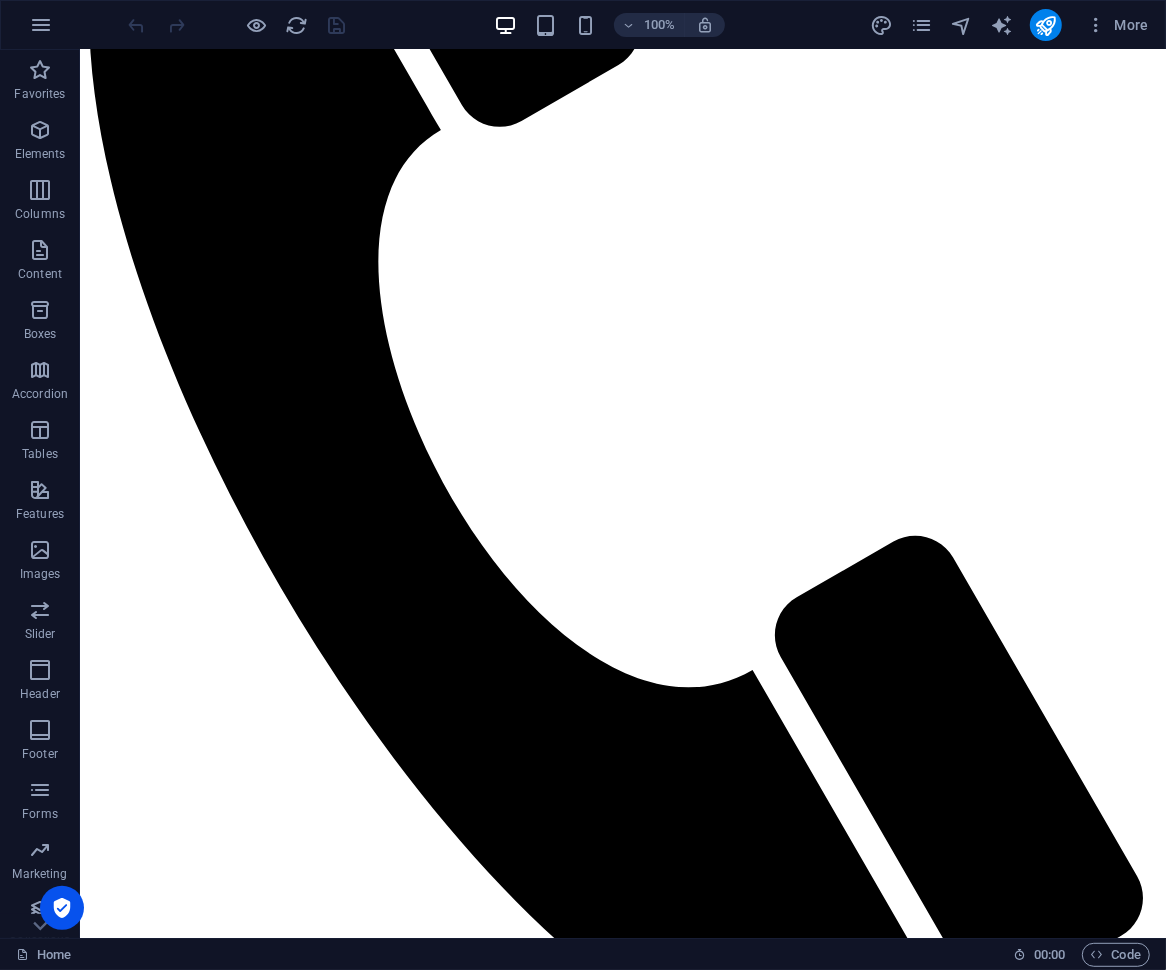 scroll, scrollTop: 0, scrollLeft: 0, axis: both 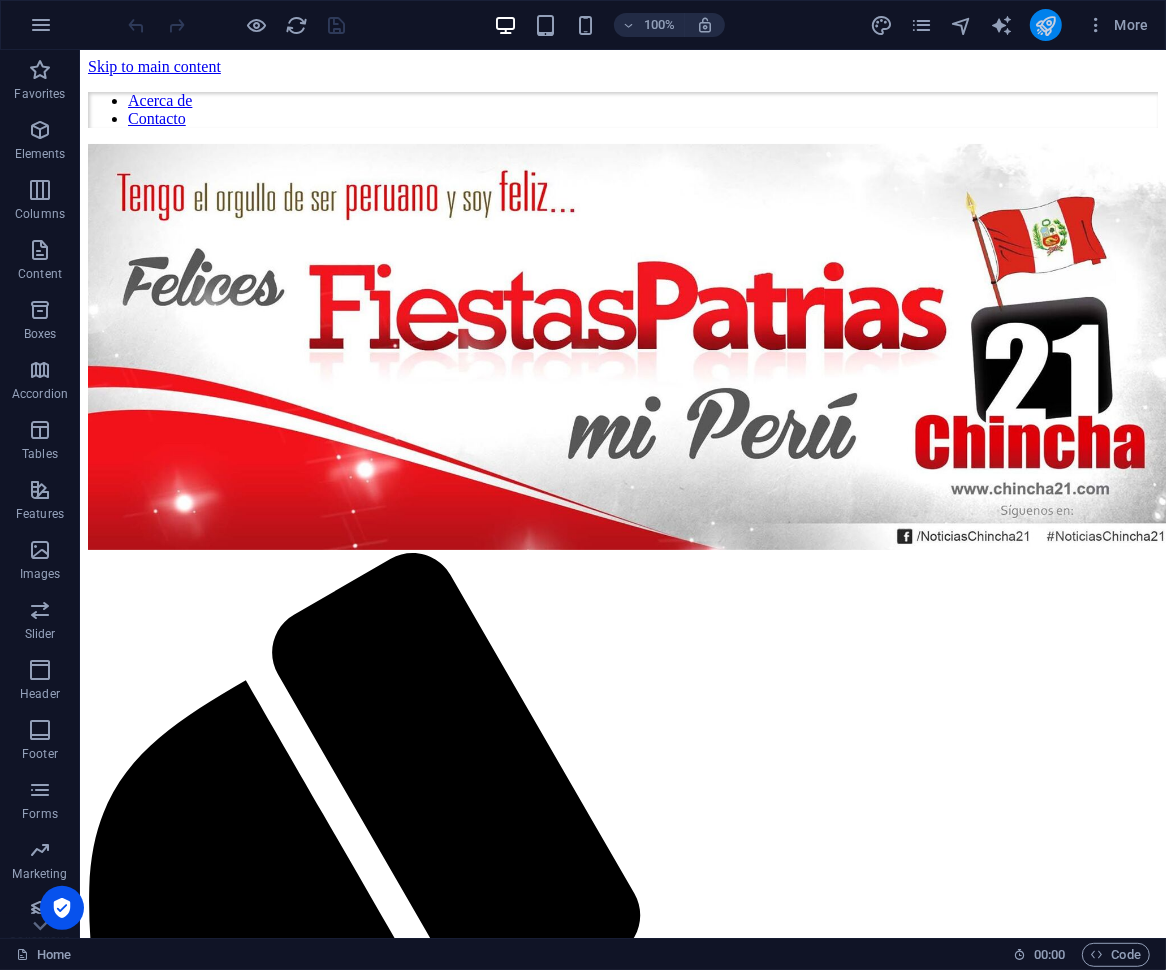 click at bounding box center [1045, 25] 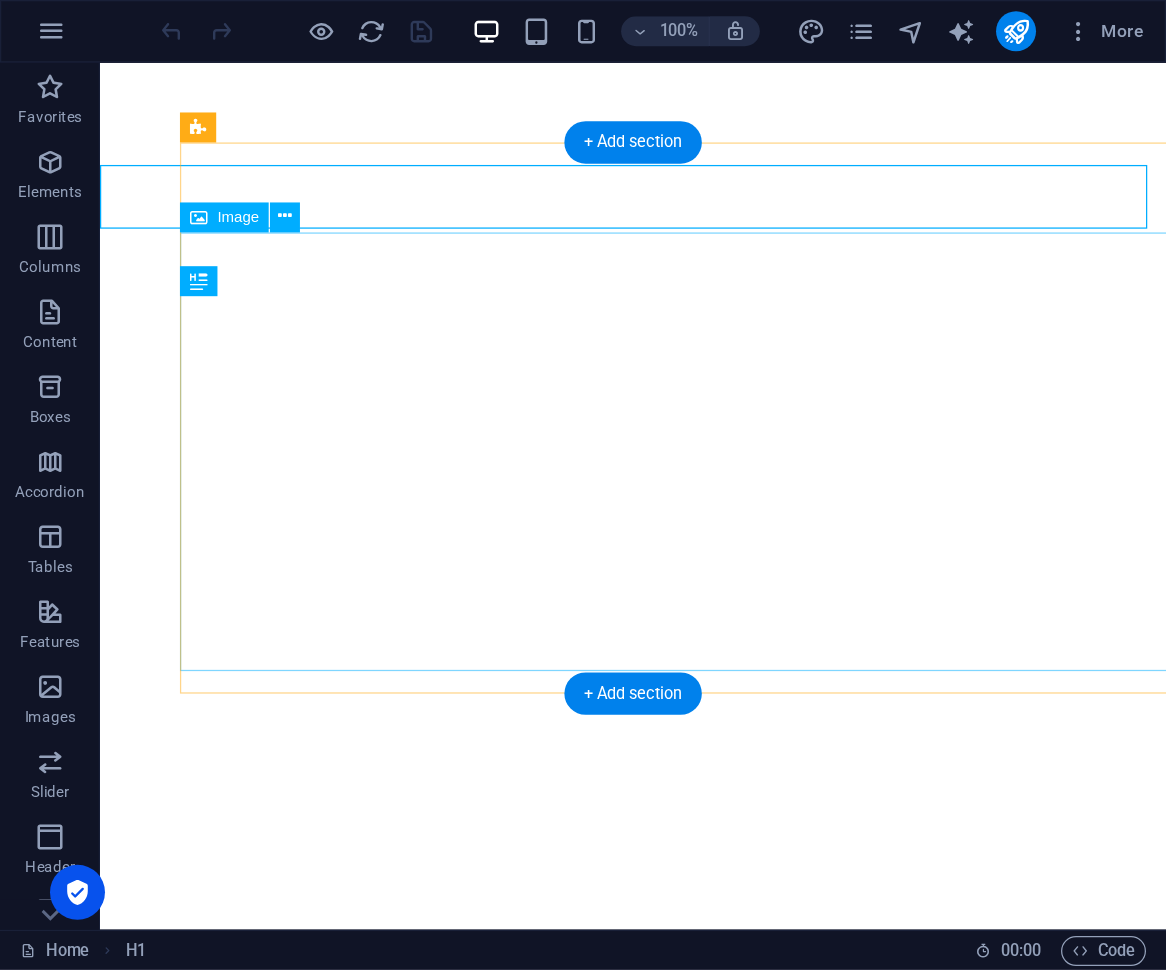 scroll, scrollTop: 0, scrollLeft: 0, axis: both 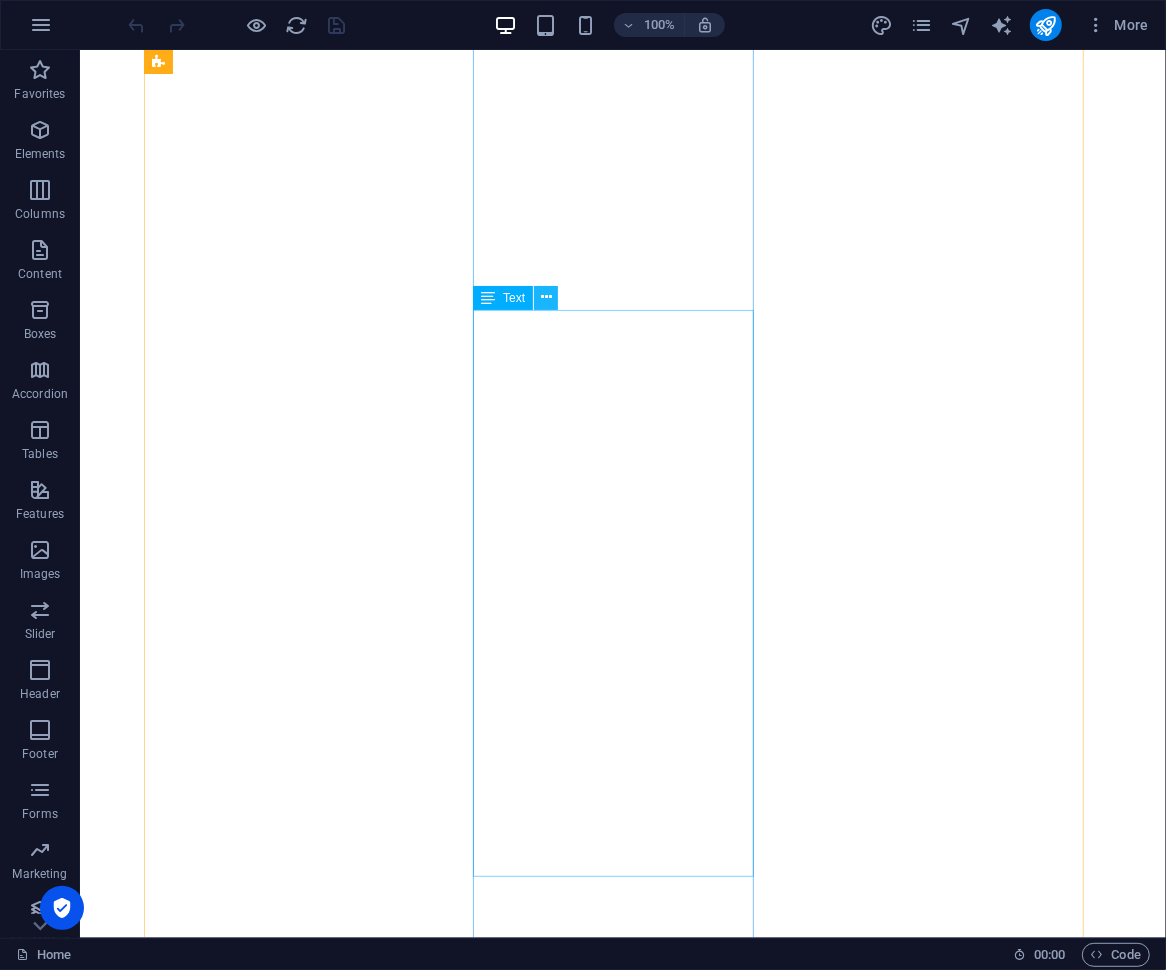 click at bounding box center [546, 297] 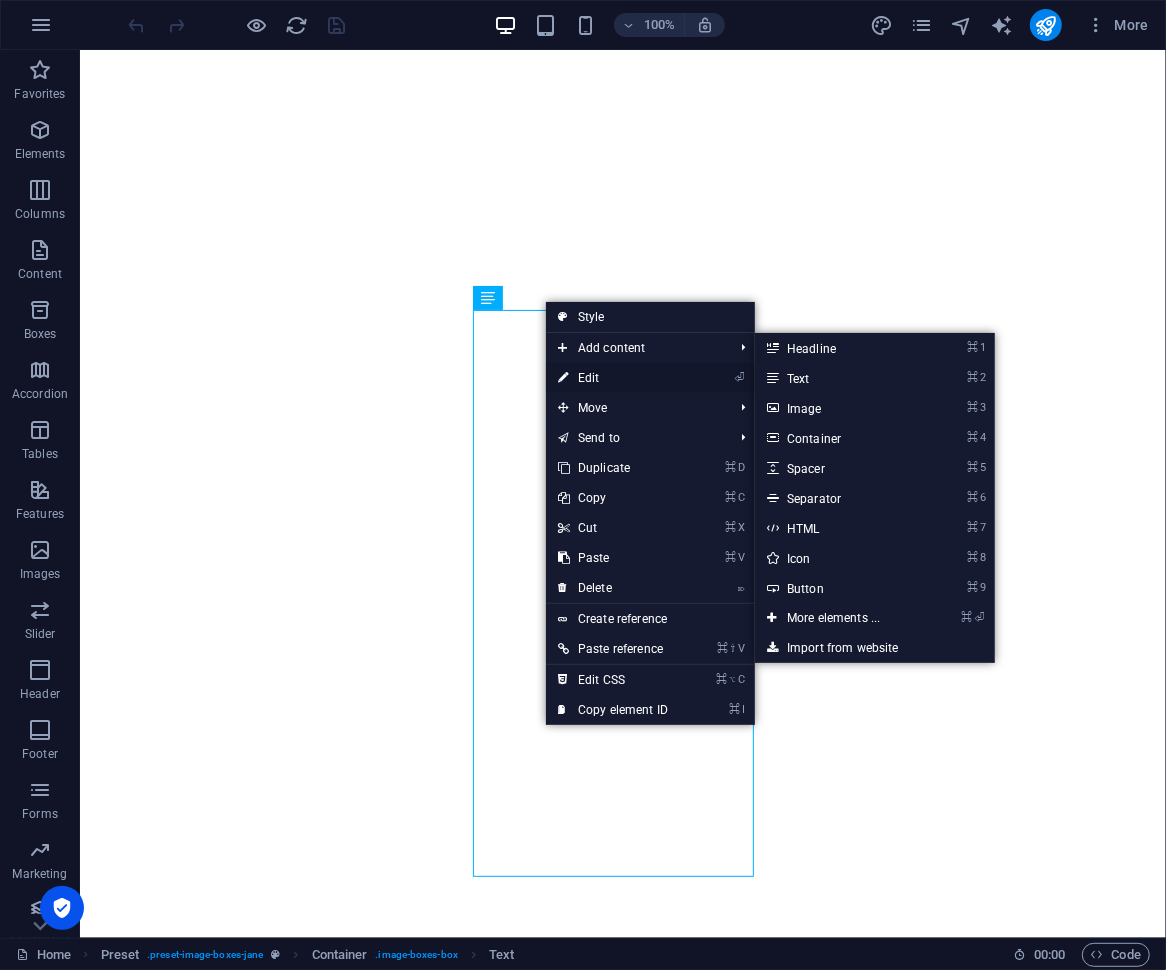 click on "⏎  Edit" at bounding box center [613, 378] 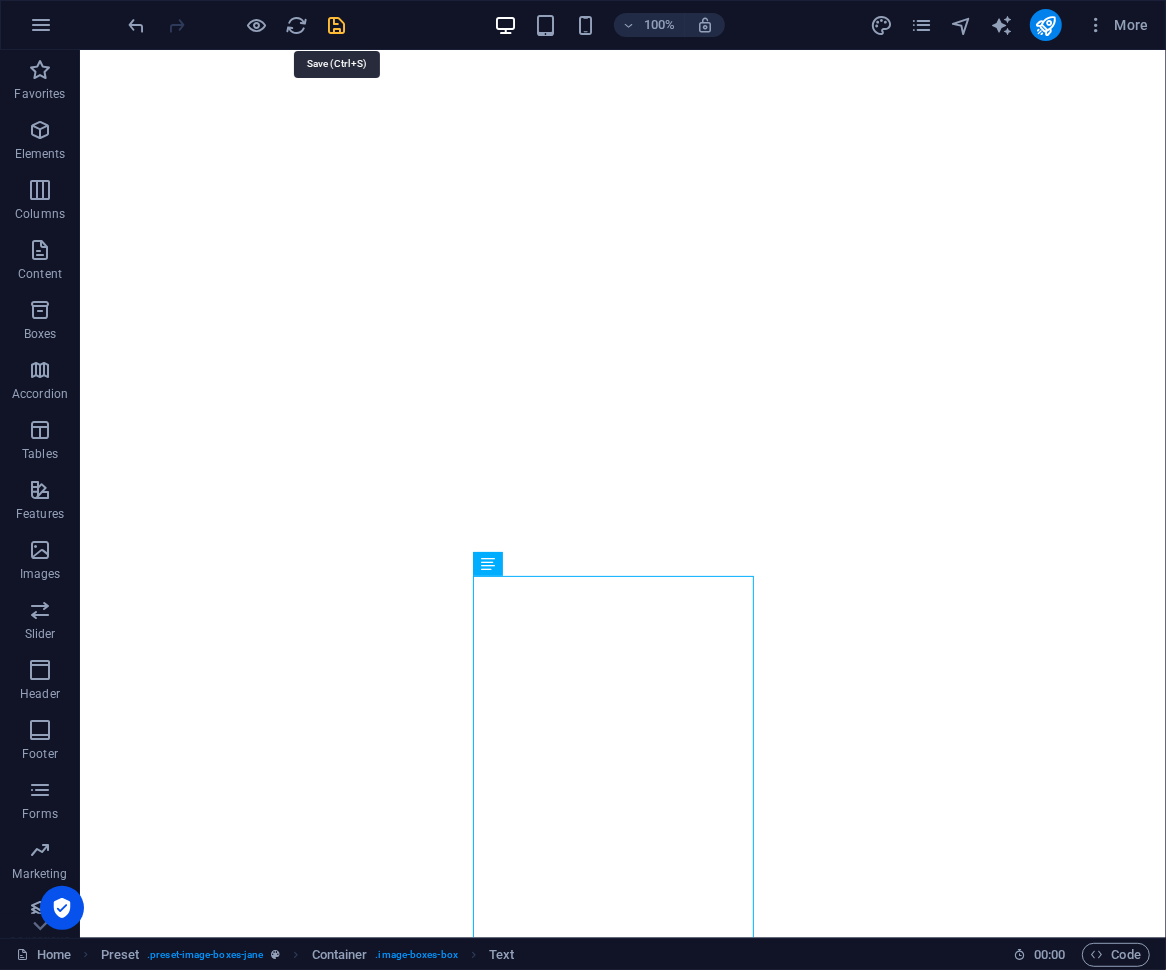 click at bounding box center (337, 25) 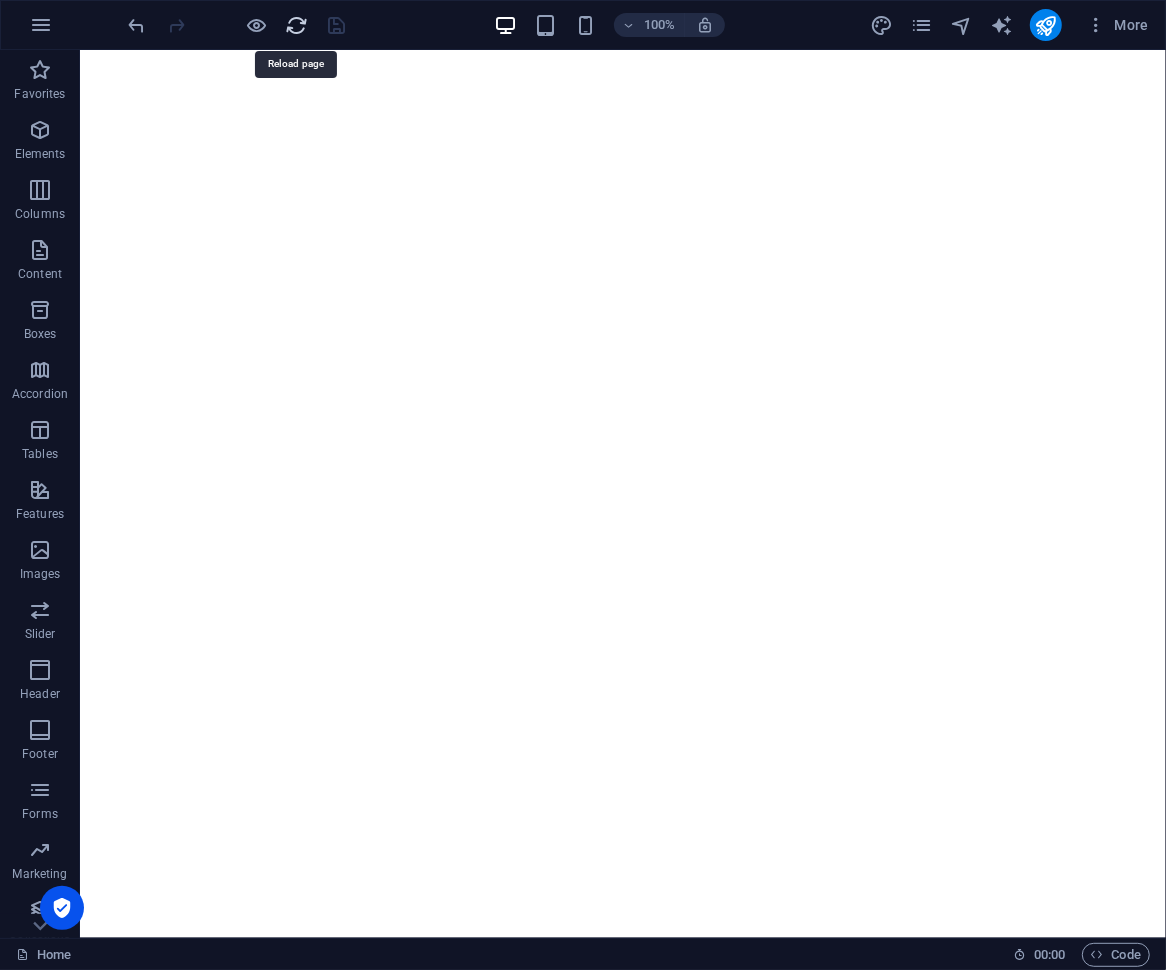 click at bounding box center [297, 25] 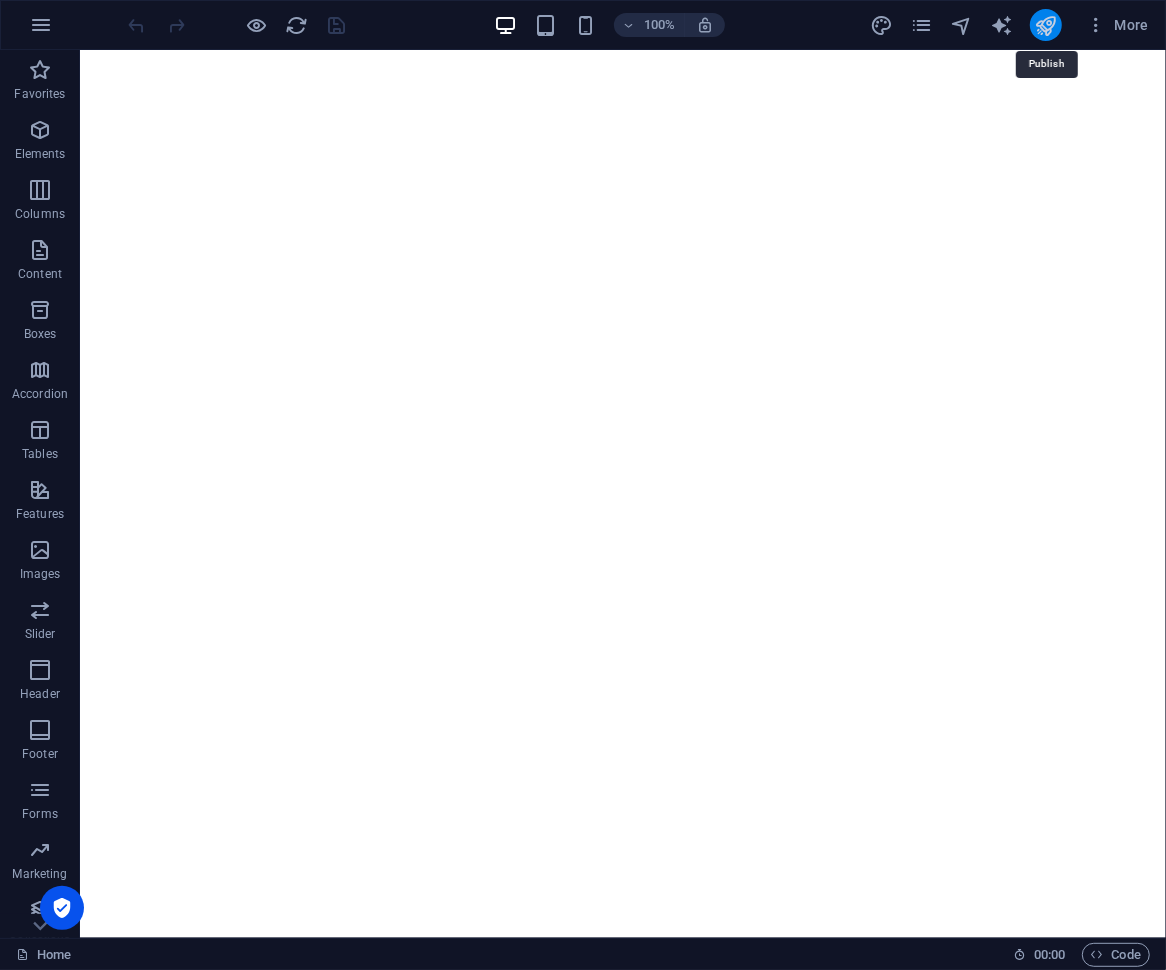 click at bounding box center [1045, 25] 